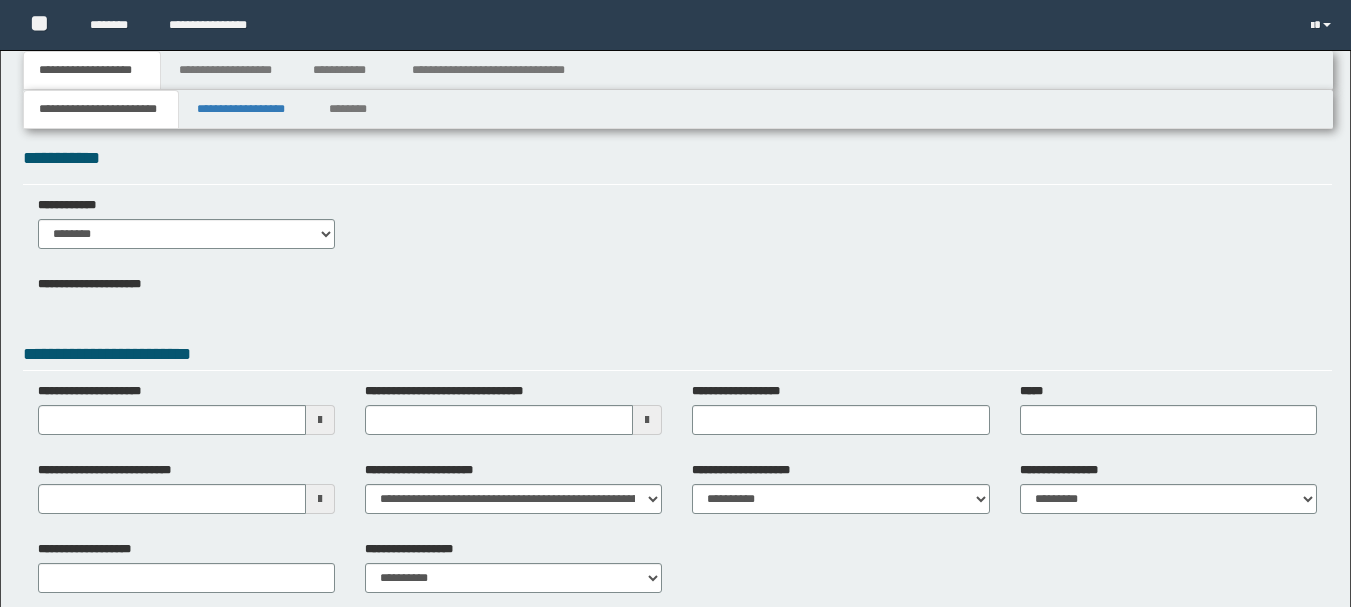 scroll, scrollTop: 0, scrollLeft: 0, axis: both 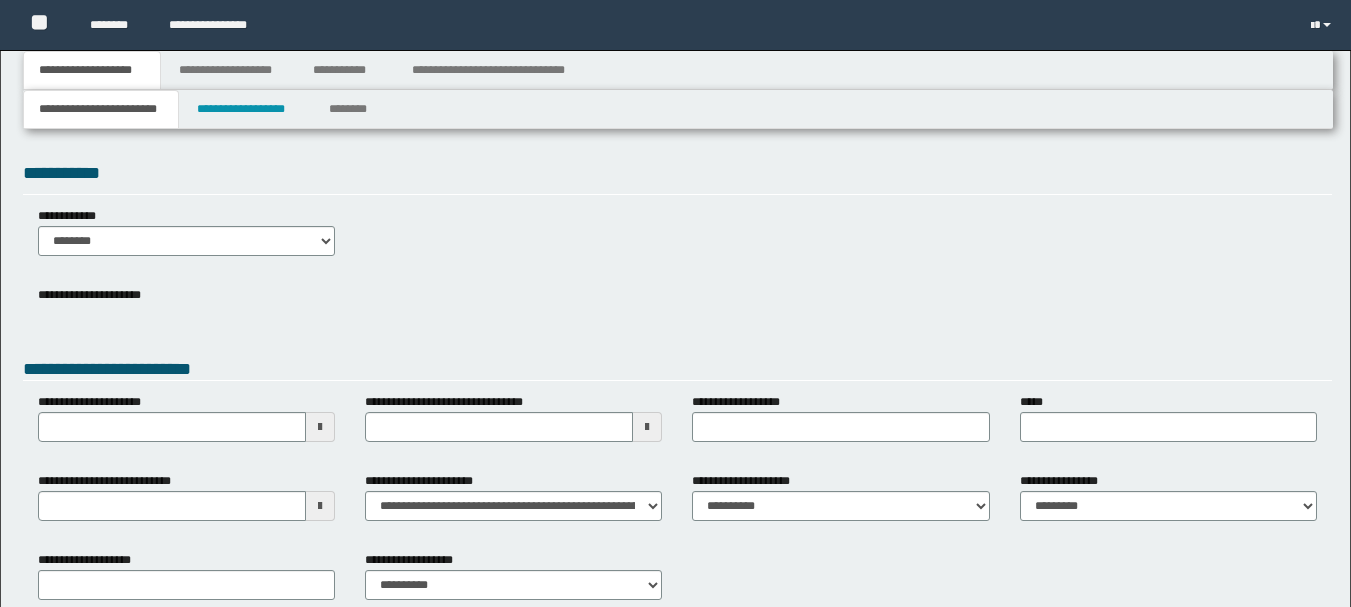 type on "**********" 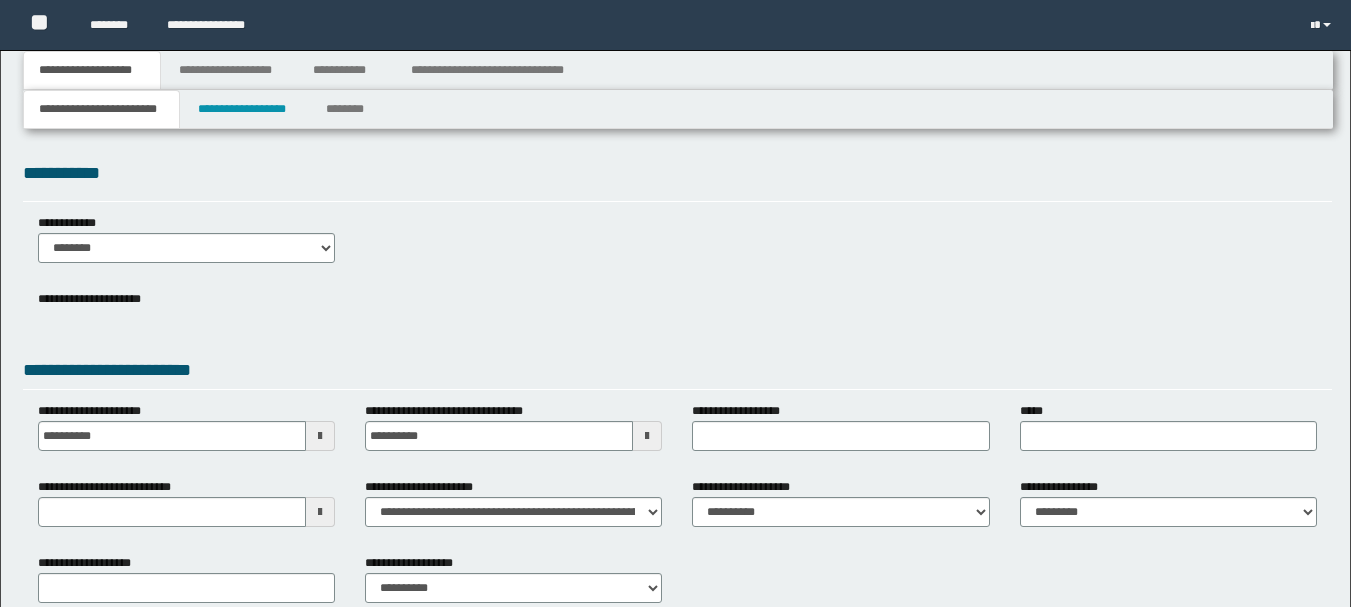 scroll, scrollTop: 119, scrollLeft: 0, axis: vertical 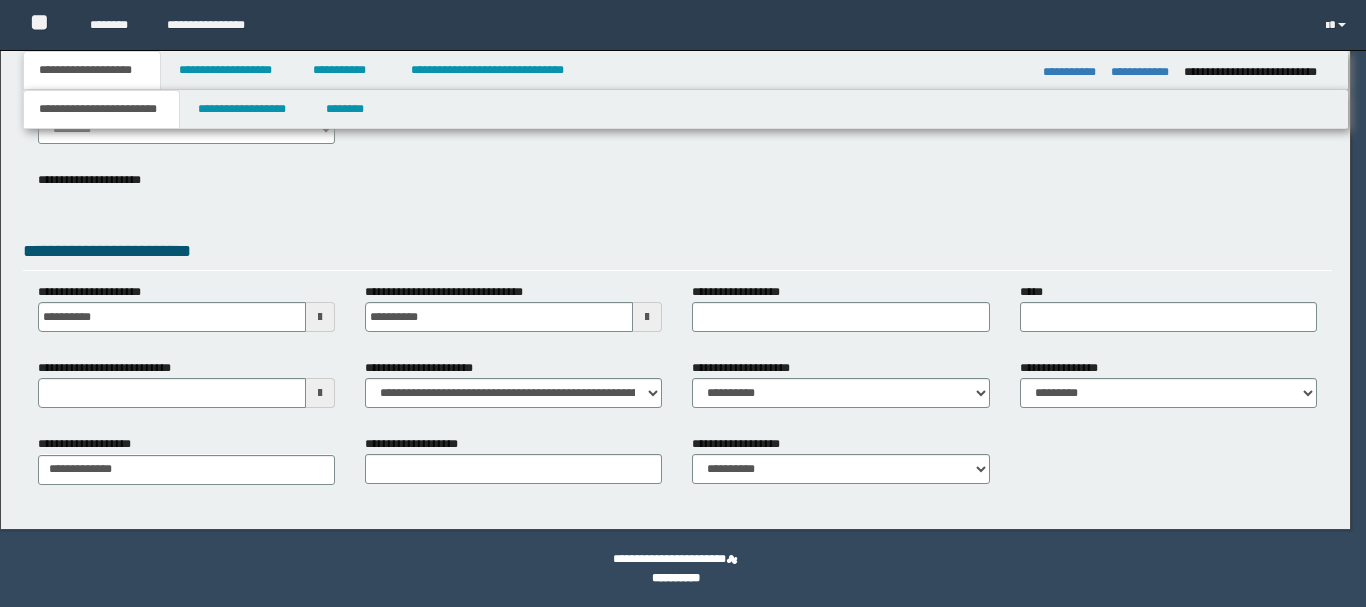 type on "**********" 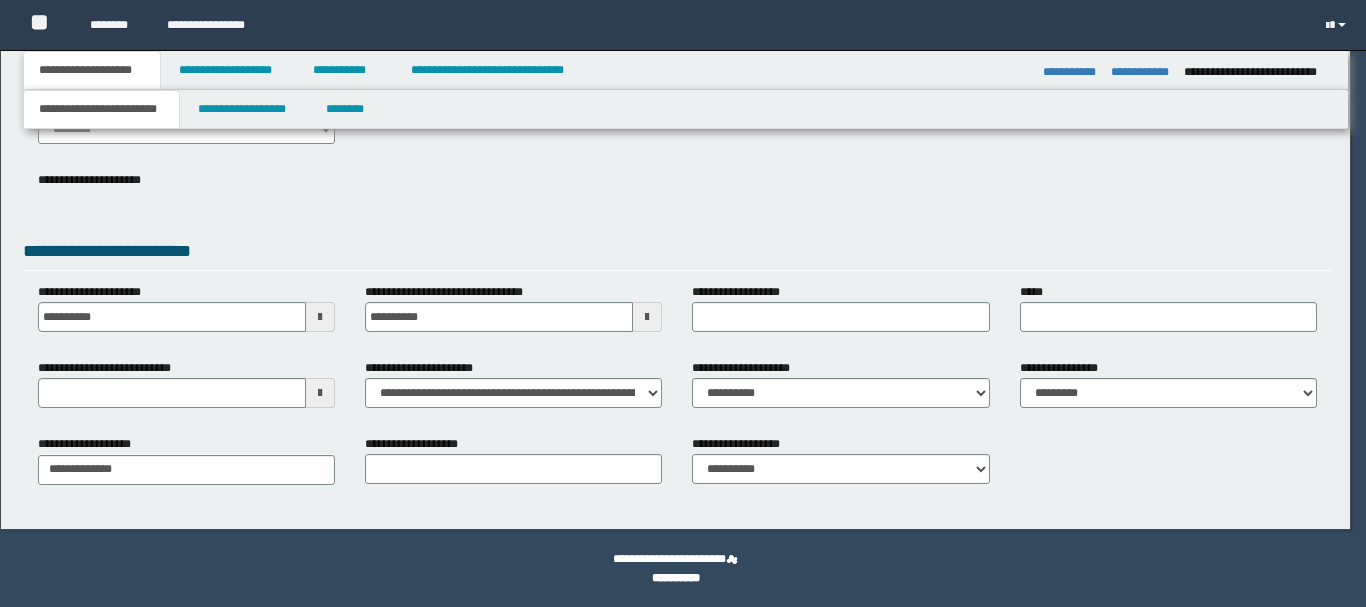 type on "**********" 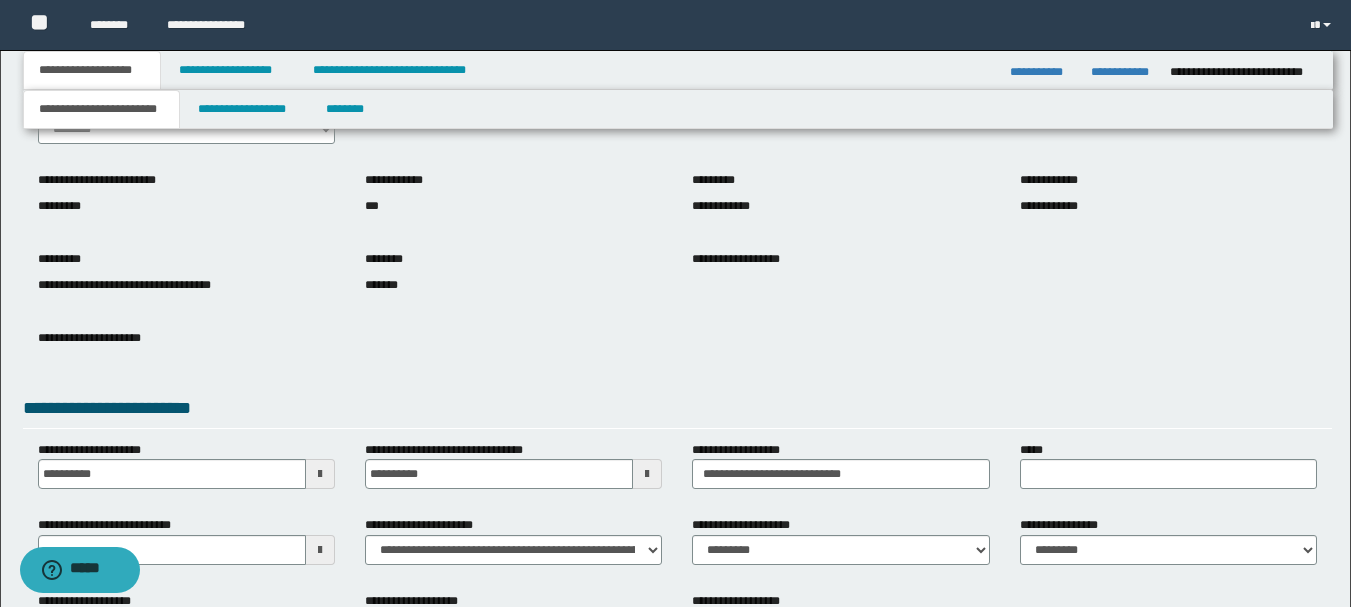 scroll, scrollTop: 0, scrollLeft: 0, axis: both 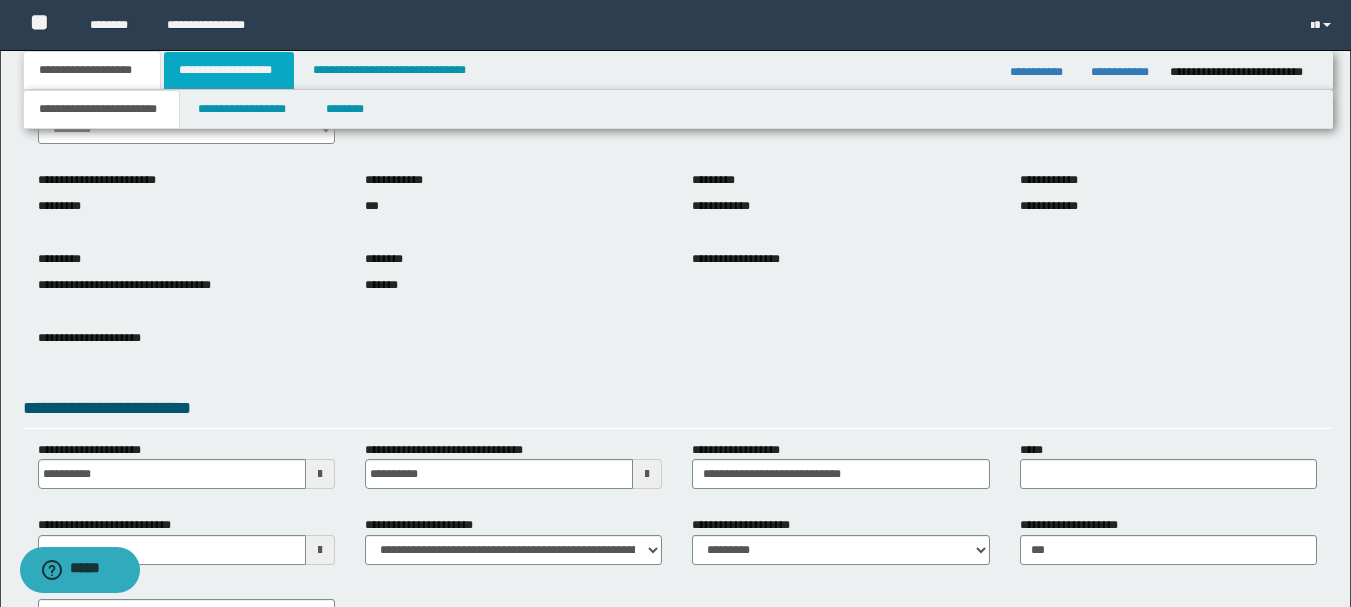 drag, startPoint x: 257, startPoint y: 69, endPoint x: 284, endPoint y: 60, distance: 28.460499 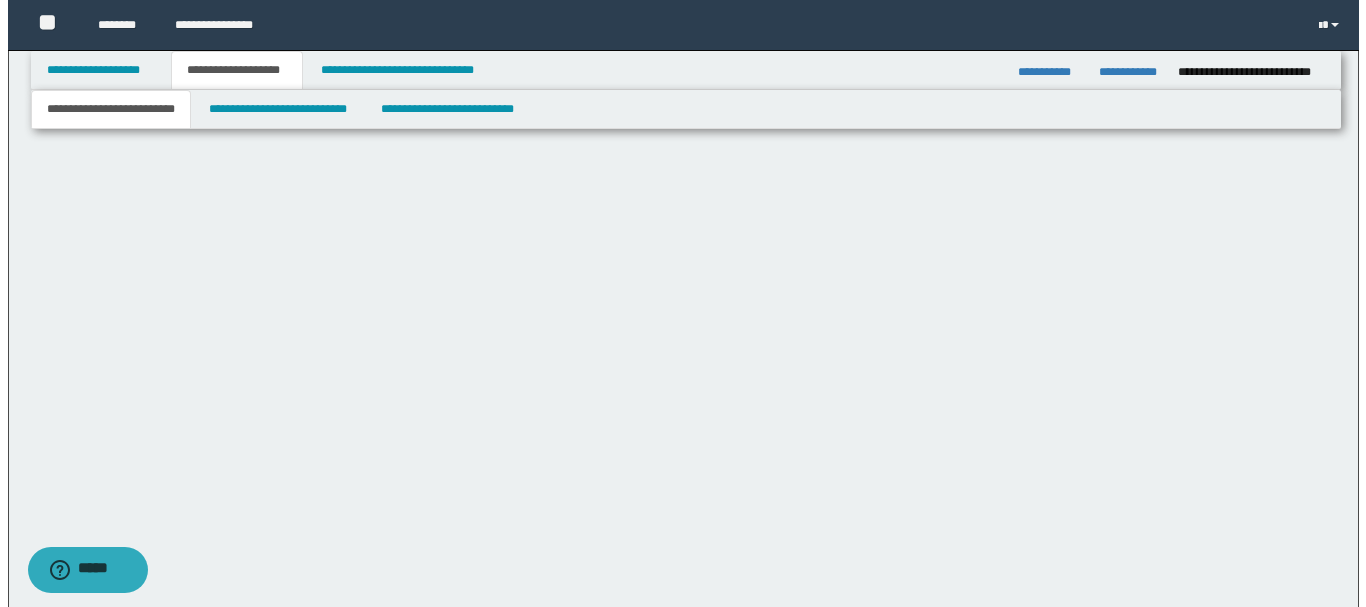 scroll, scrollTop: 0, scrollLeft: 0, axis: both 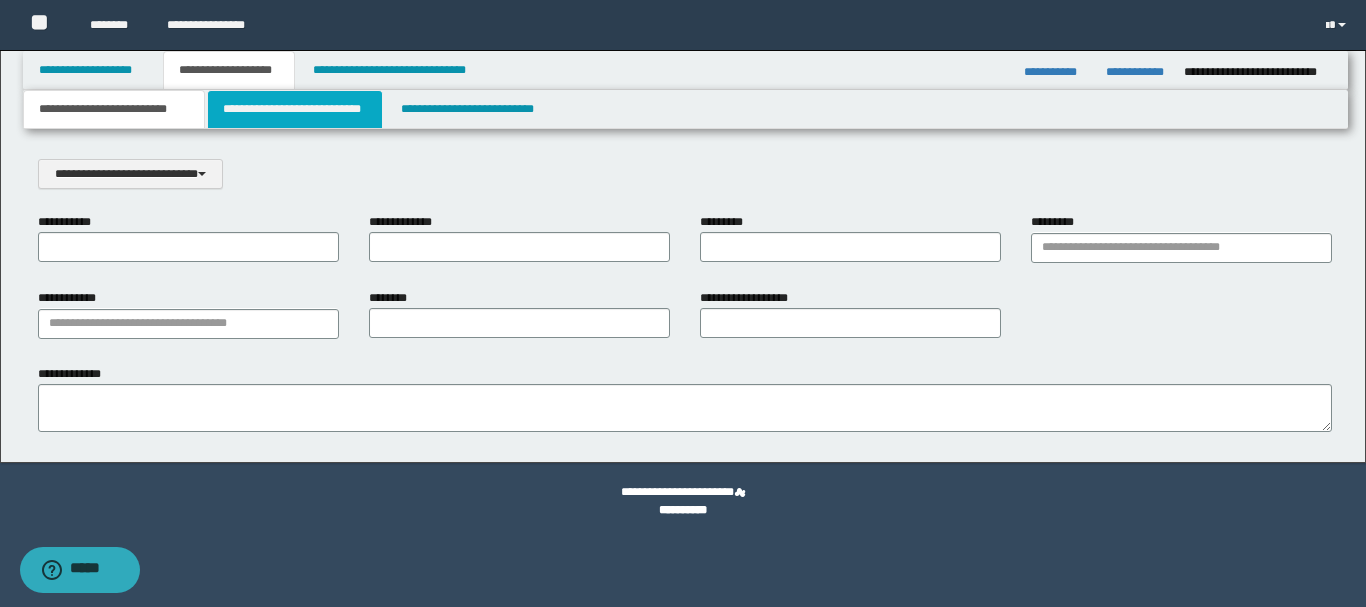 click on "**********" at bounding box center (295, 109) 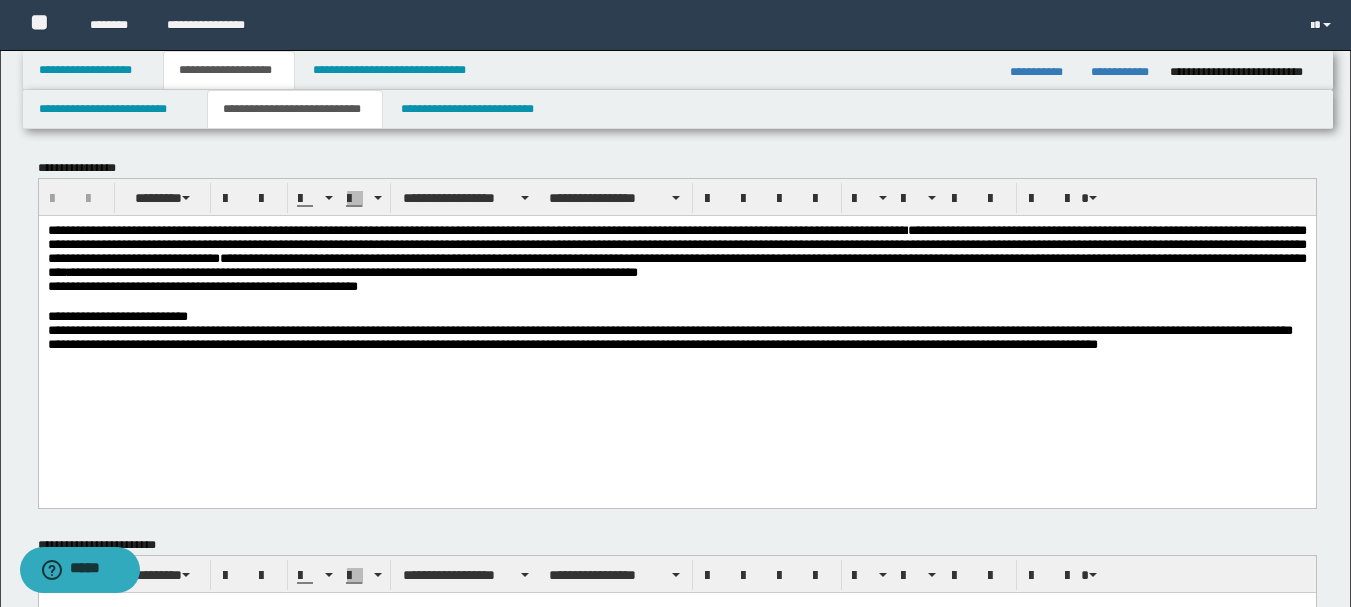 scroll, scrollTop: 200, scrollLeft: 0, axis: vertical 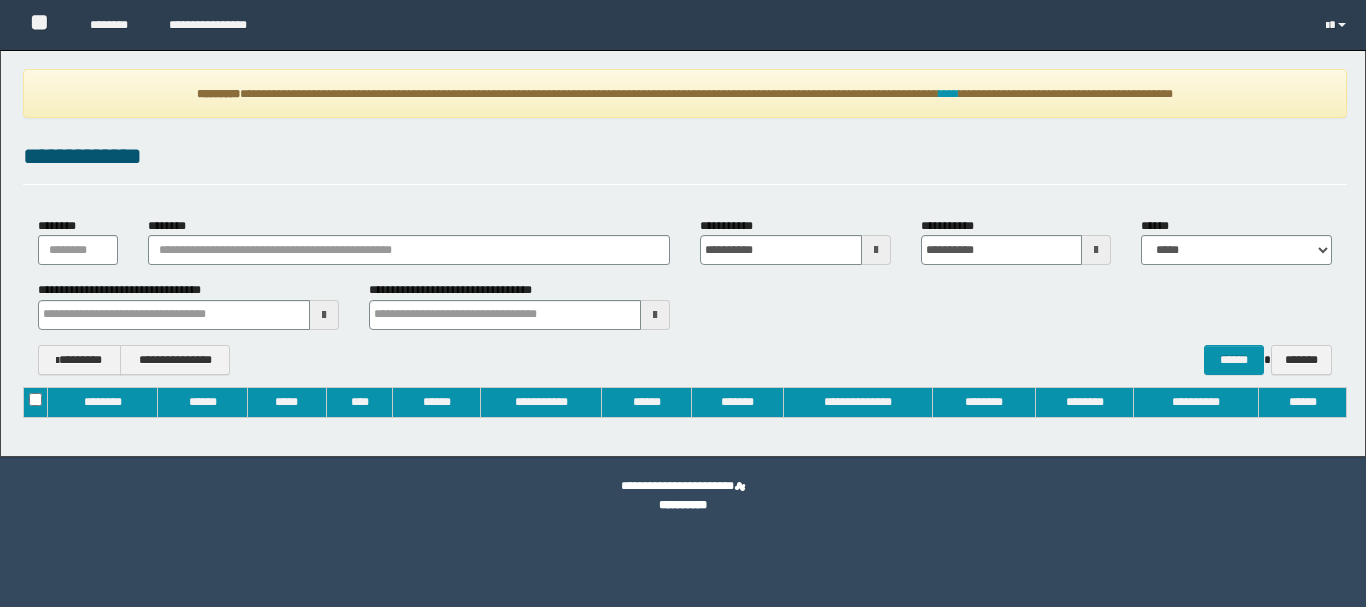 type on "**********" 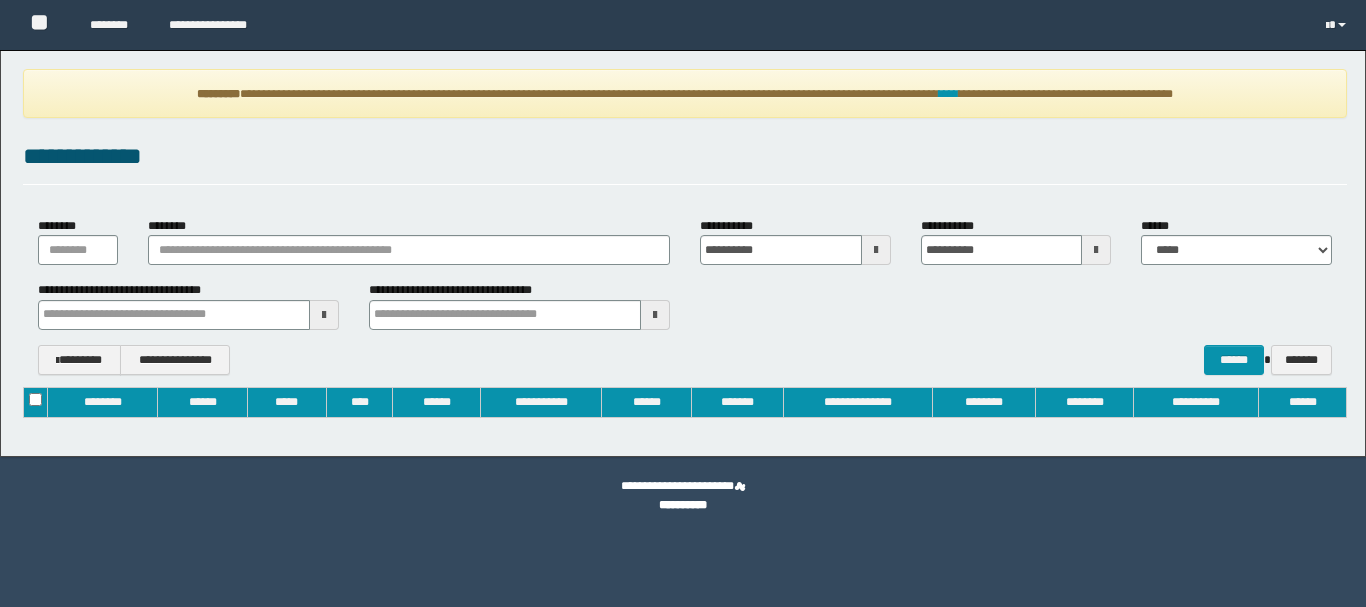 type on "**********" 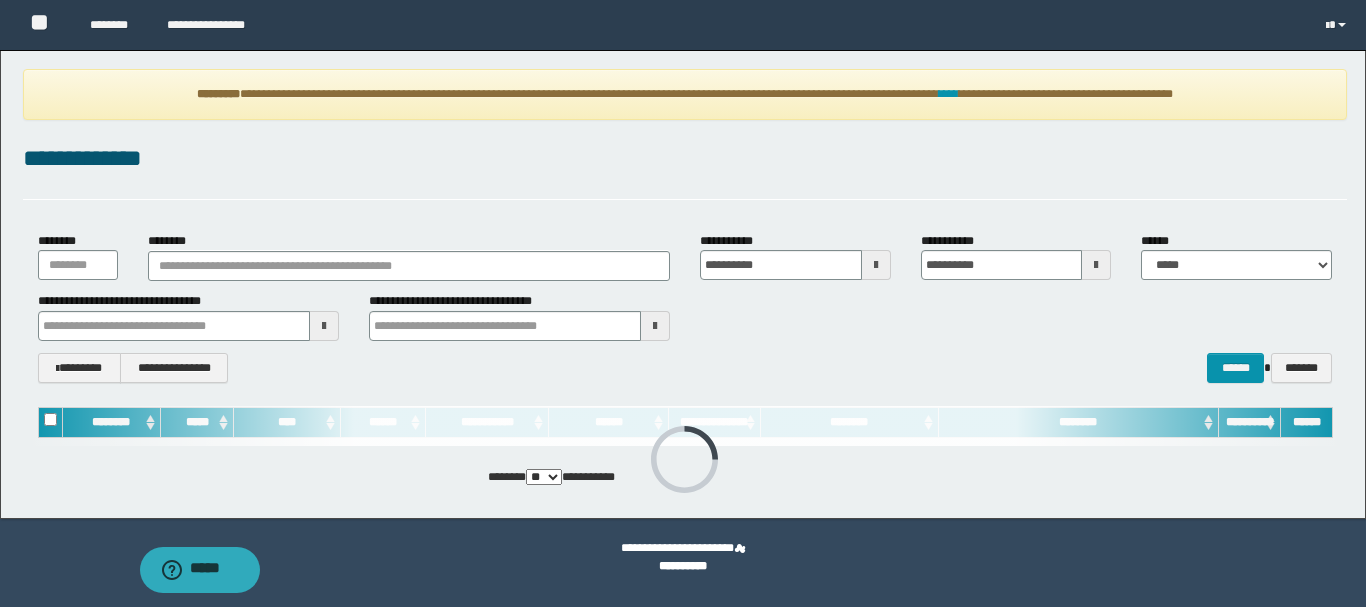 scroll, scrollTop: 0, scrollLeft: 0, axis: both 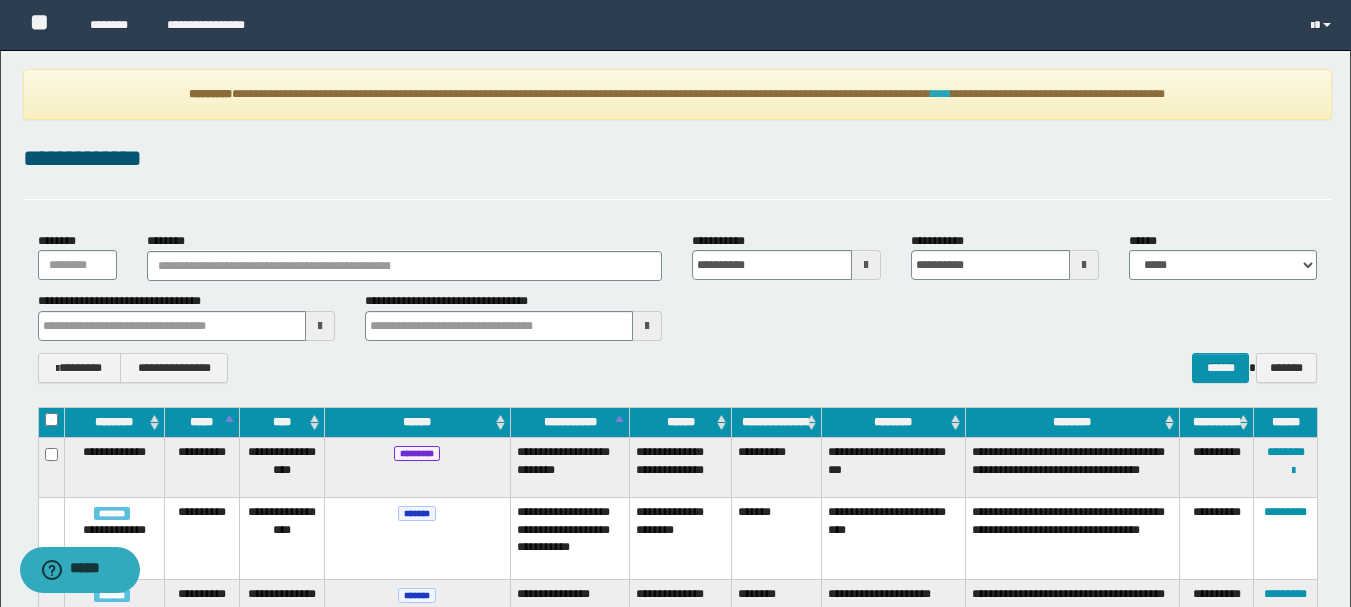 click on "****" at bounding box center [941, 94] 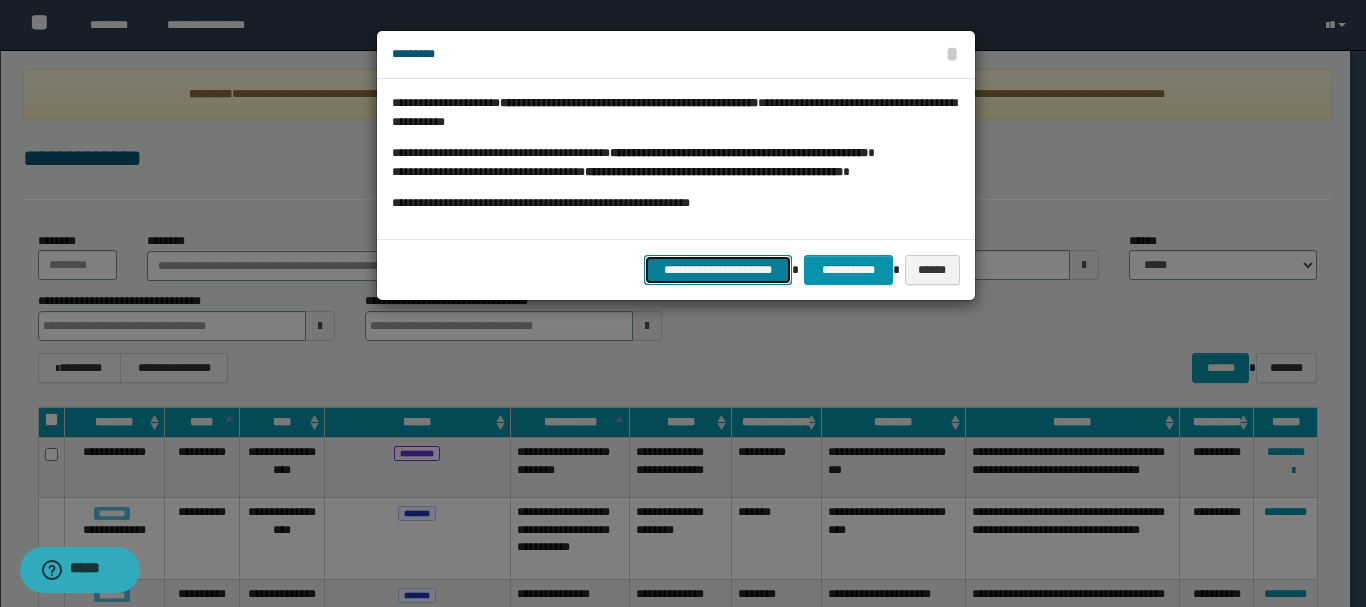 click on "**********" at bounding box center (718, 270) 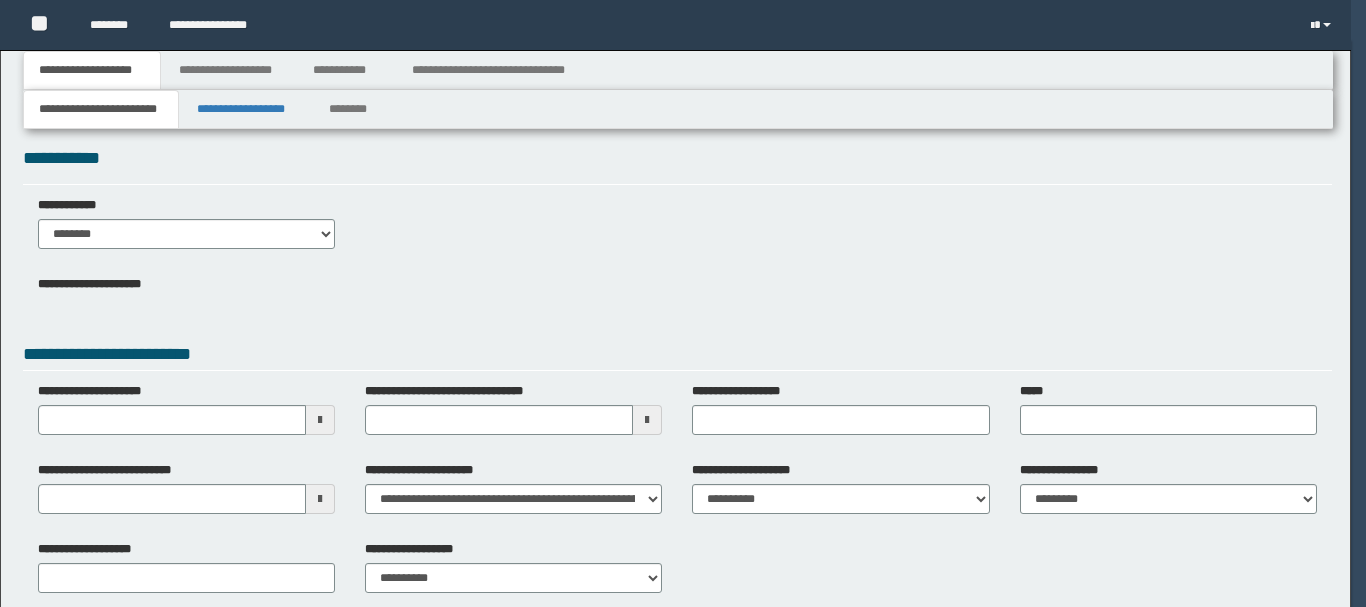 scroll, scrollTop: 0, scrollLeft: 0, axis: both 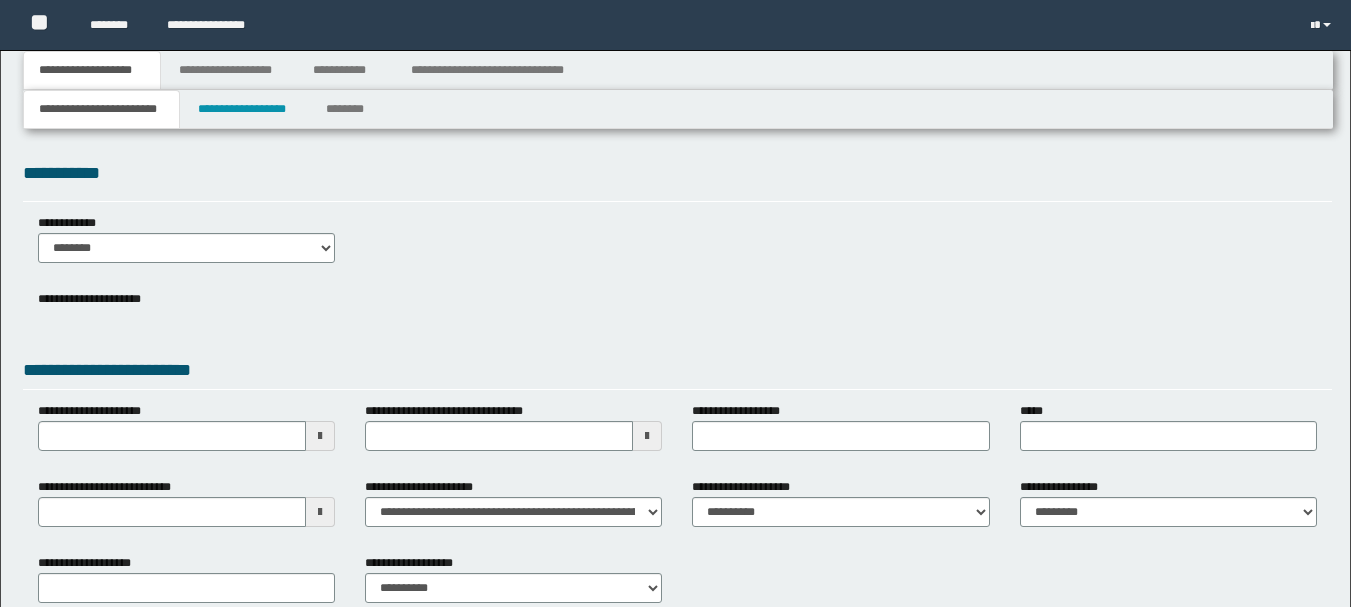 type 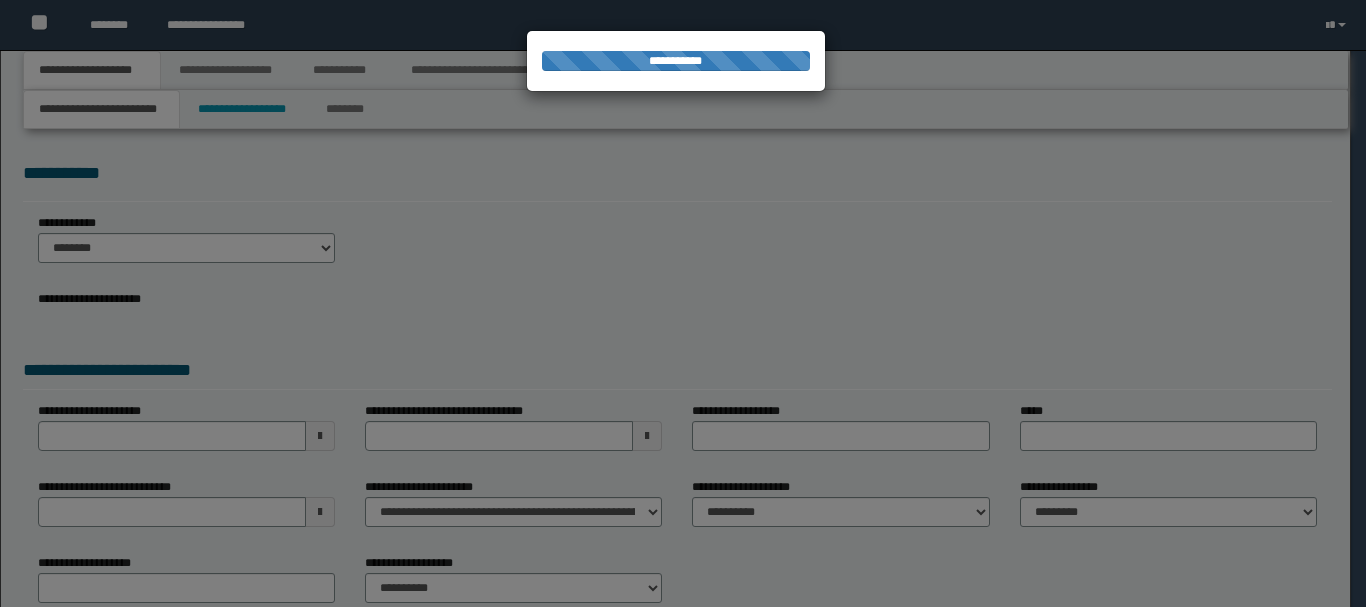 scroll, scrollTop: 0, scrollLeft: 0, axis: both 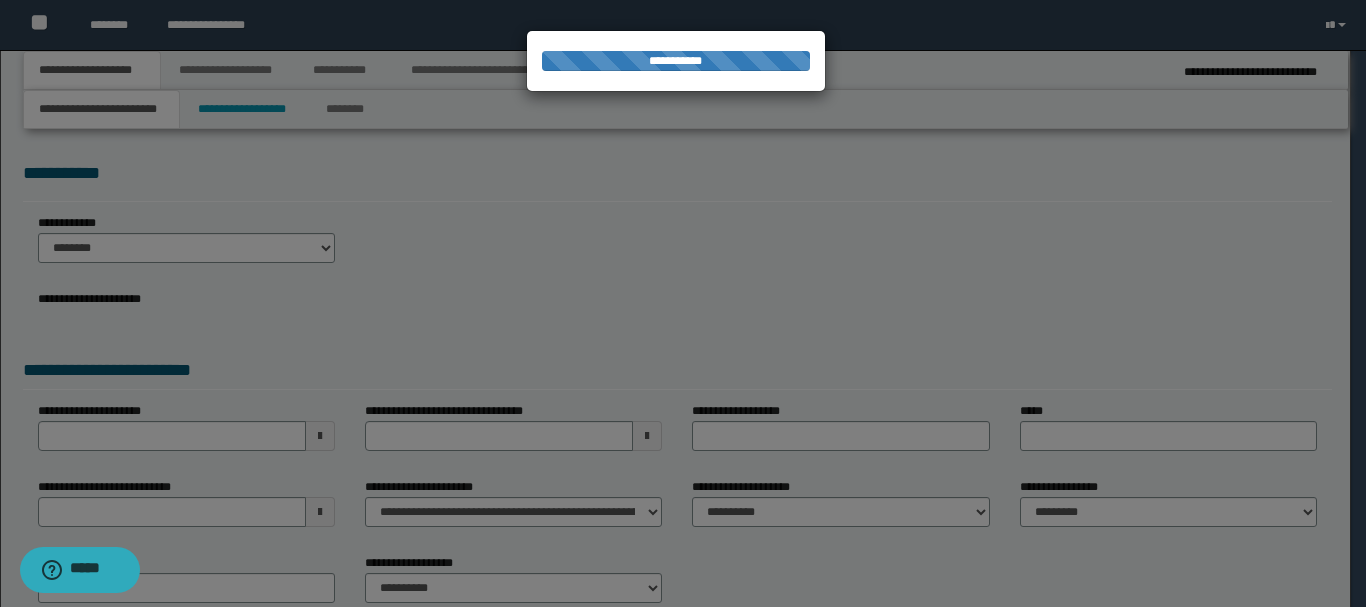 type on "**********" 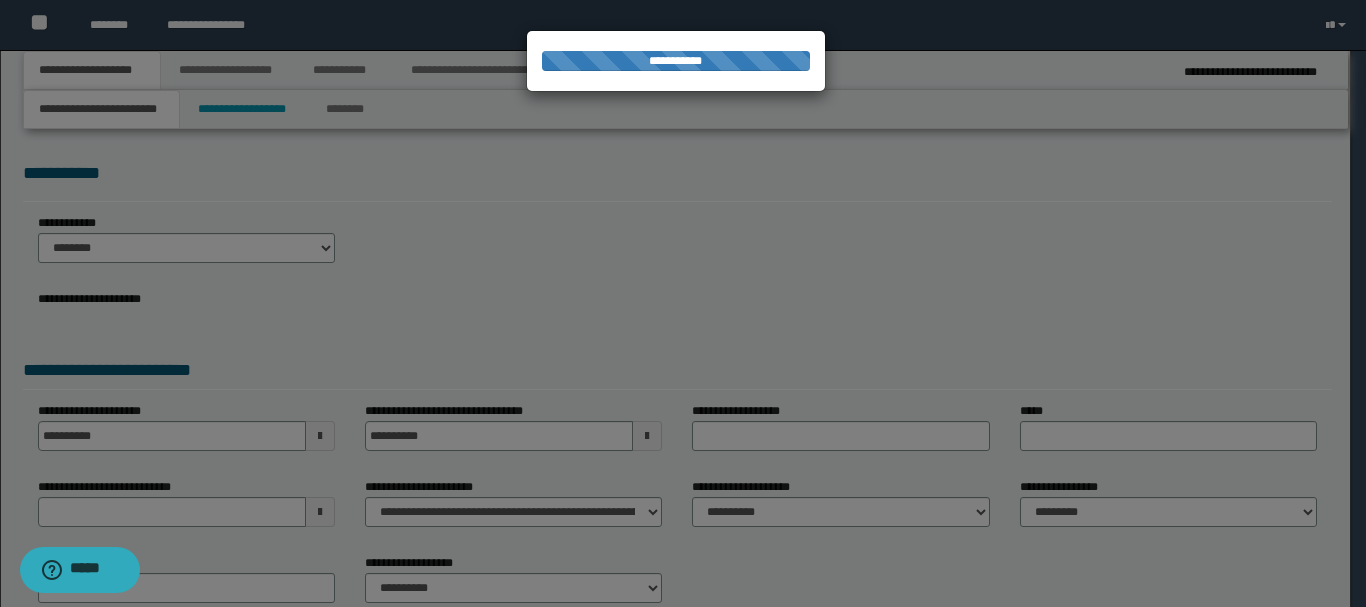 type on "**********" 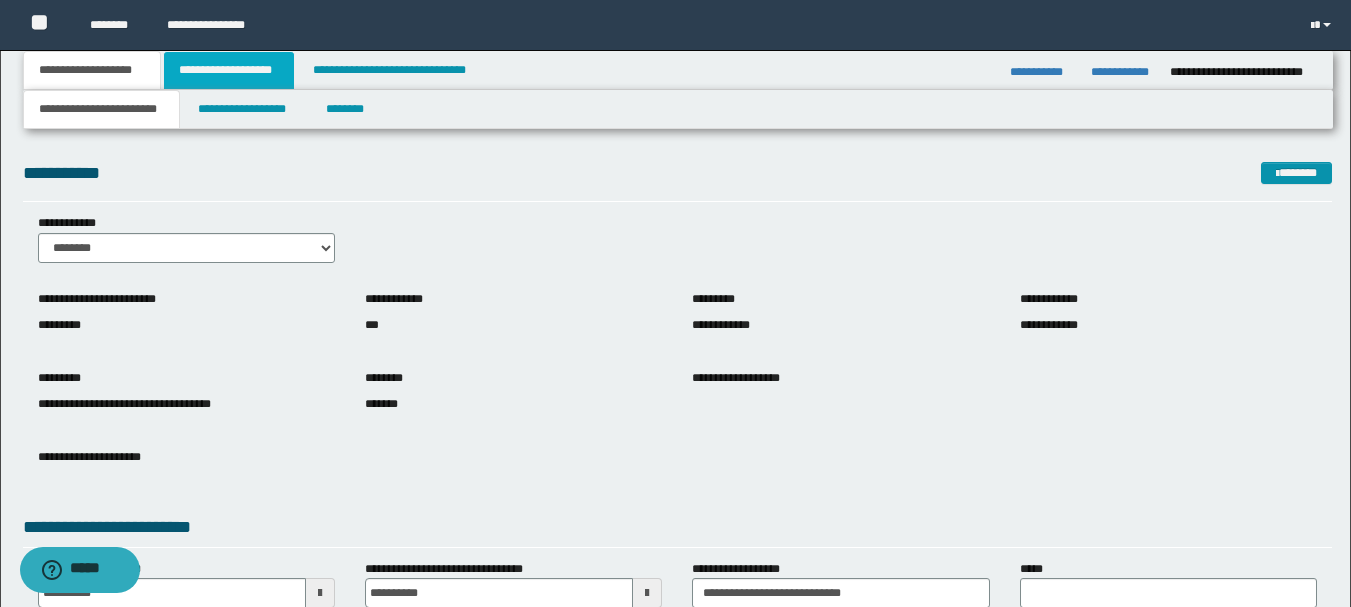 click on "**********" at bounding box center (229, 70) 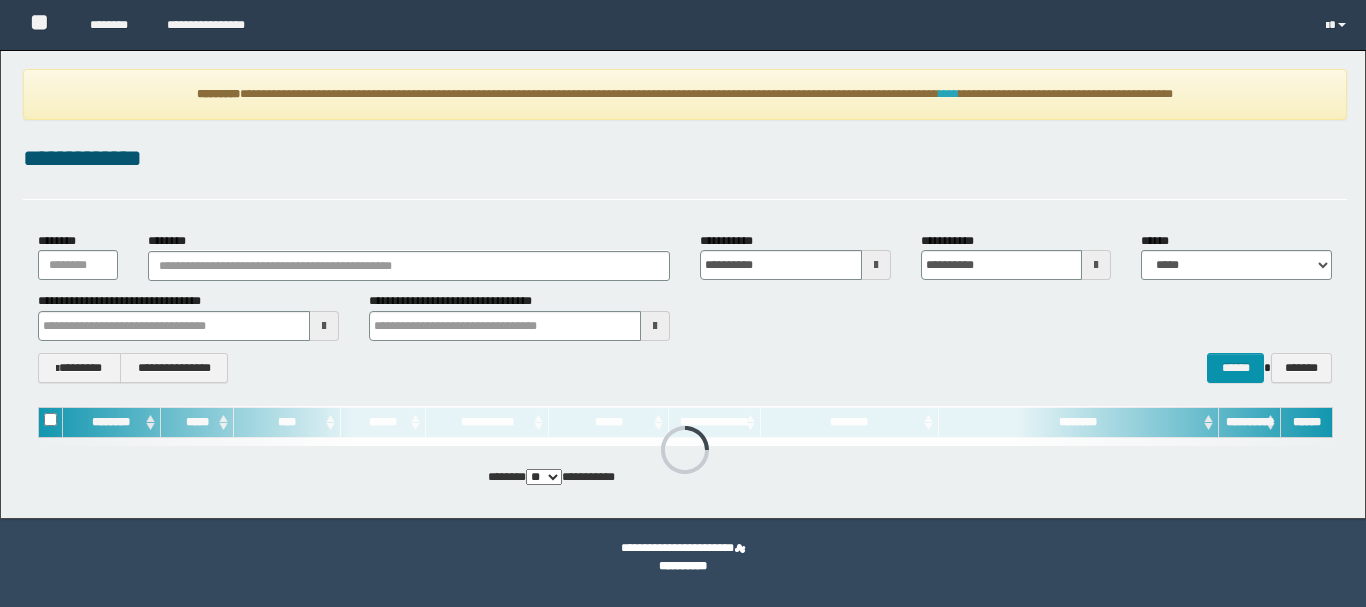 scroll, scrollTop: 0, scrollLeft: 0, axis: both 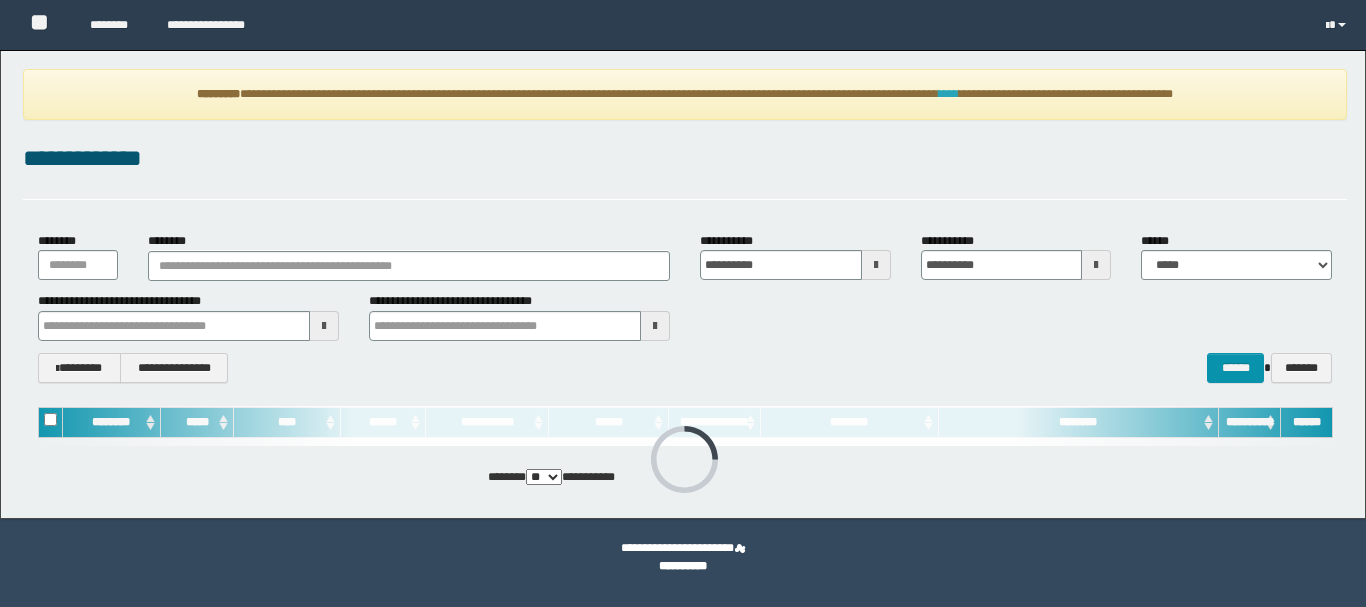 click on "****" at bounding box center [949, 94] 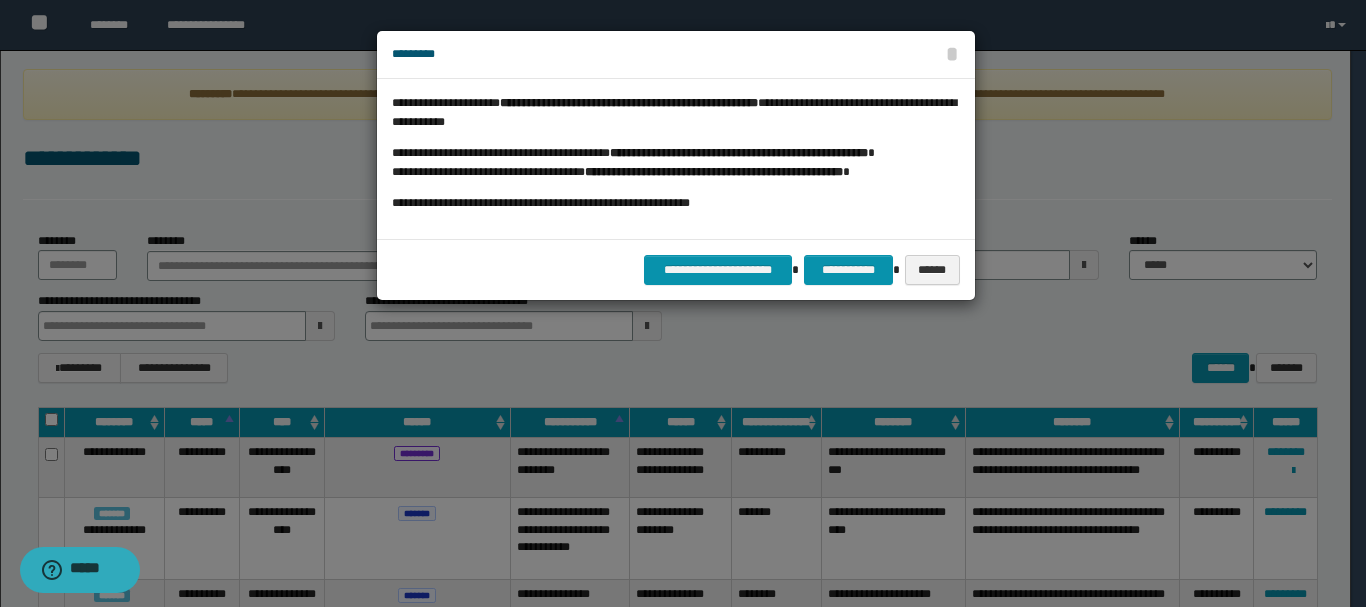scroll, scrollTop: 0, scrollLeft: 0, axis: both 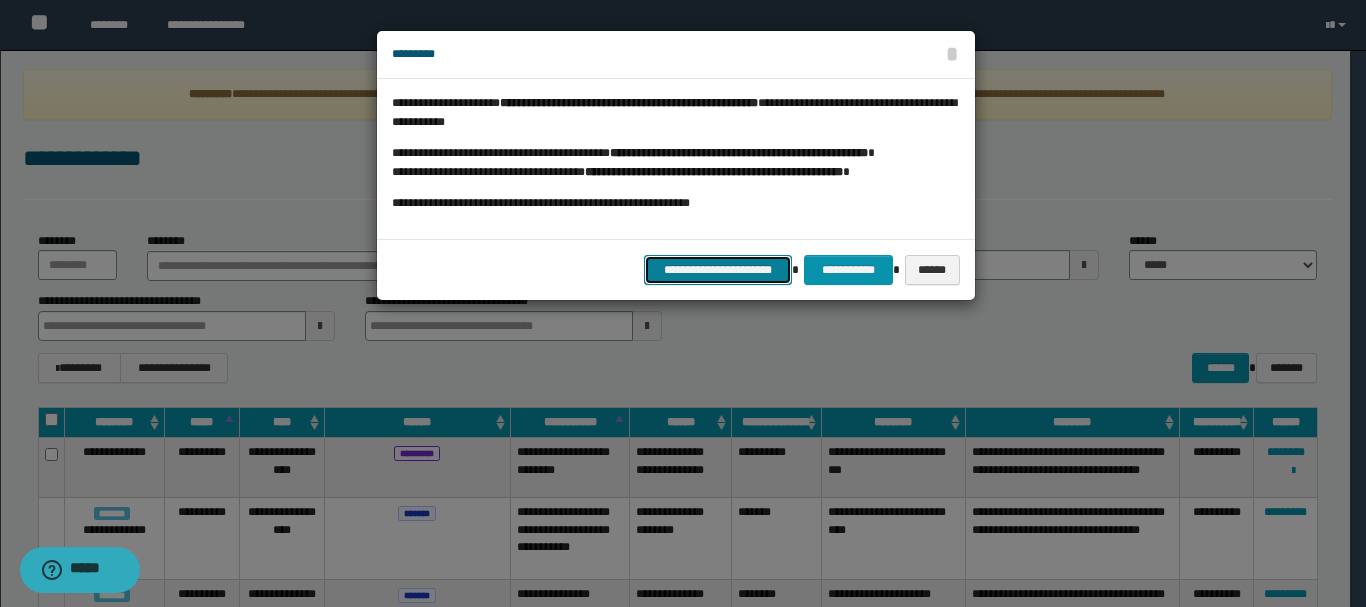 click on "**********" at bounding box center [718, 270] 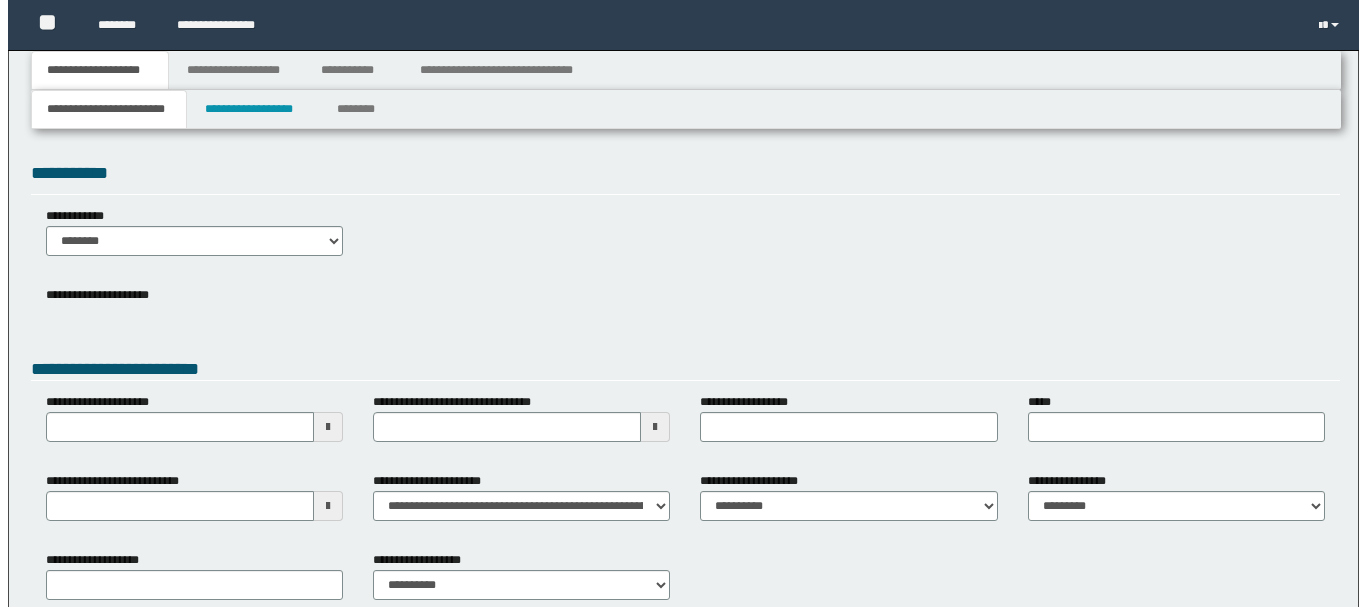 scroll, scrollTop: 0, scrollLeft: 0, axis: both 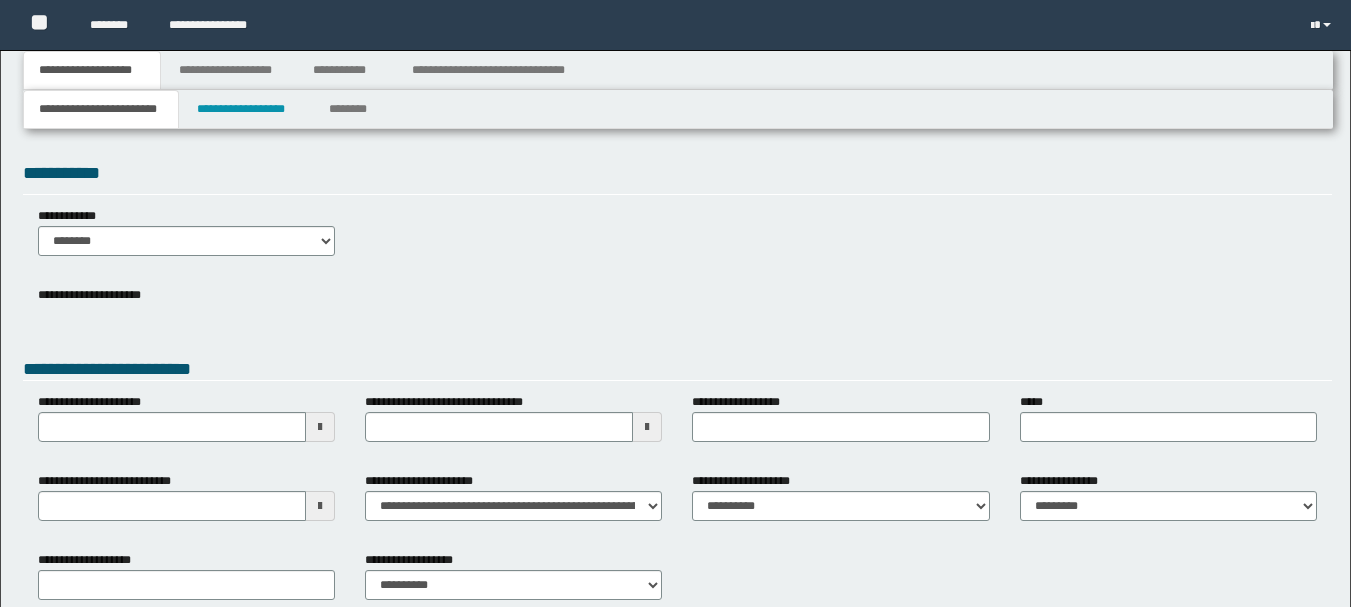 type 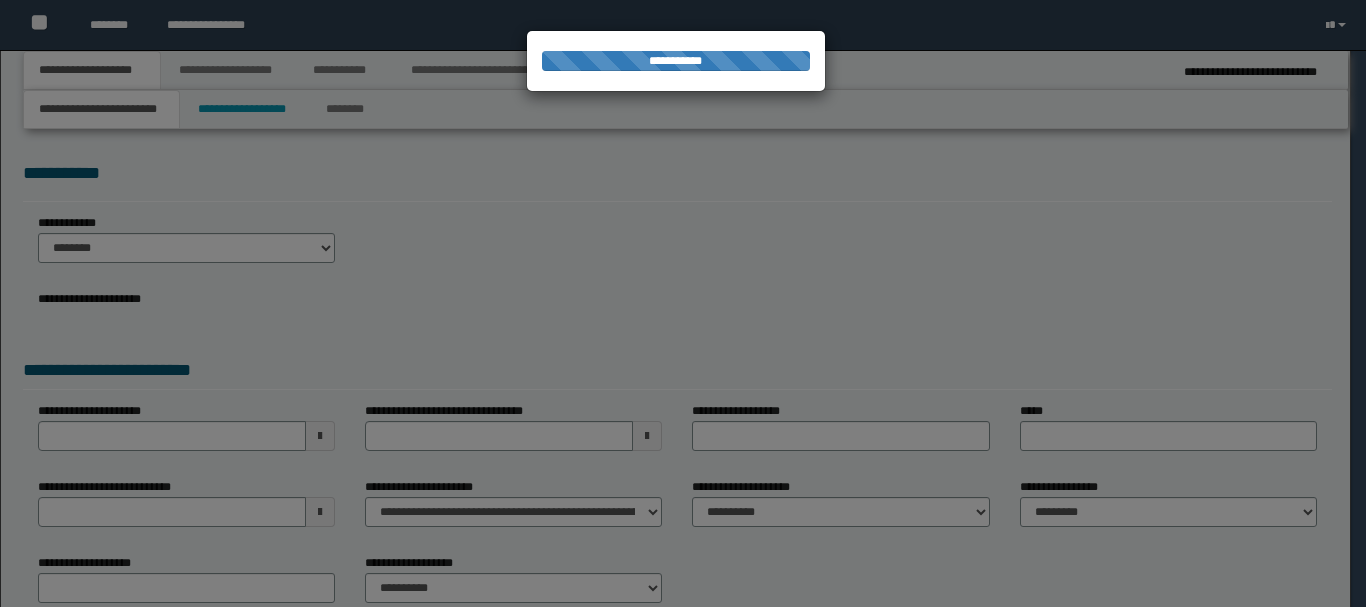 type on "**********" 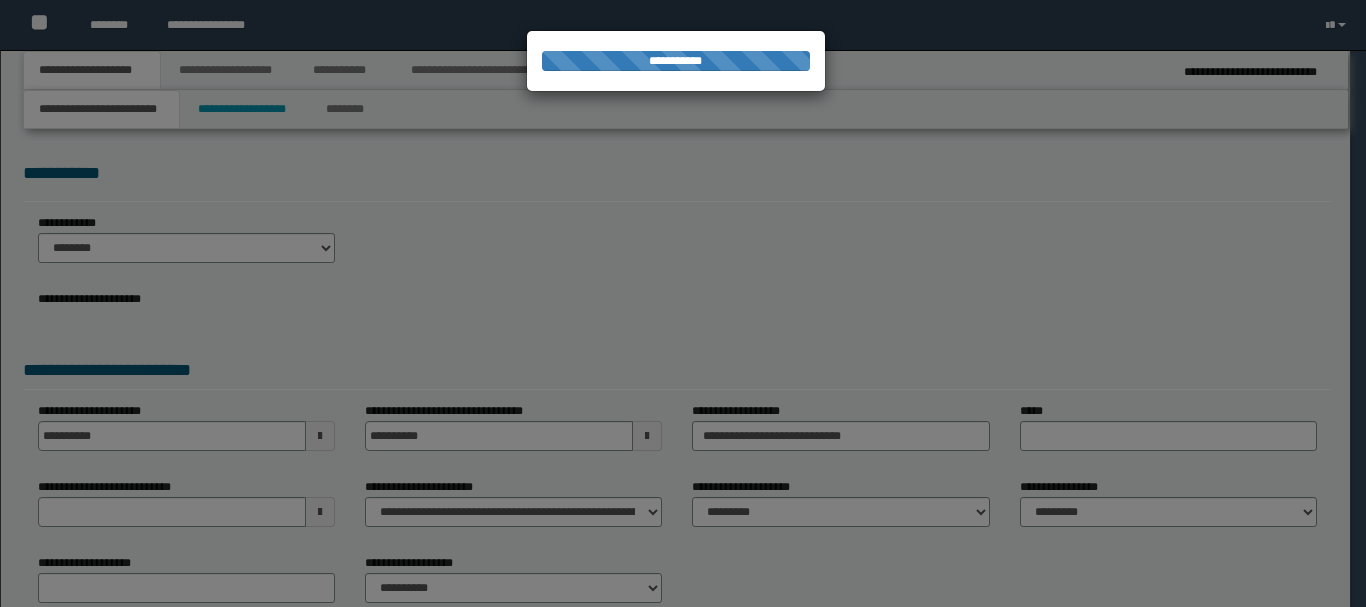 type on "**********" 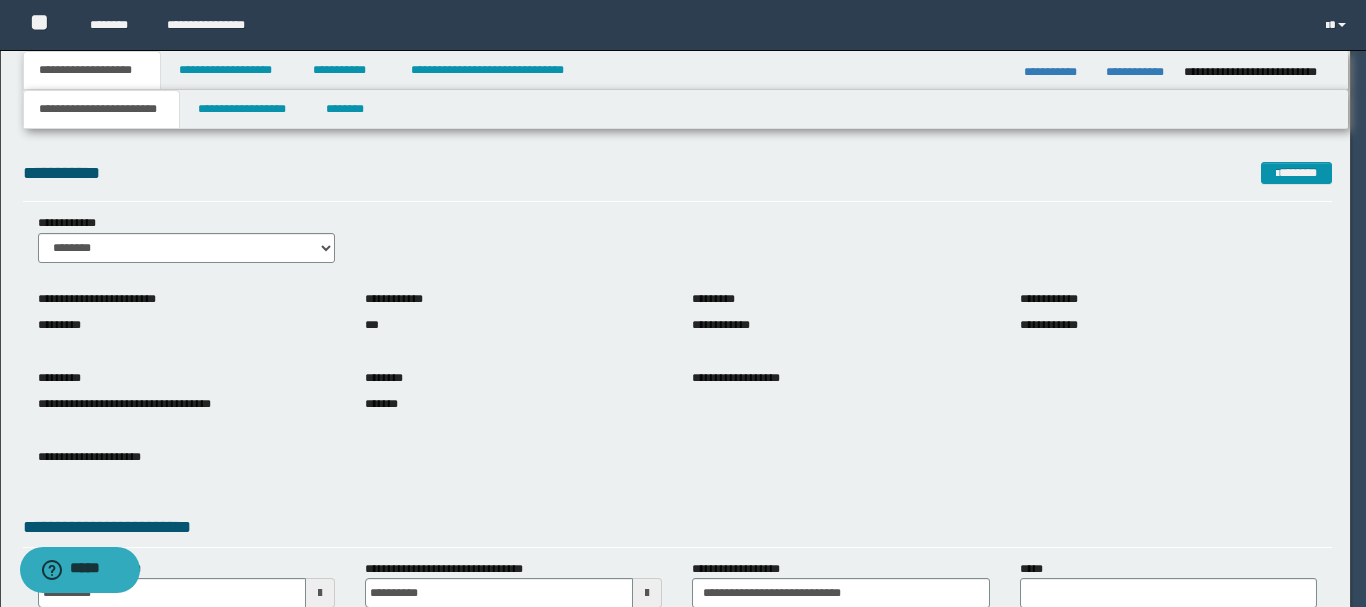 scroll, scrollTop: 0, scrollLeft: 0, axis: both 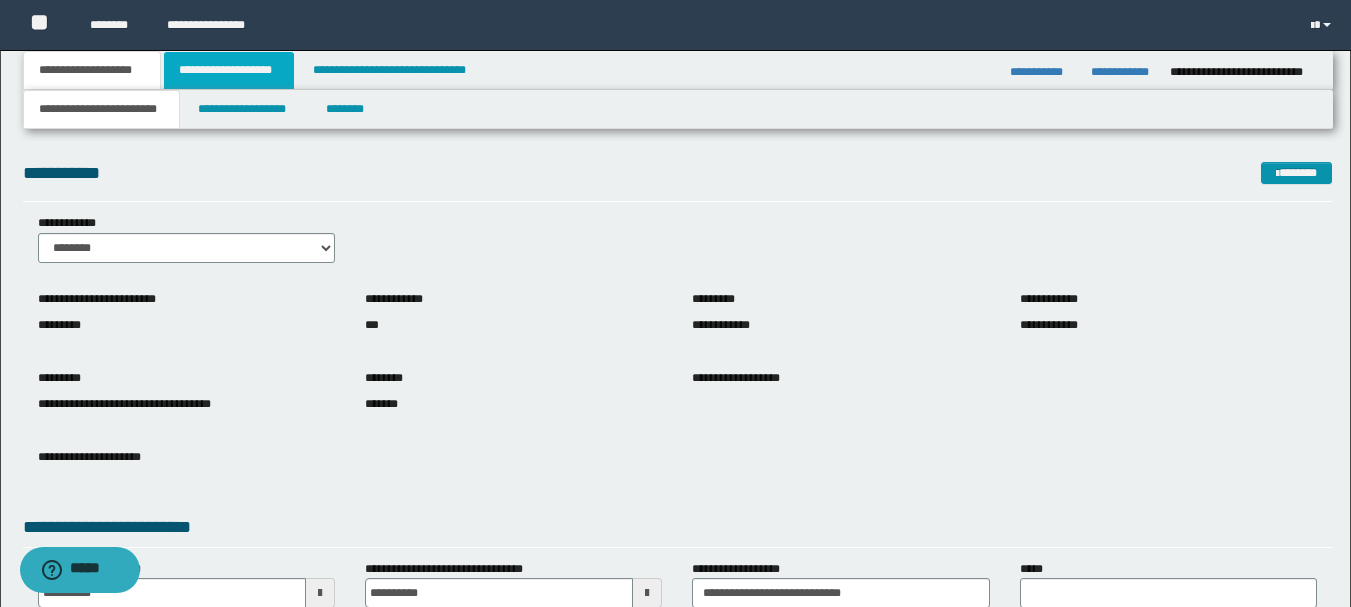 click on "**********" at bounding box center (229, 70) 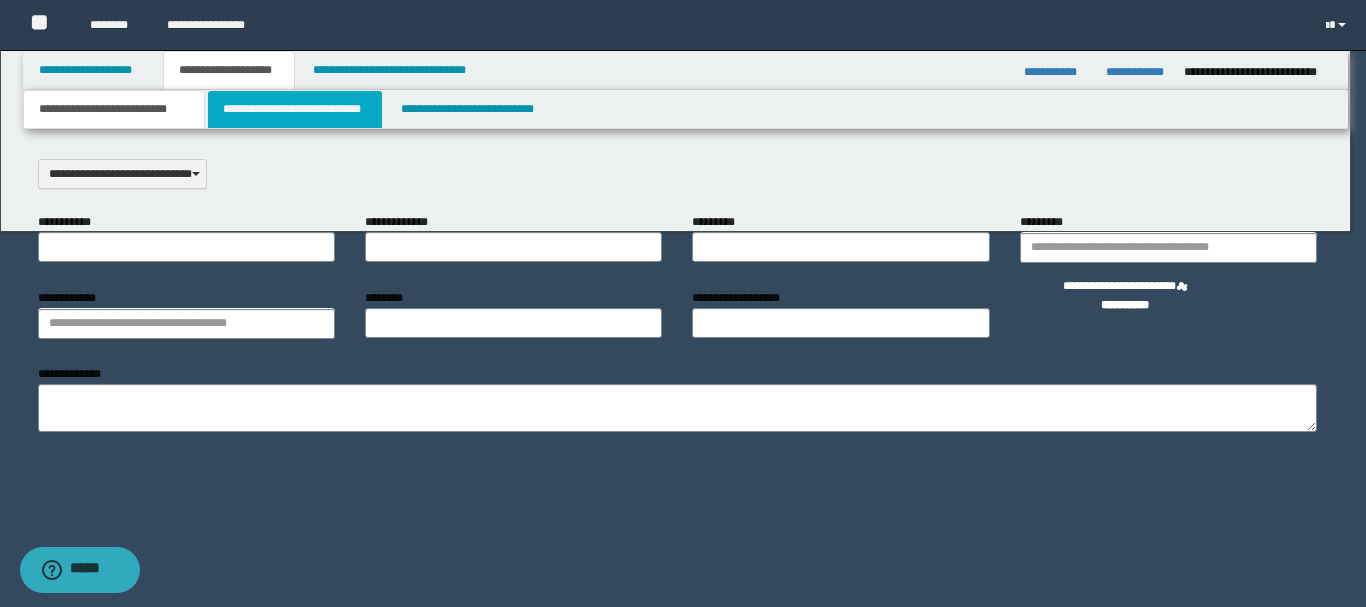 click on "**********" at bounding box center (295, 109) 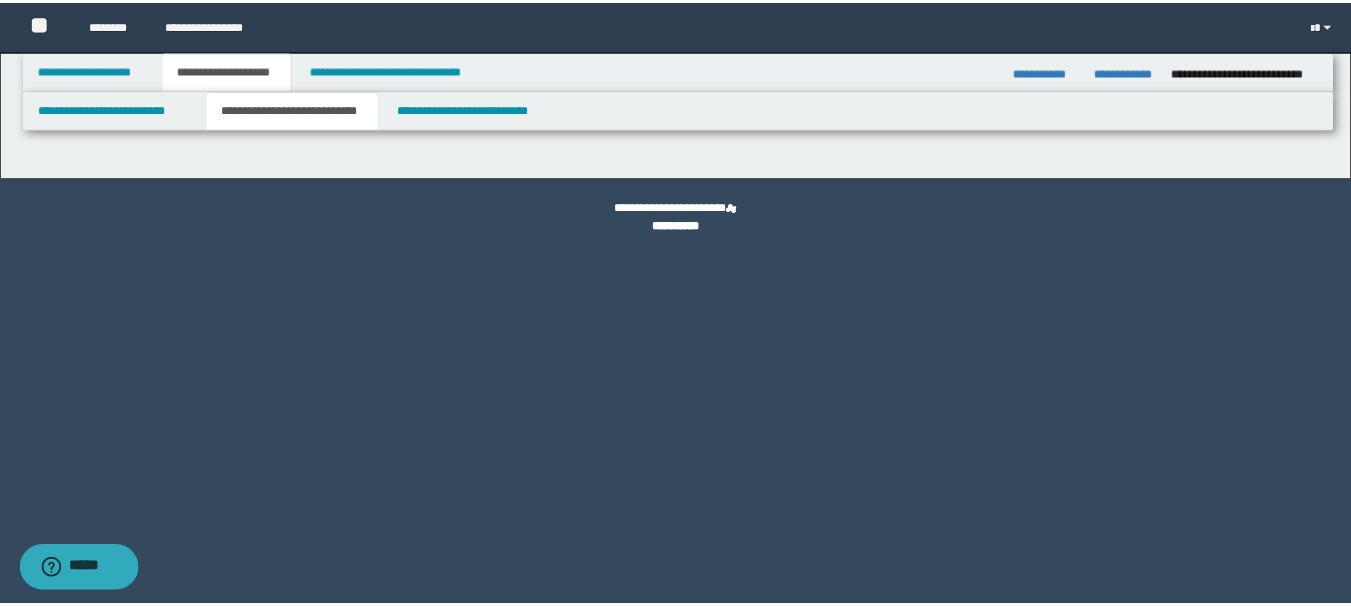 scroll, scrollTop: 0, scrollLeft: 0, axis: both 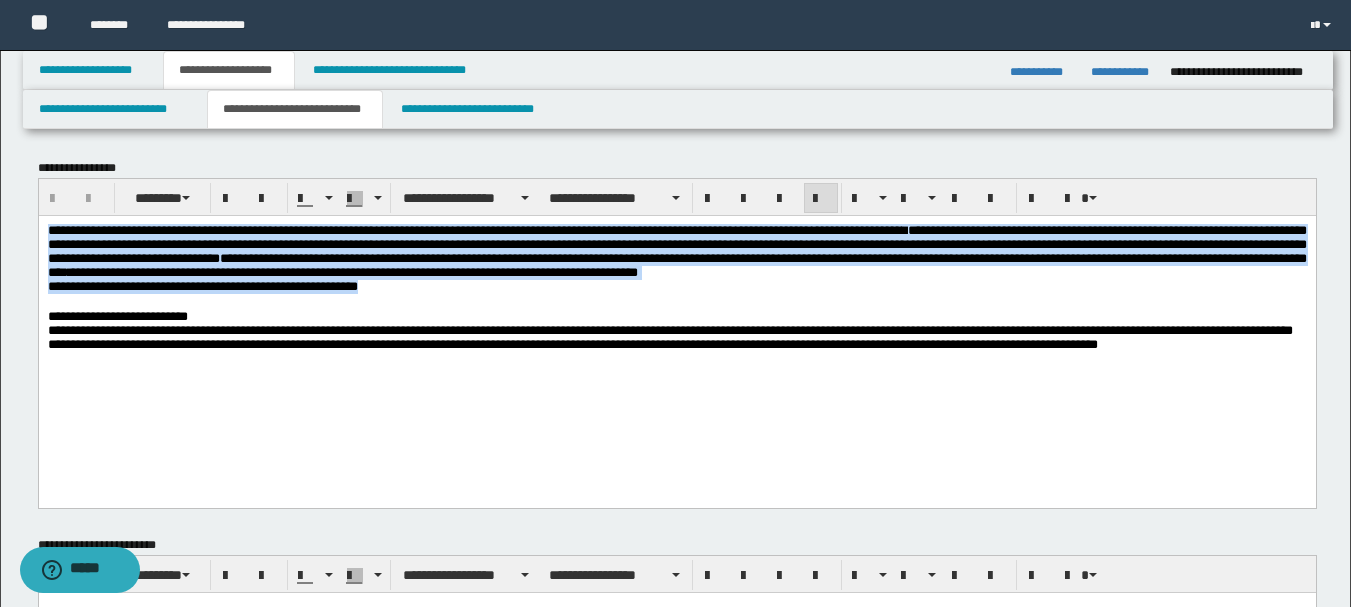 drag, startPoint x: 457, startPoint y: 316, endPoint x: 47, endPoint y: 230, distance: 418.92242 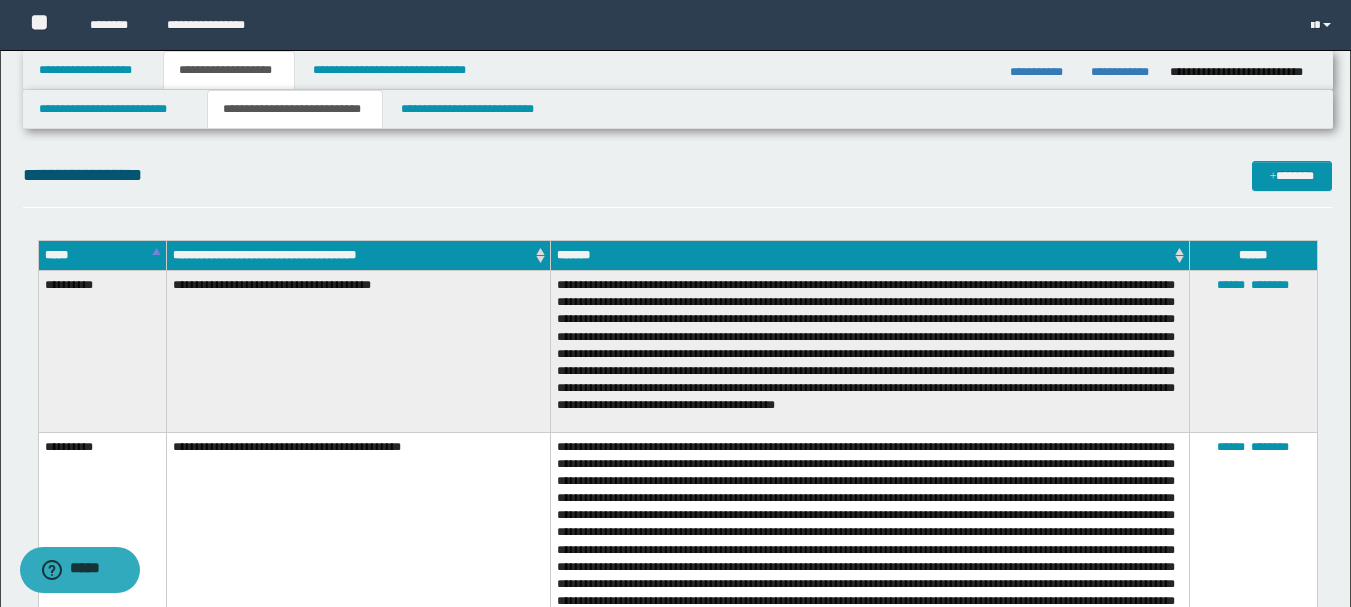 scroll, scrollTop: 1100, scrollLeft: 0, axis: vertical 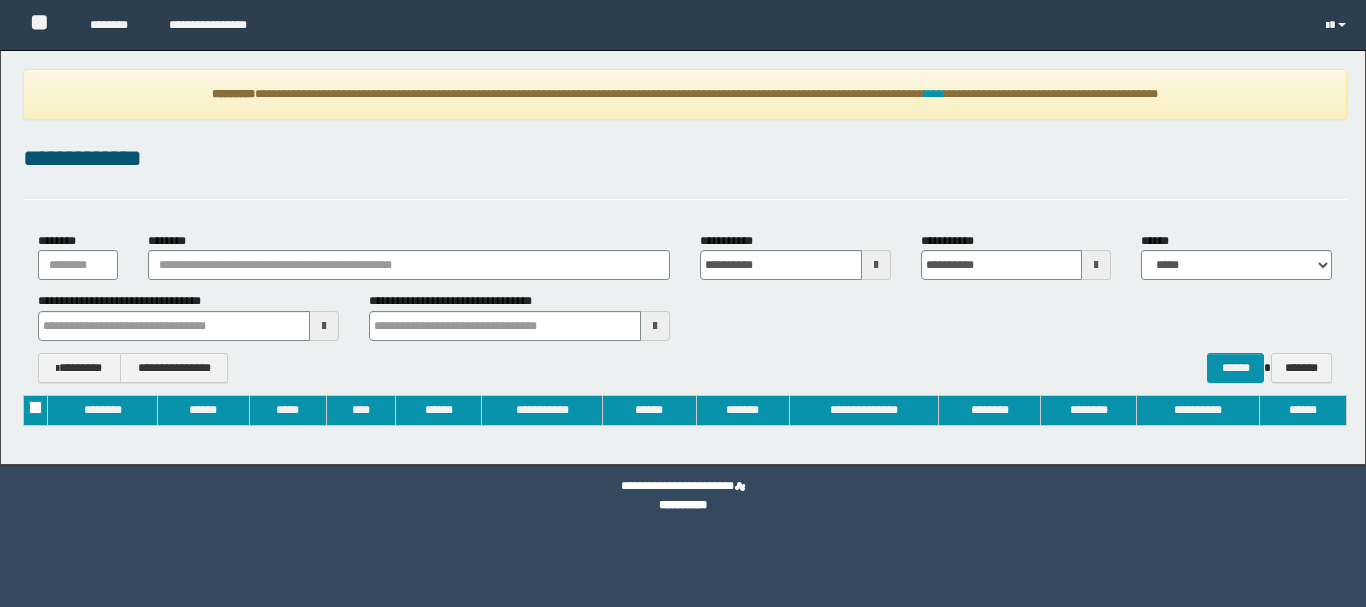 type on "**********" 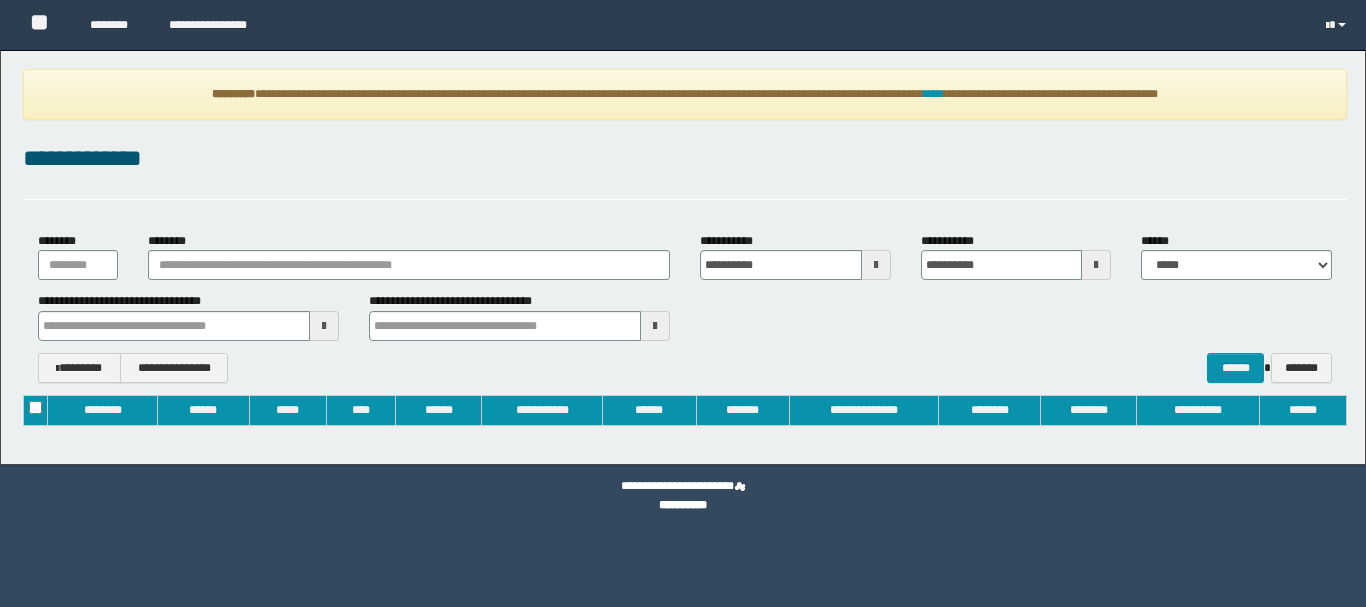 type on "**********" 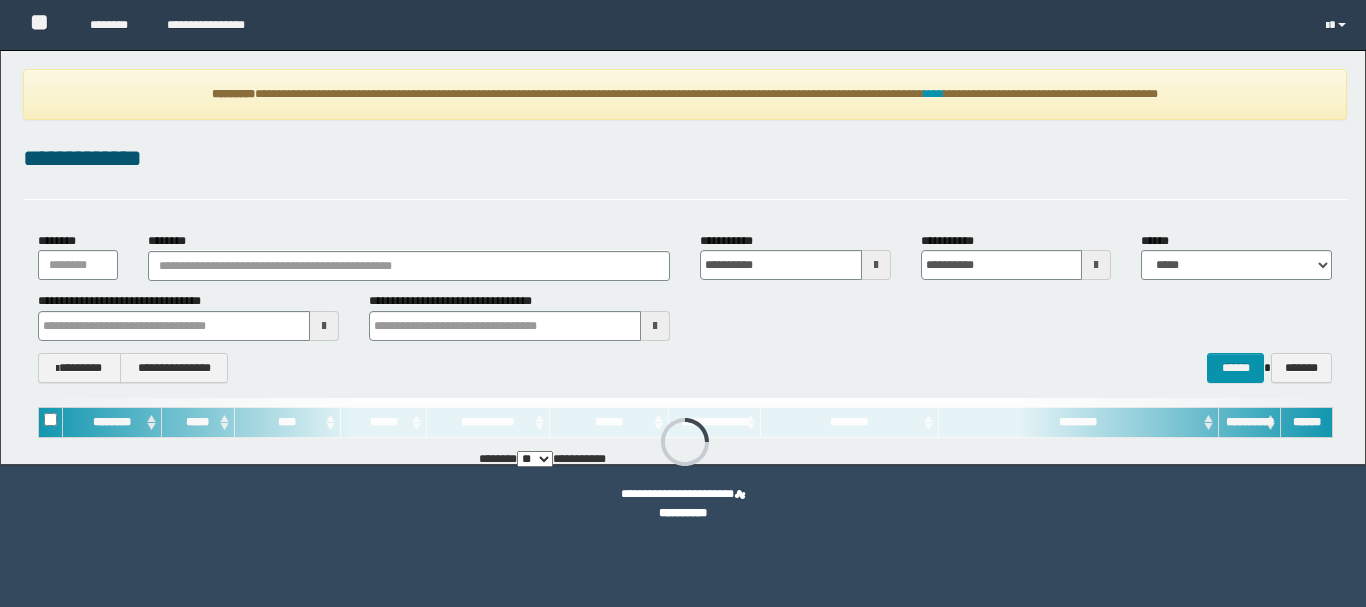 type on "**********" 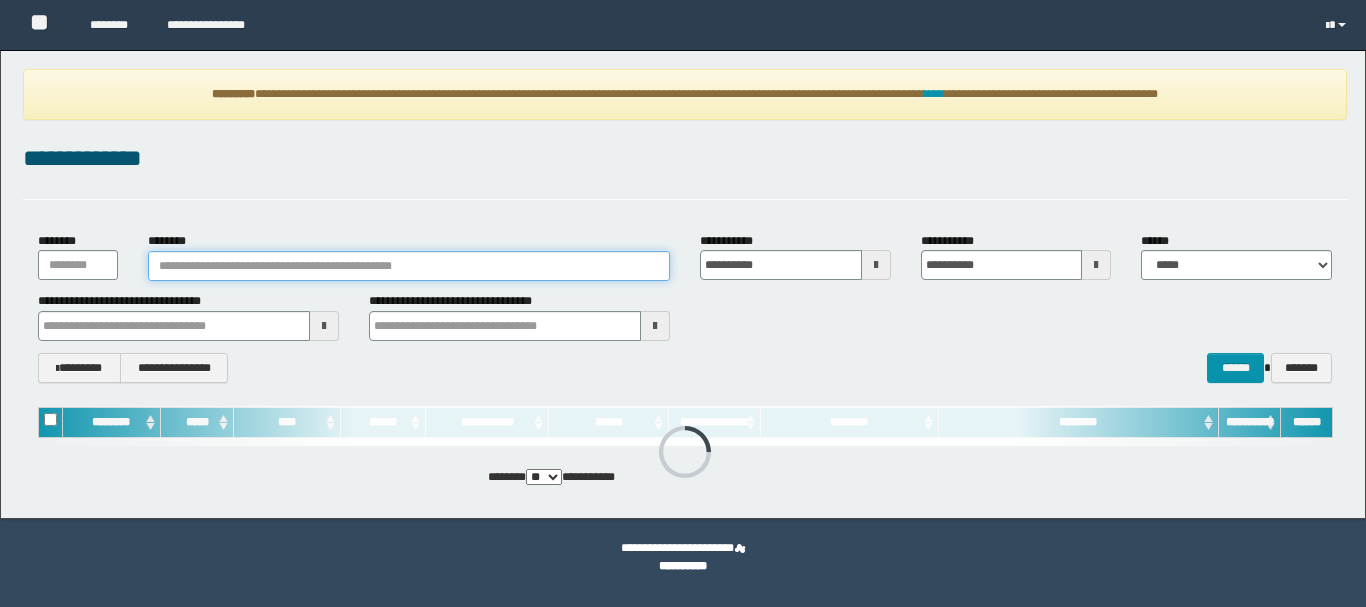 click on "********" at bounding box center (409, 266) 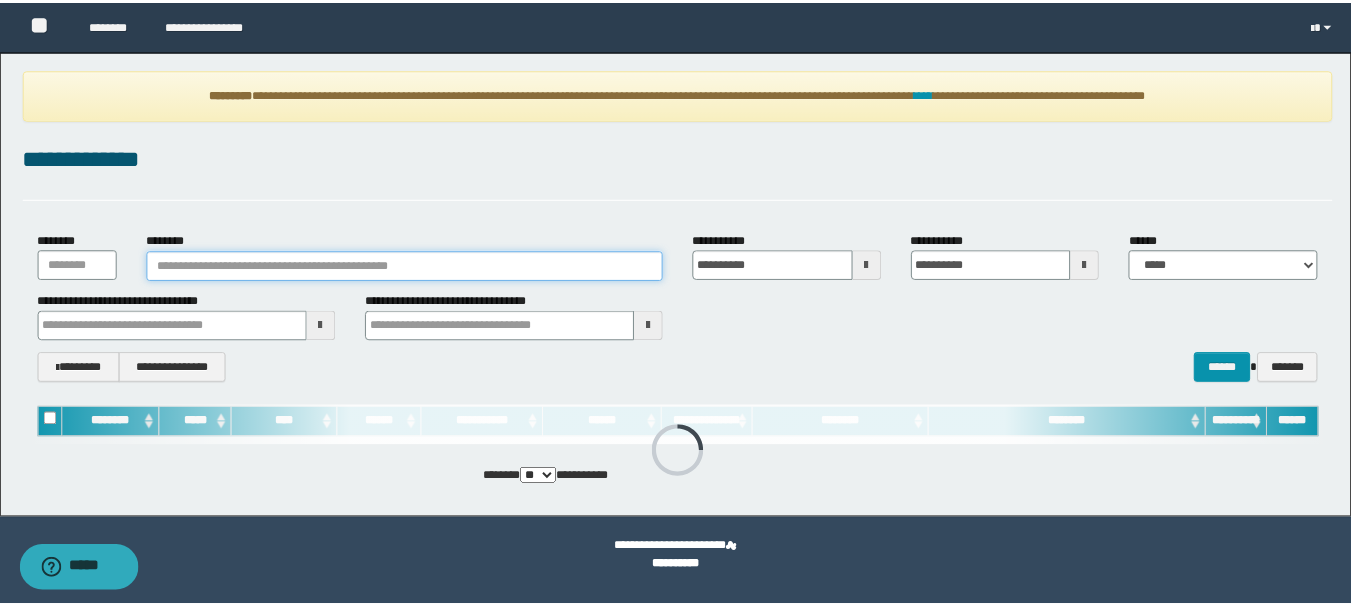 scroll, scrollTop: 0, scrollLeft: 0, axis: both 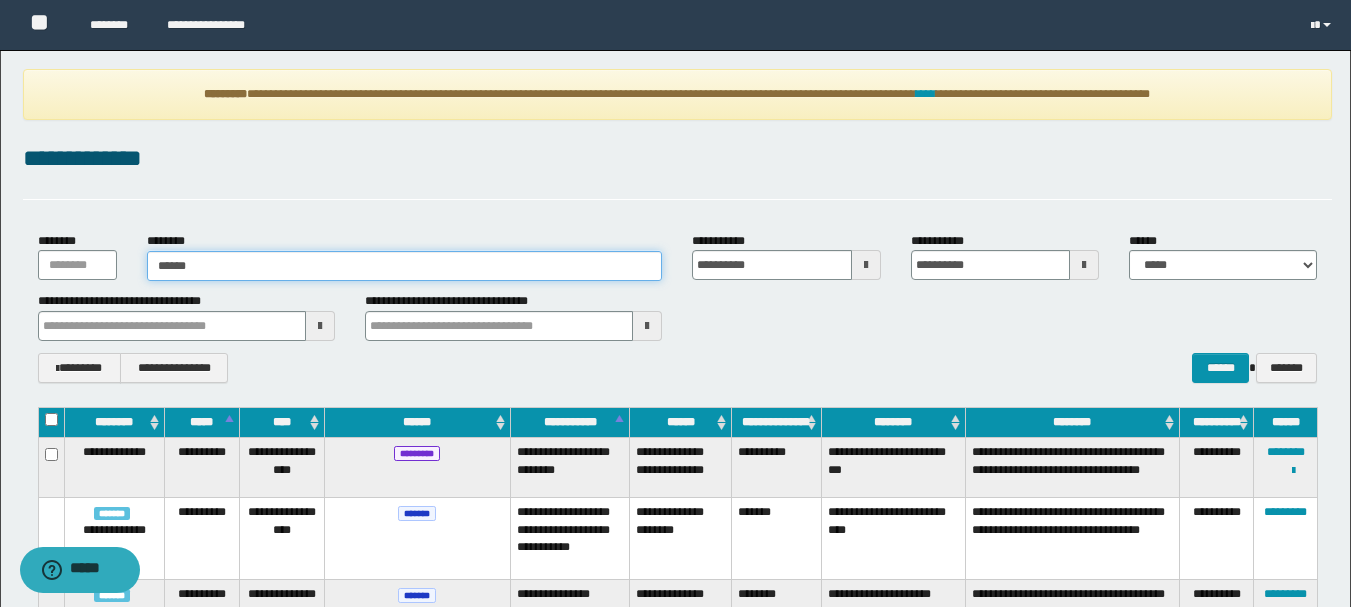 type on "*******" 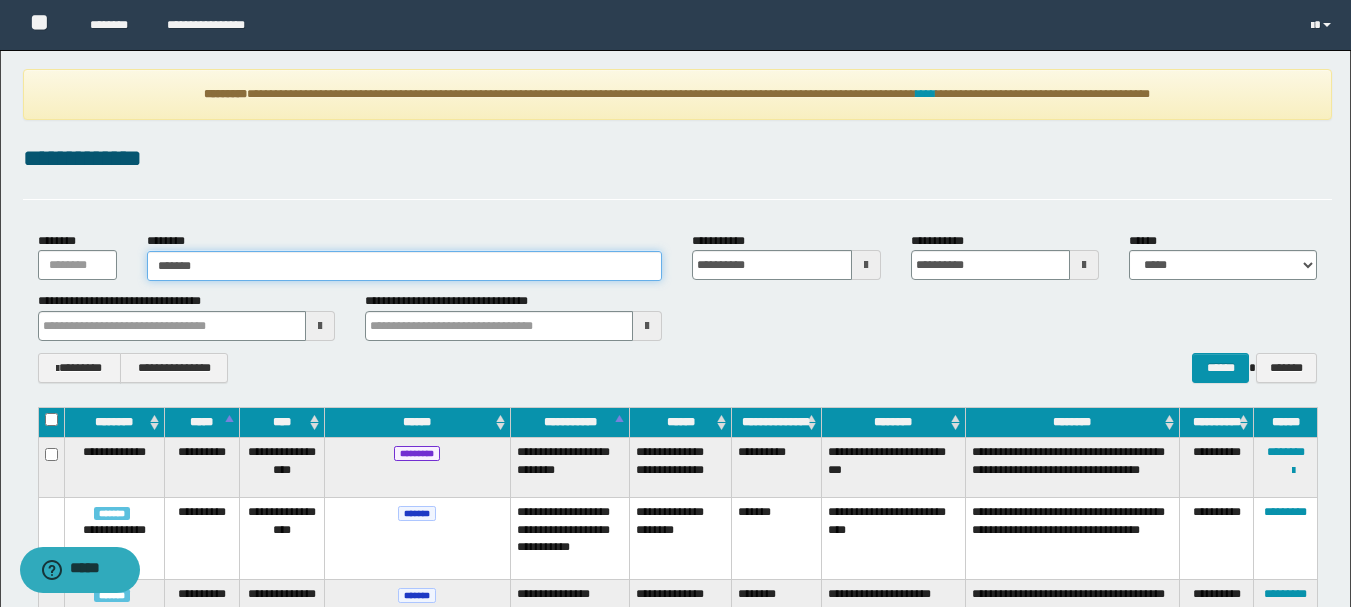 type on "*******" 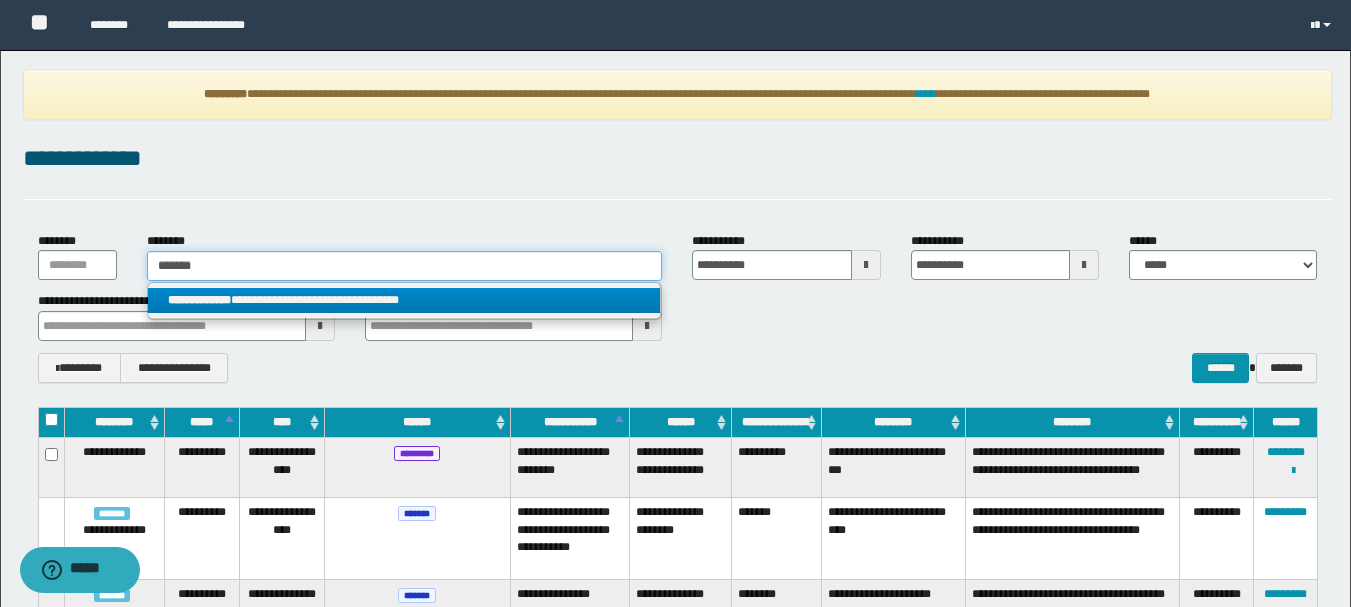 type 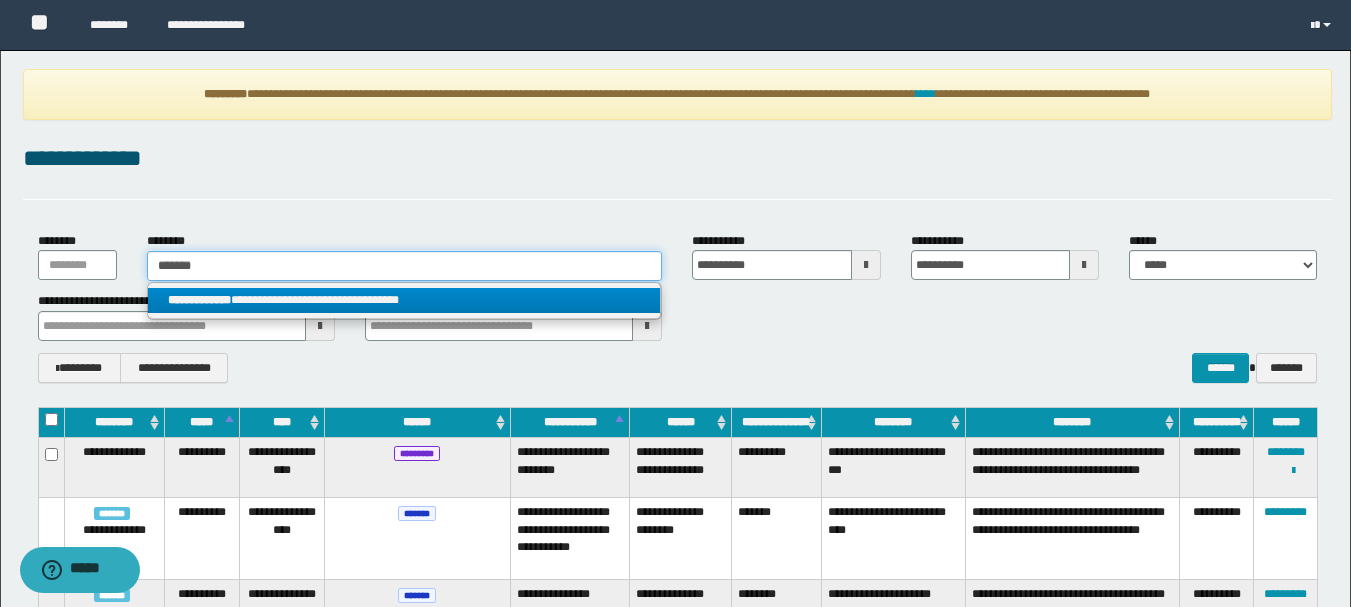 type on "*******" 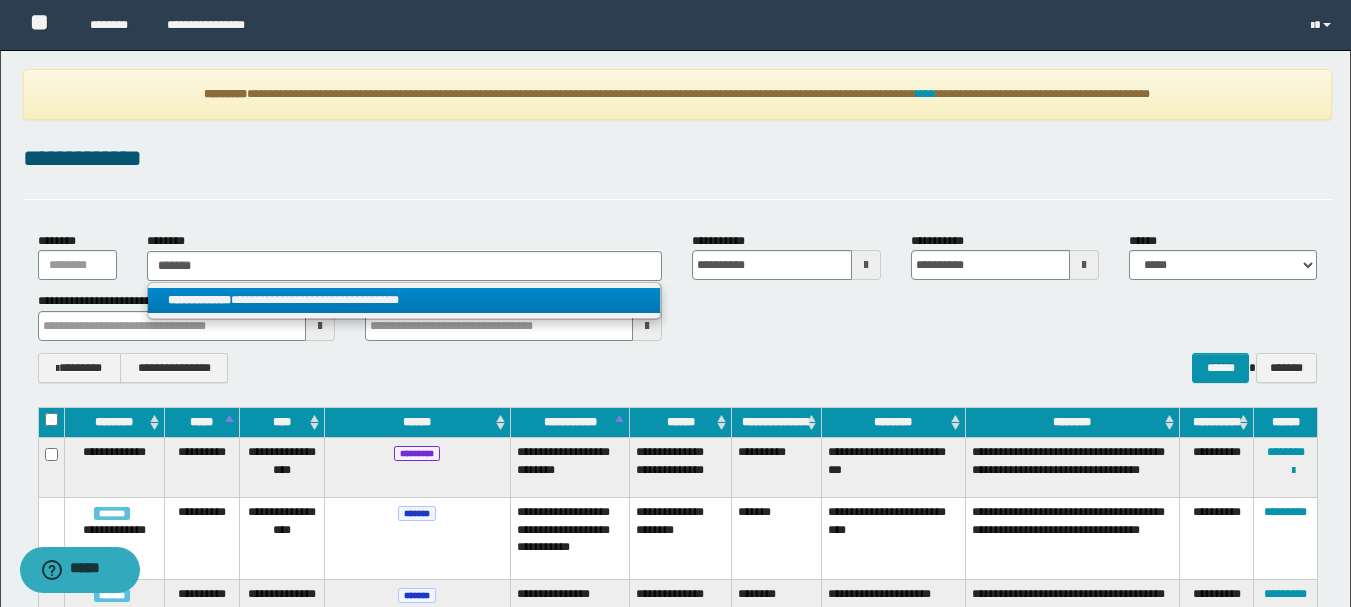 click on "**********" at bounding box center (404, 300) 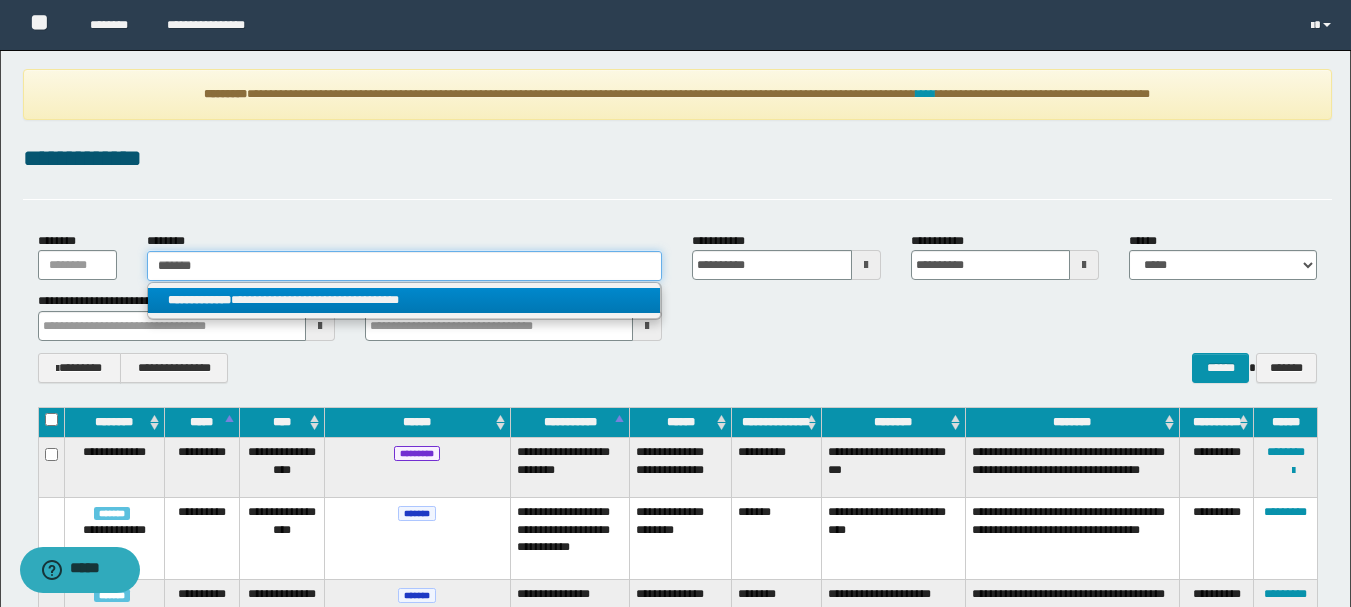 type 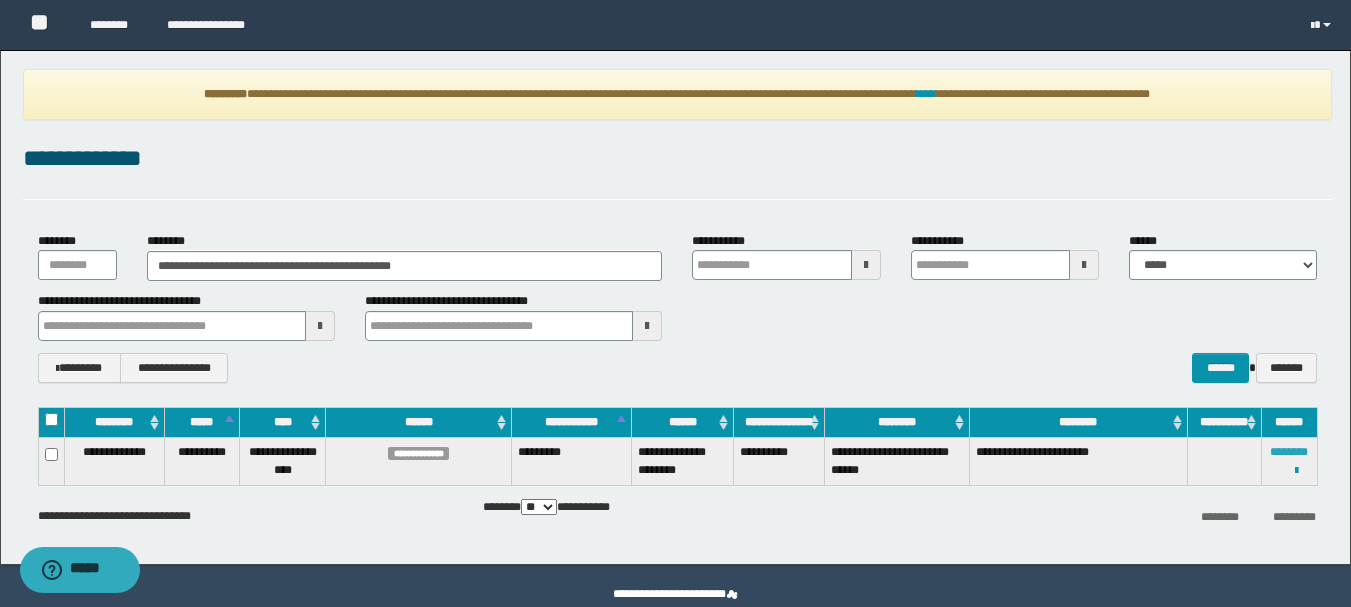click on "********" at bounding box center (1289, 452) 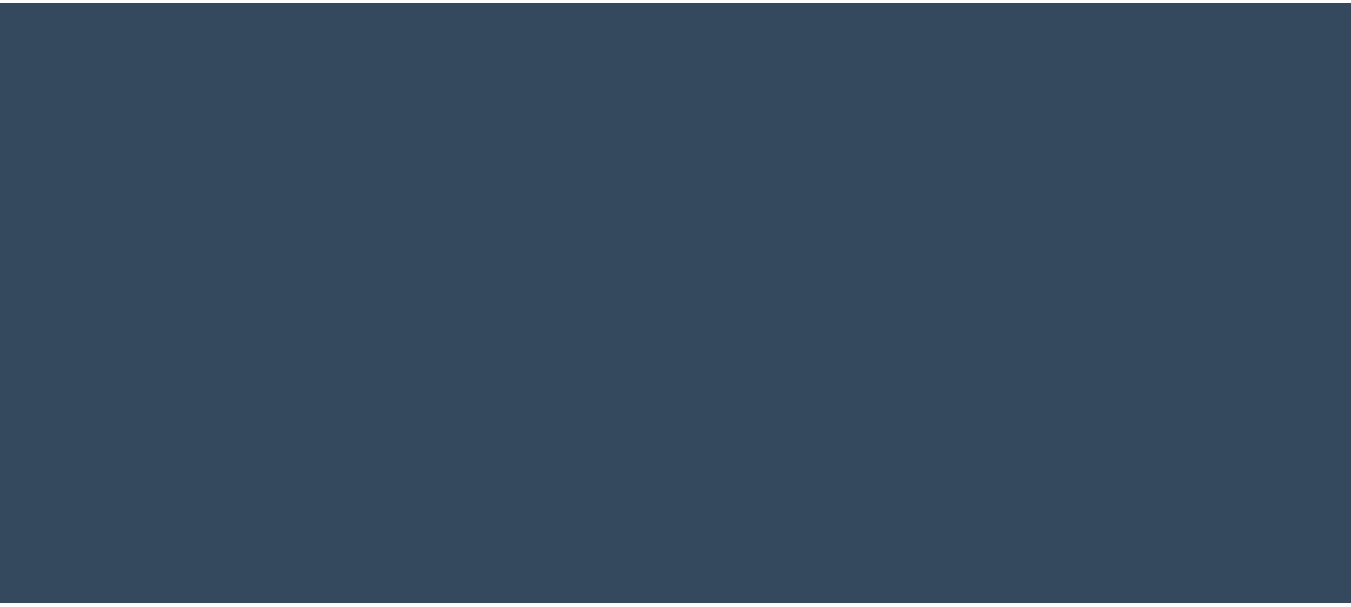 scroll, scrollTop: 0, scrollLeft: 0, axis: both 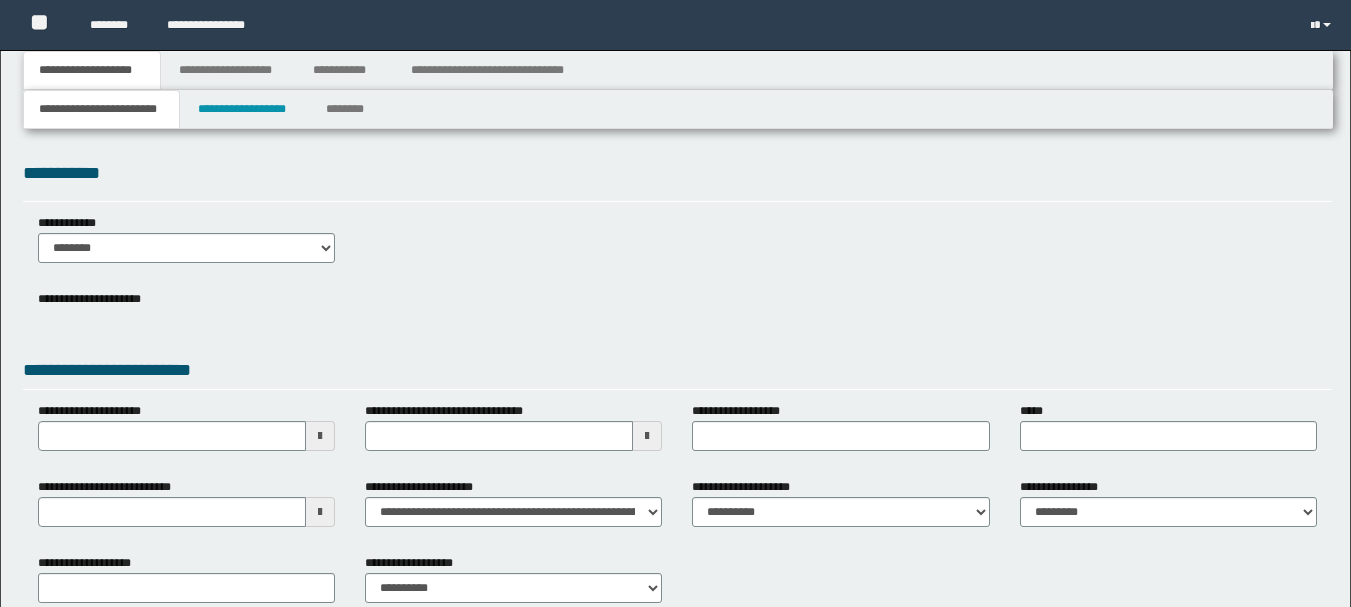 type 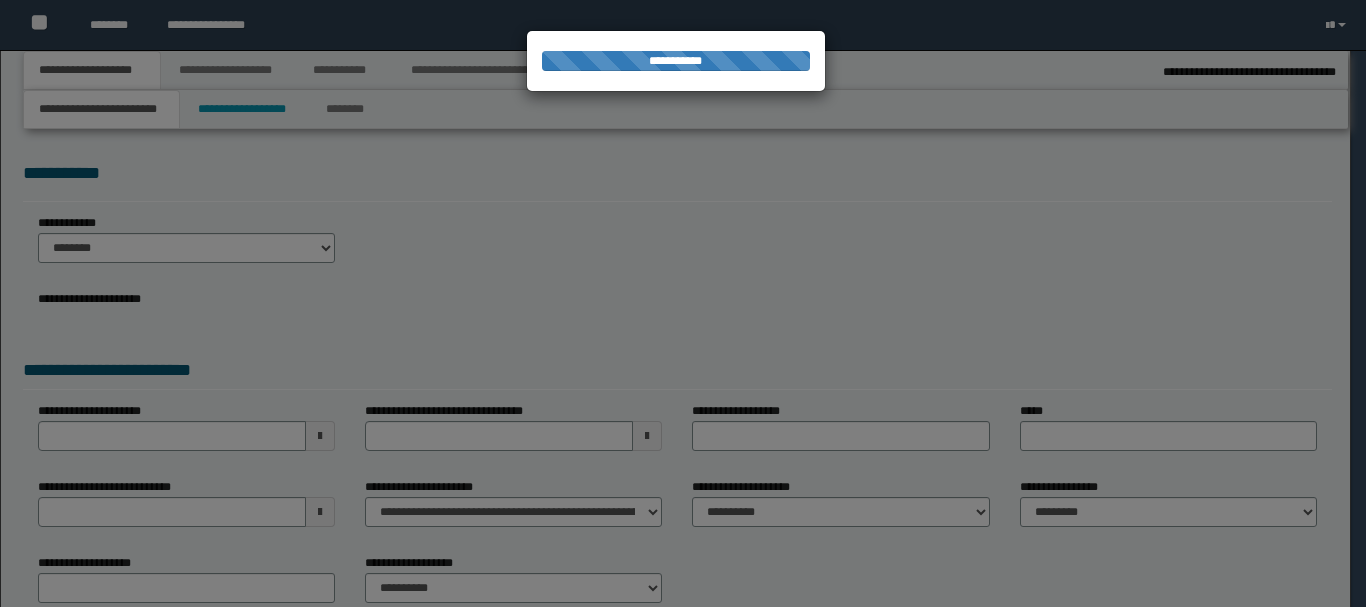 type on "**********" 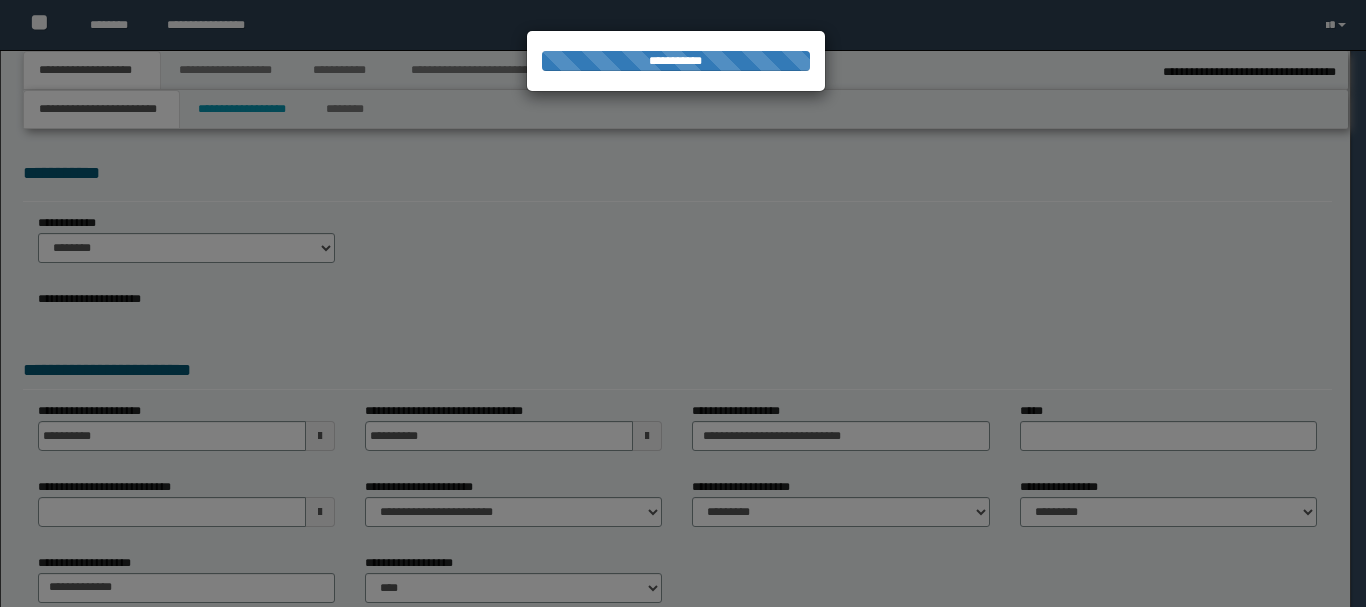 select on "*" 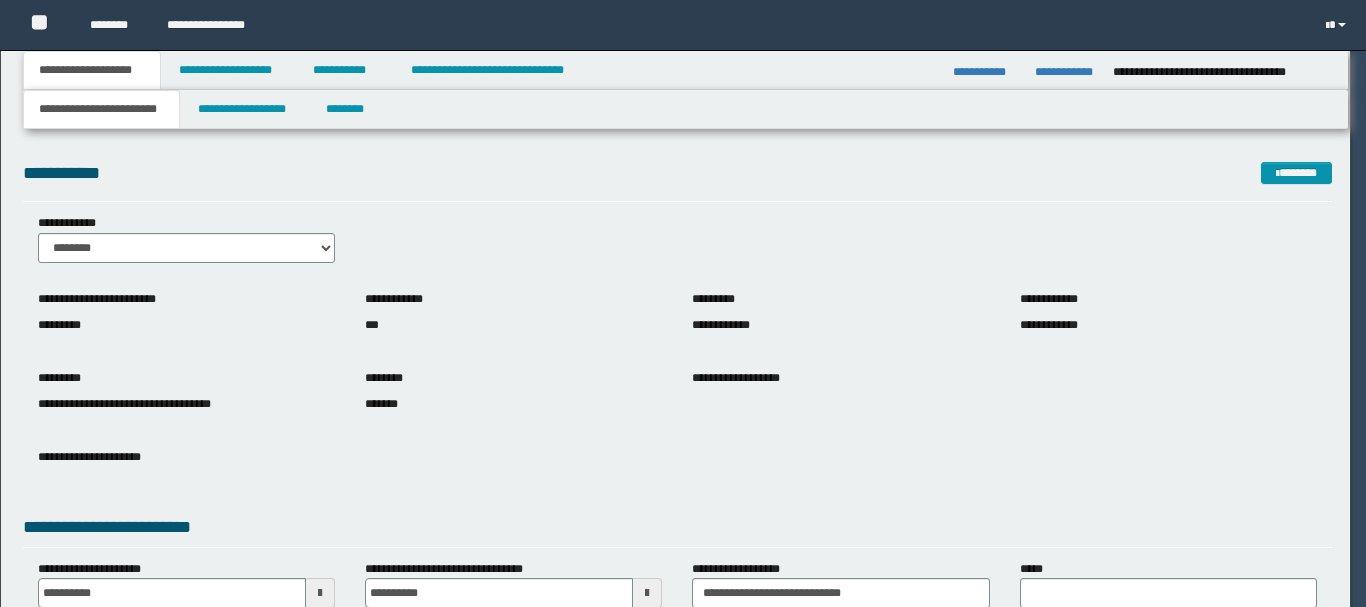 scroll, scrollTop: 0, scrollLeft: 0, axis: both 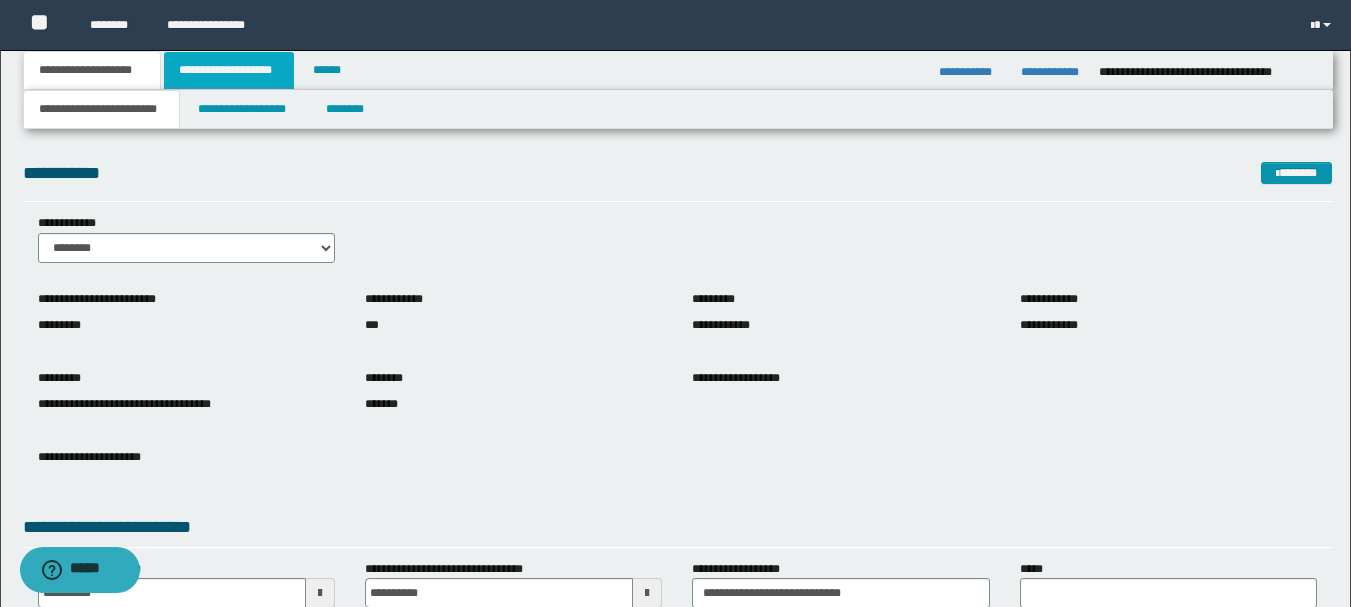click on "**********" at bounding box center (229, 70) 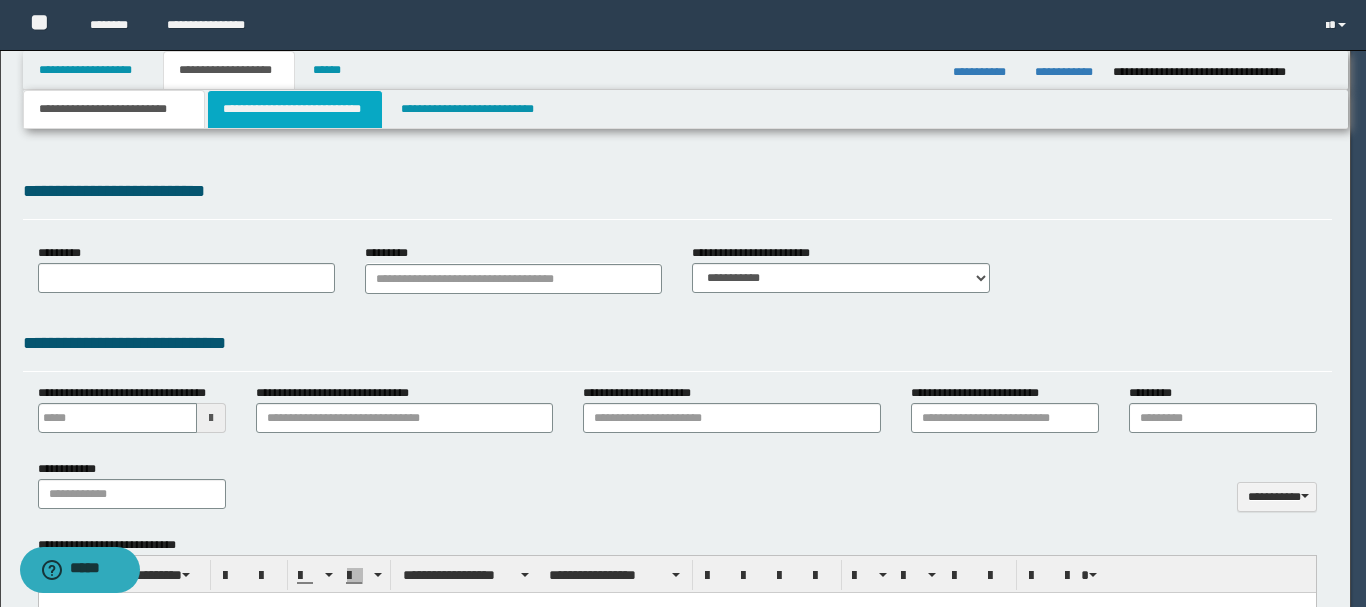 click on "**********" at bounding box center [295, 109] 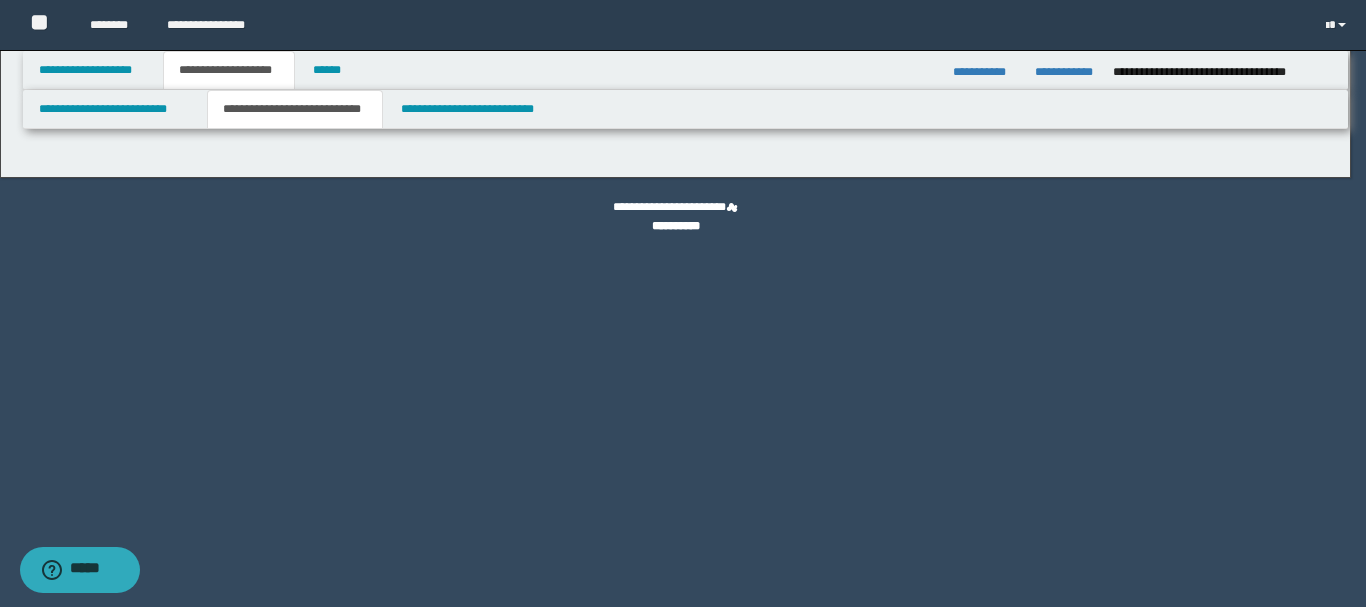 scroll, scrollTop: 0, scrollLeft: 0, axis: both 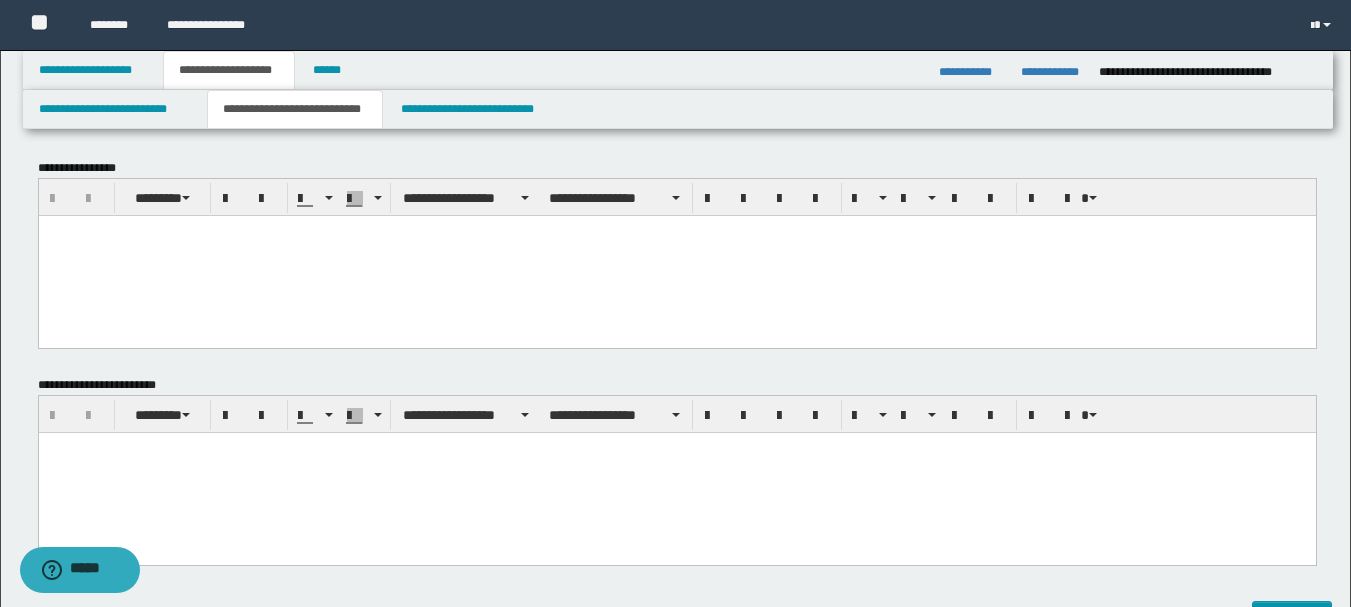 click at bounding box center (676, 255) 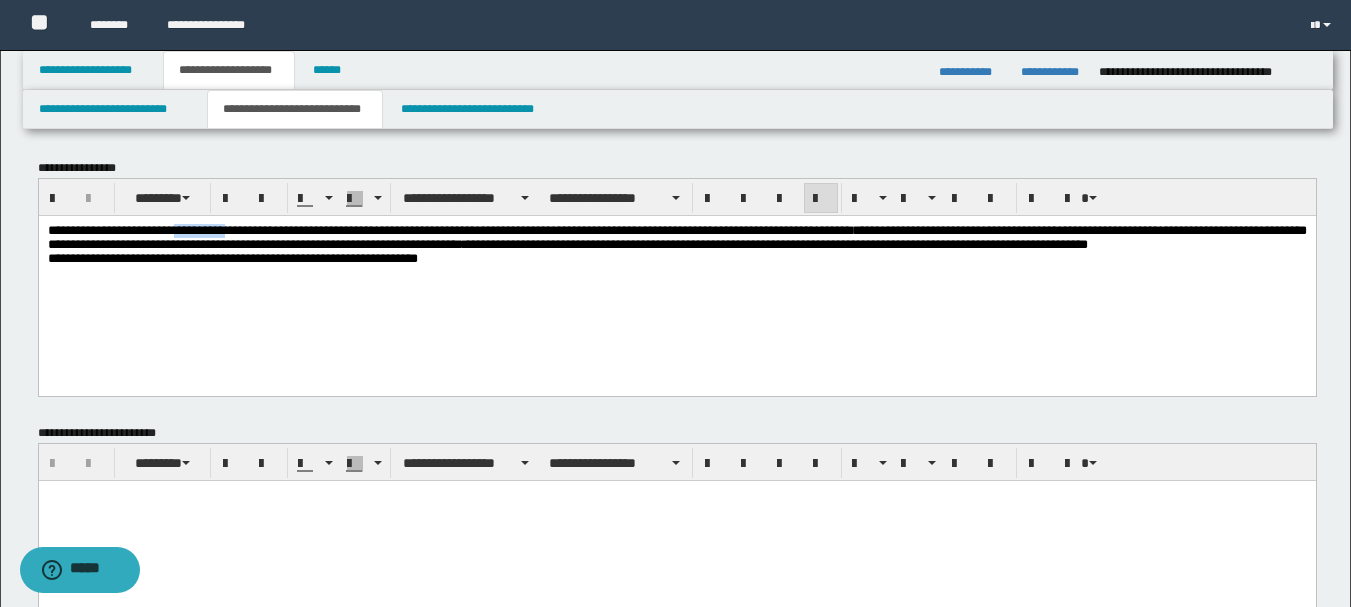 drag, startPoint x: 213, startPoint y: 231, endPoint x: 284, endPoint y: 227, distance: 71.11259 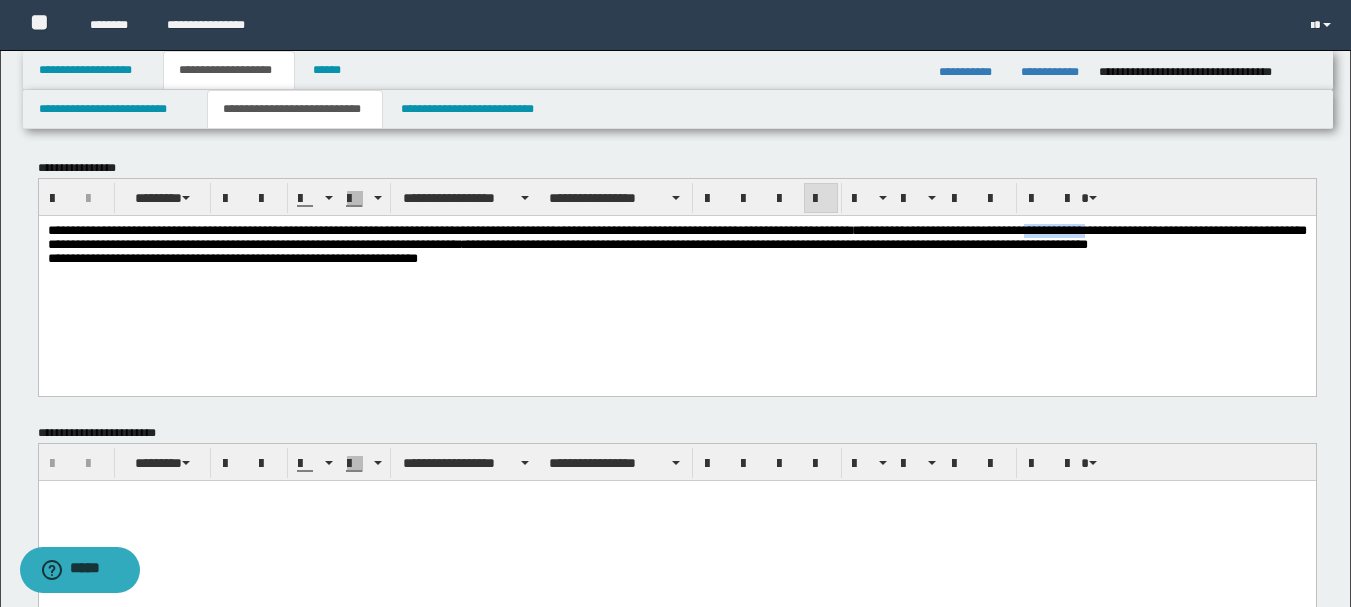 drag, startPoint x: 1198, startPoint y: 223, endPoint x: 1303, endPoint y: 230, distance: 105.23308 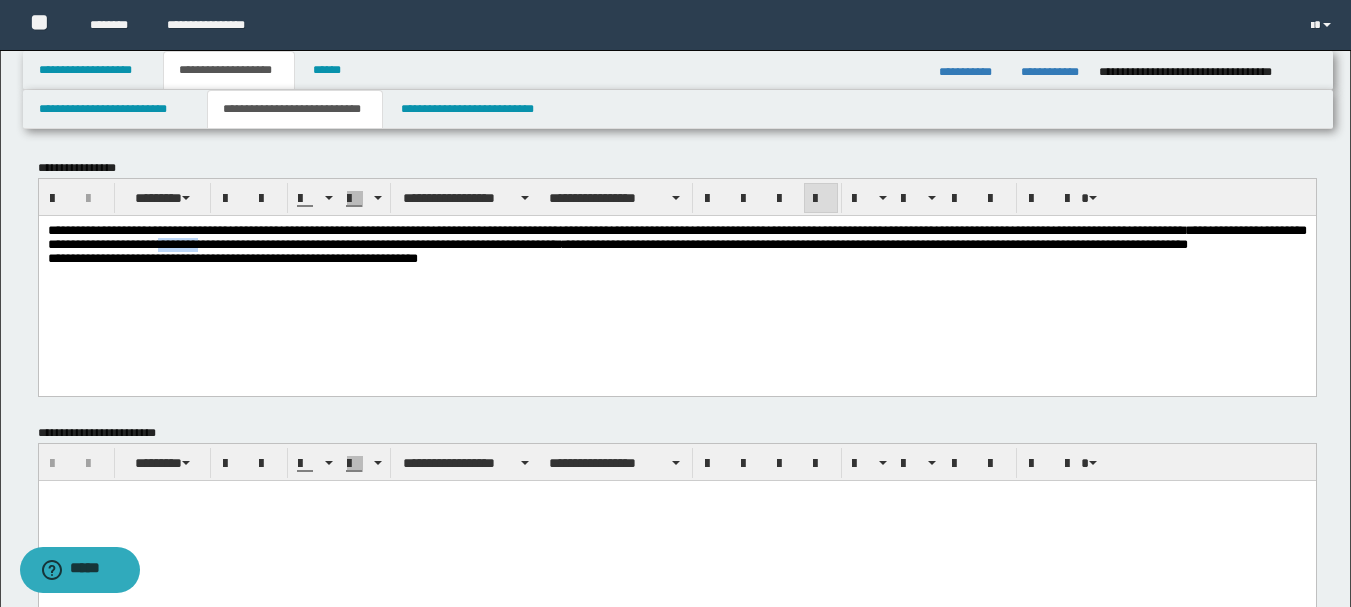 drag, startPoint x: 514, startPoint y: 249, endPoint x: 580, endPoint y: 248, distance: 66.007576 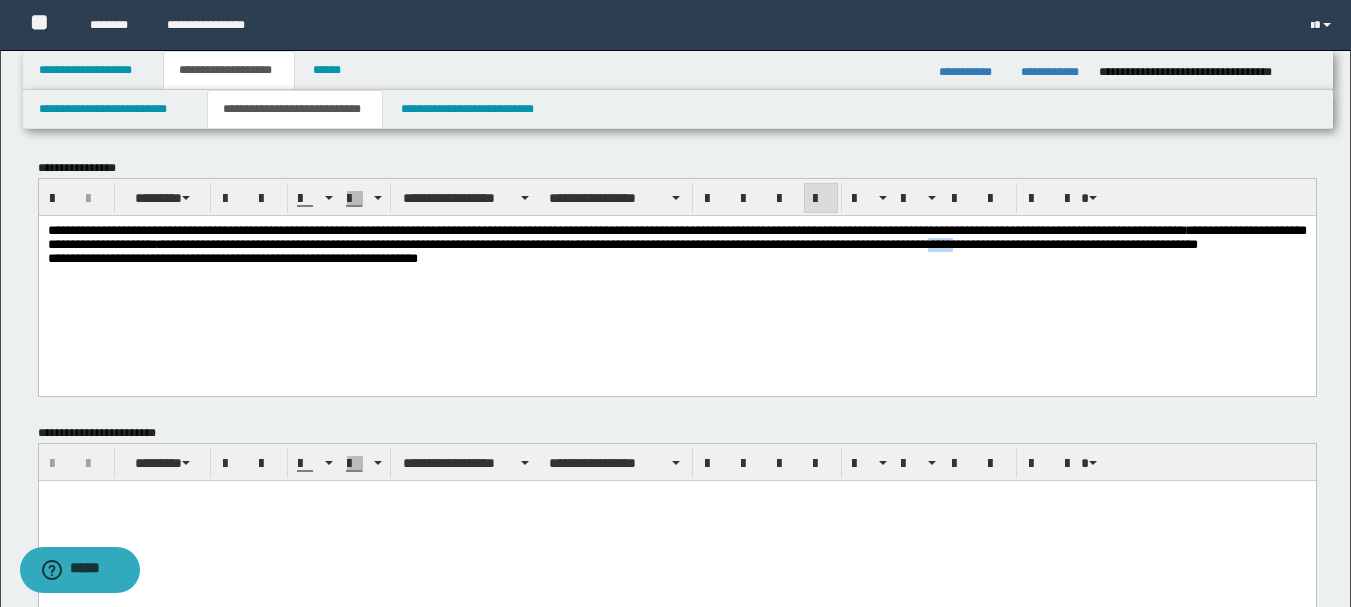 drag, startPoint x: 169, startPoint y: 264, endPoint x: 211, endPoint y: 259, distance: 42.296574 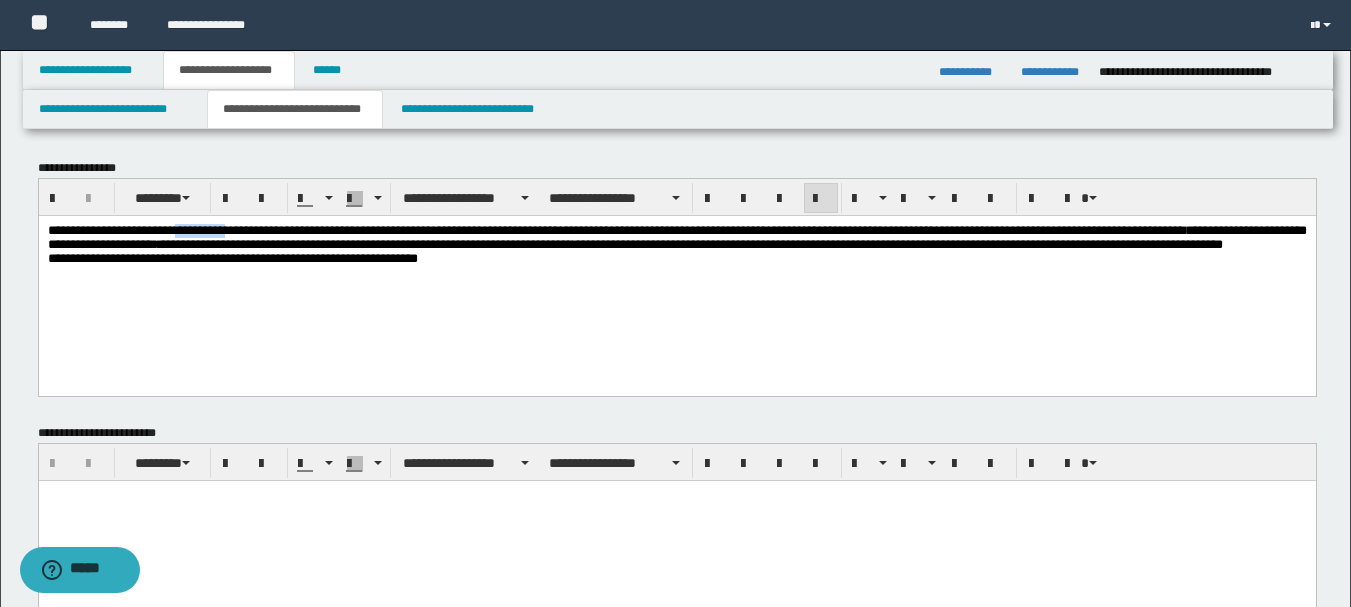 drag, startPoint x: 203, startPoint y: 231, endPoint x: 256, endPoint y: 241, distance: 53.935146 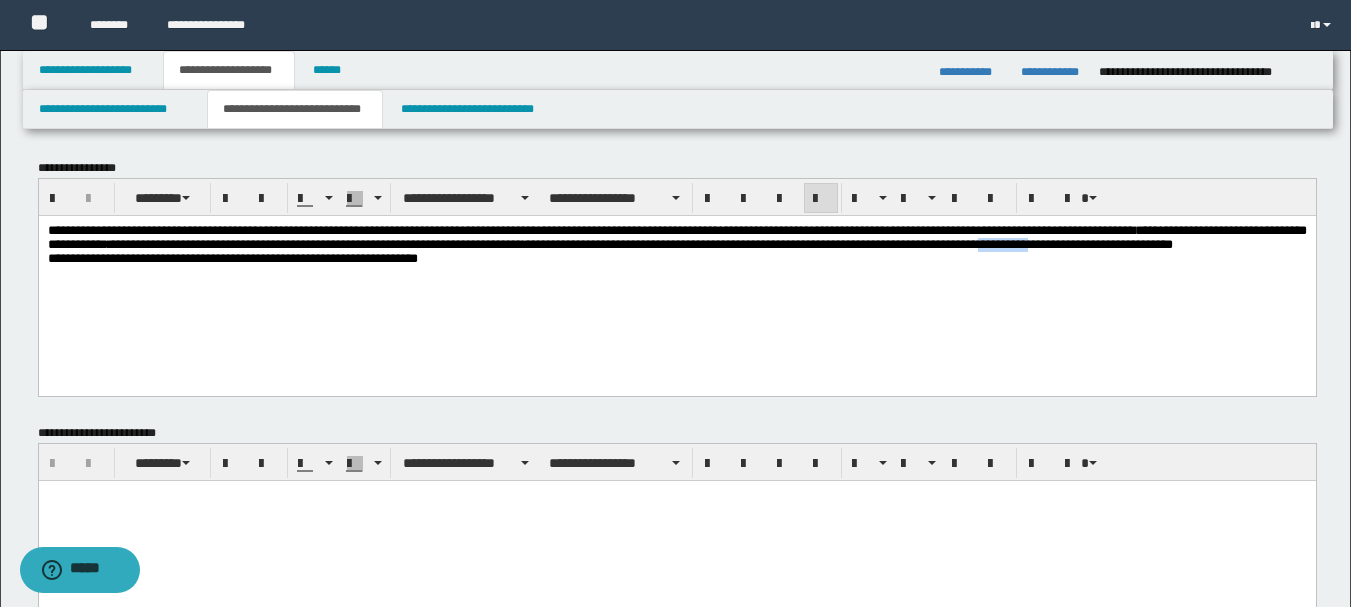 drag, startPoint x: 248, startPoint y: 259, endPoint x: 317, endPoint y: 258, distance: 69.00725 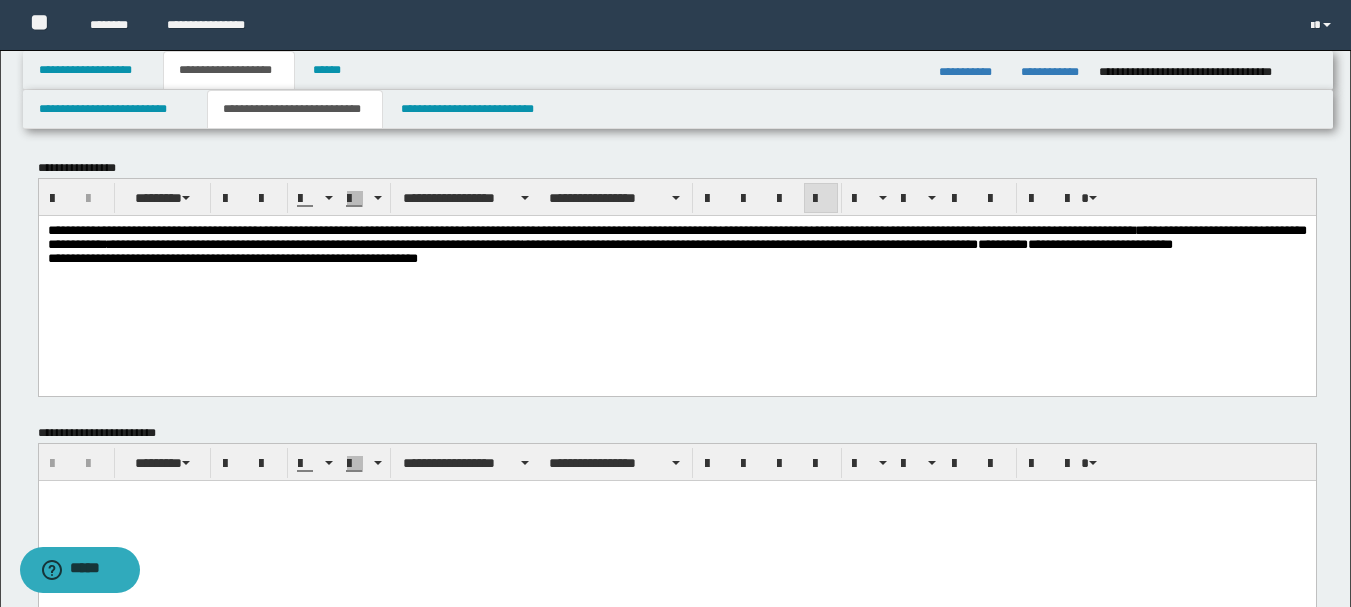 click on "**********" at bounding box center (320, 229) 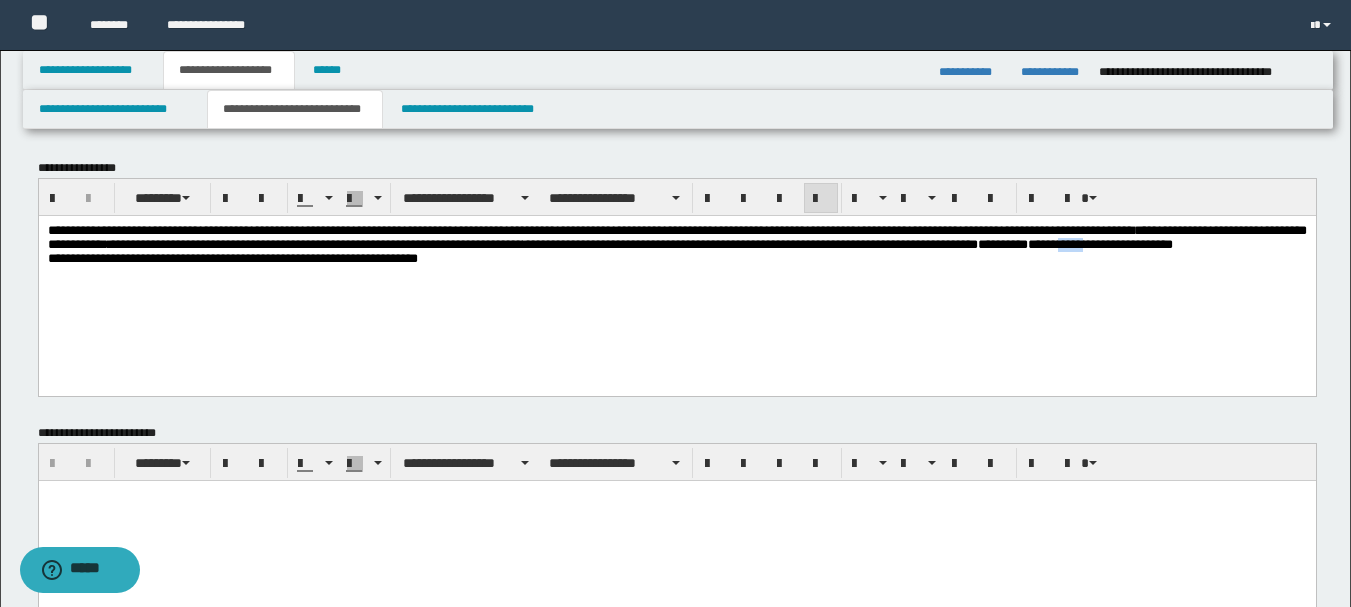 drag, startPoint x: 345, startPoint y: 261, endPoint x: 386, endPoint y: 262, distance: 41.01219 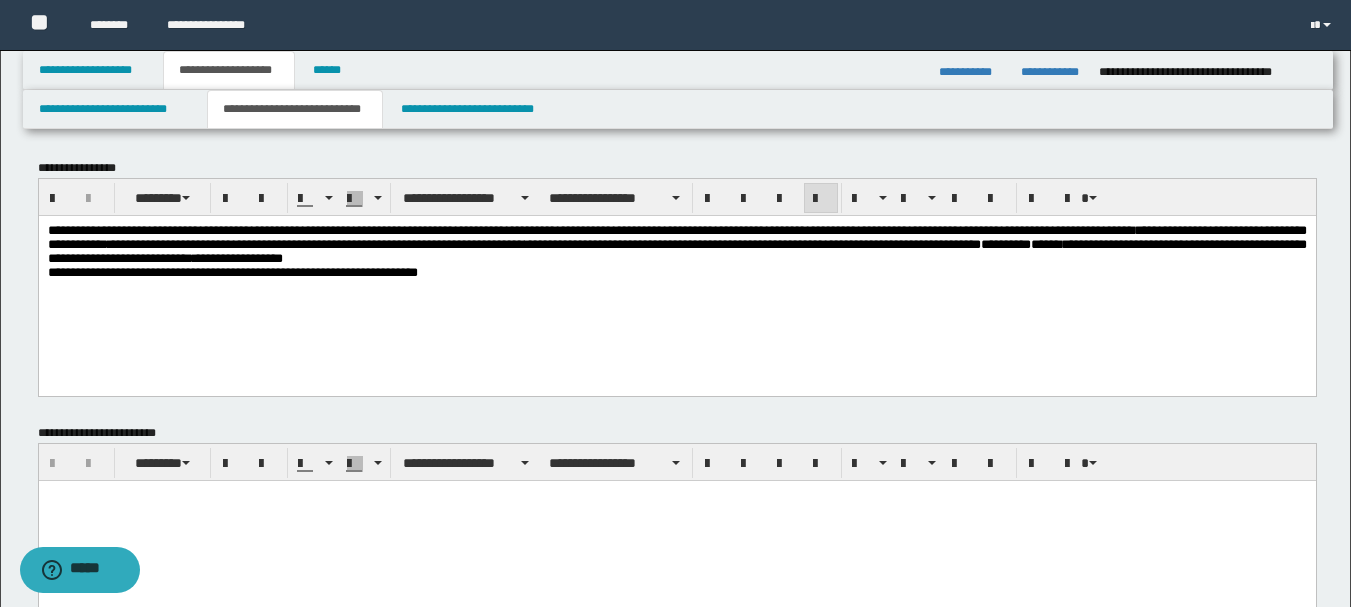 click on "**********" at bounding box center [676, 243] 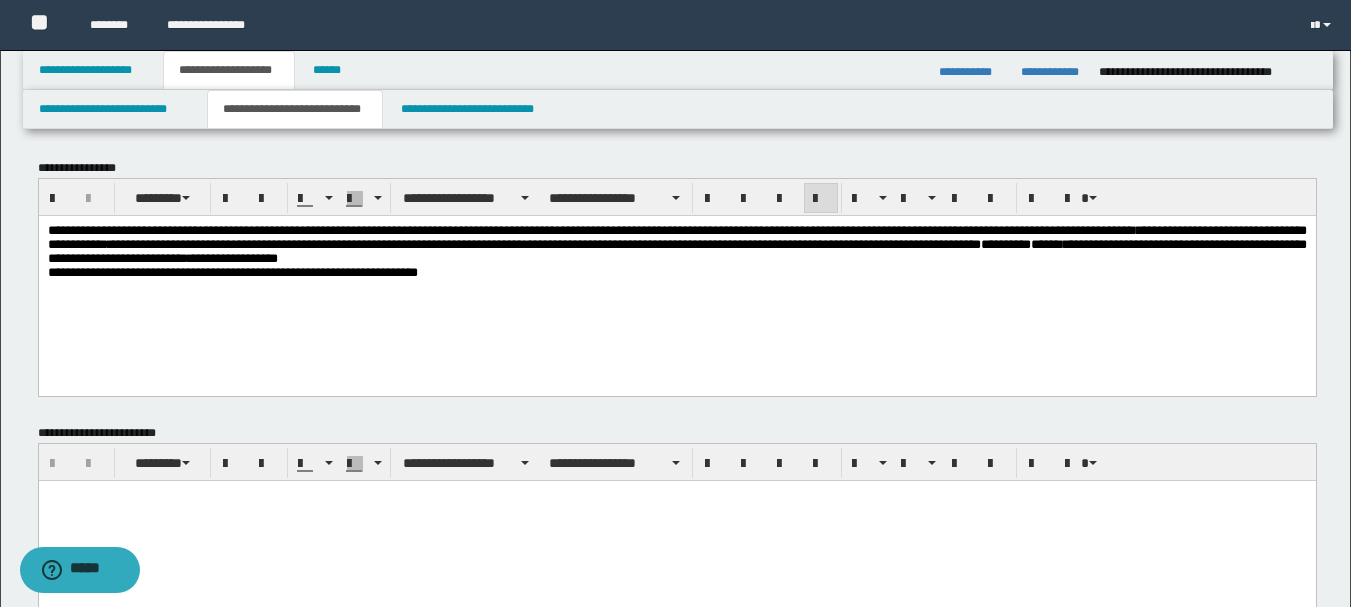 drag, startPoint x: 742, startPoint y: 271, endPoint x: 737, endPoint y: 262, distance: 10.29563 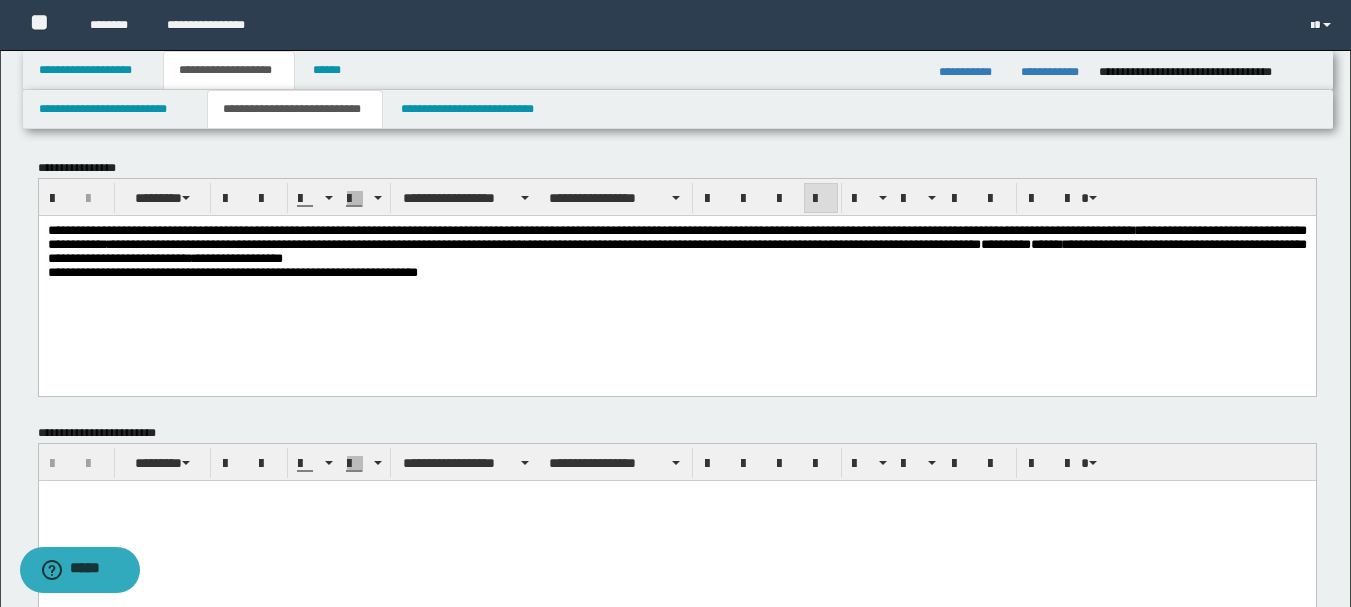click on "**********" at bounding box center [676, 243] 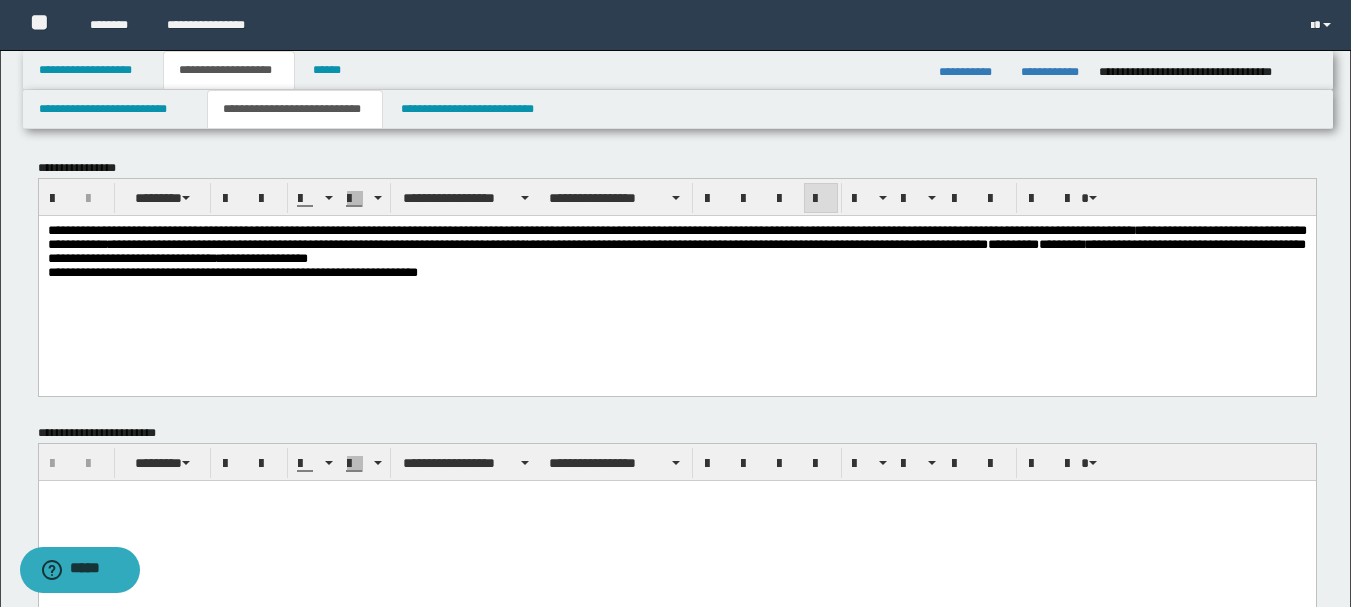click on "**********" at bounding box center [676, 243] 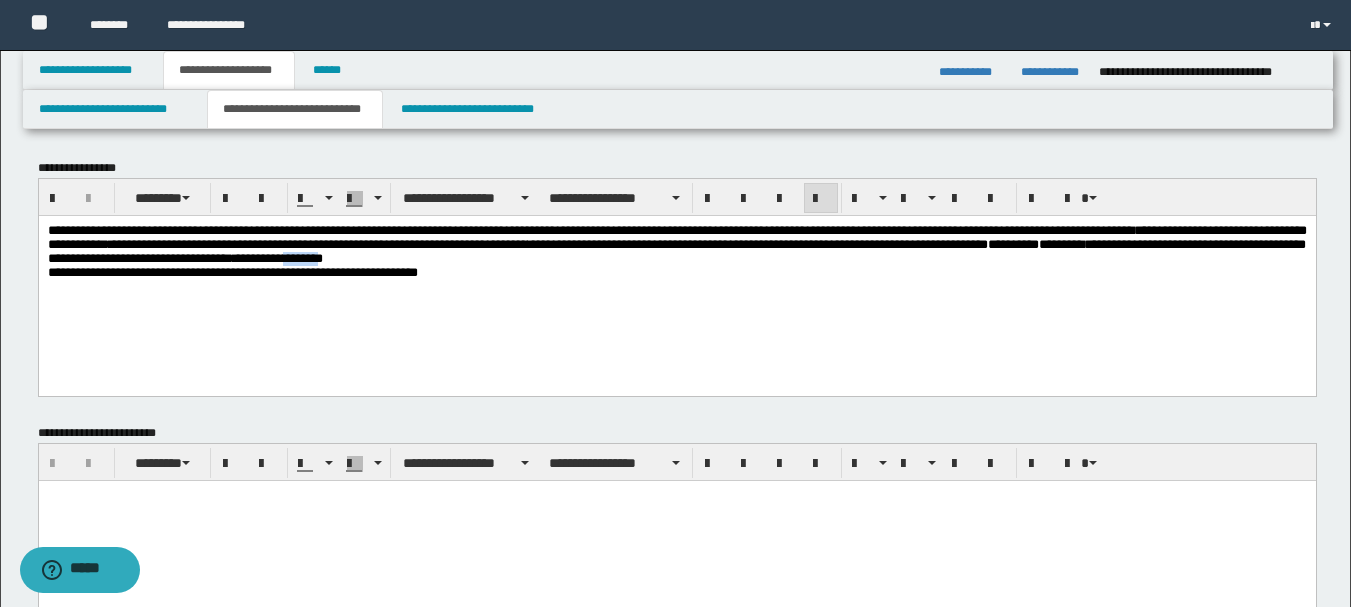 drag, startPoint x: 906, startPoint y: 261, endPoint x: 962, endPoint y: 257, distance: 56.142673 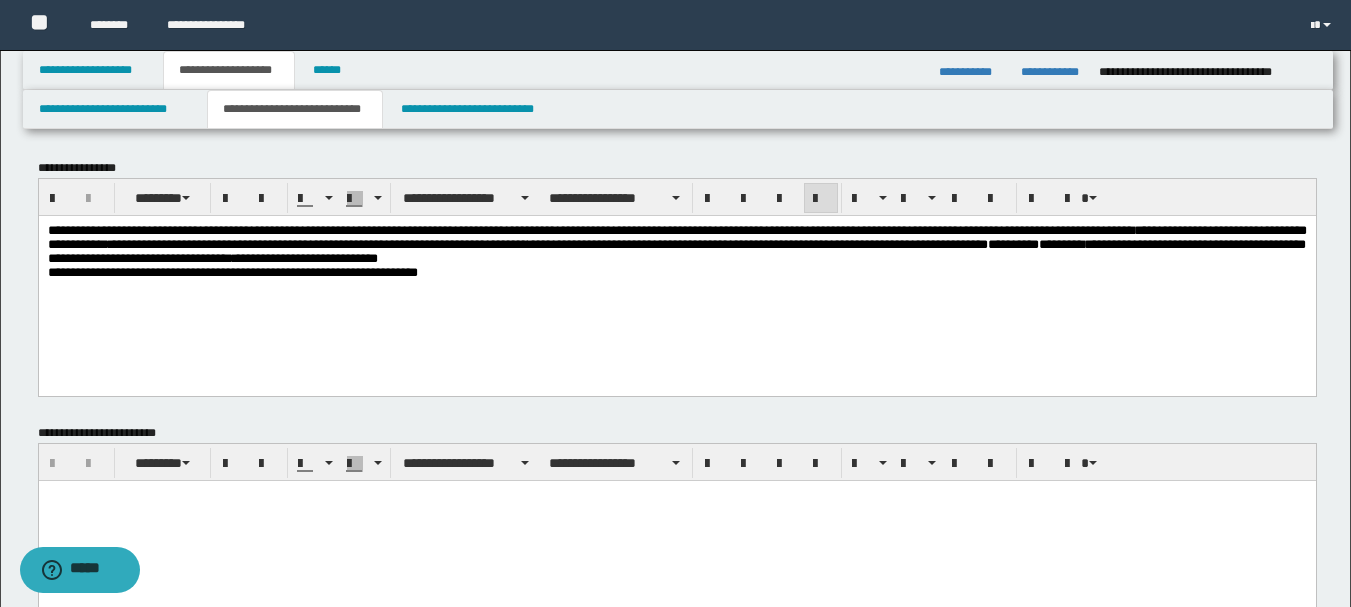 click on "**********" at bounding box center [676, 272] 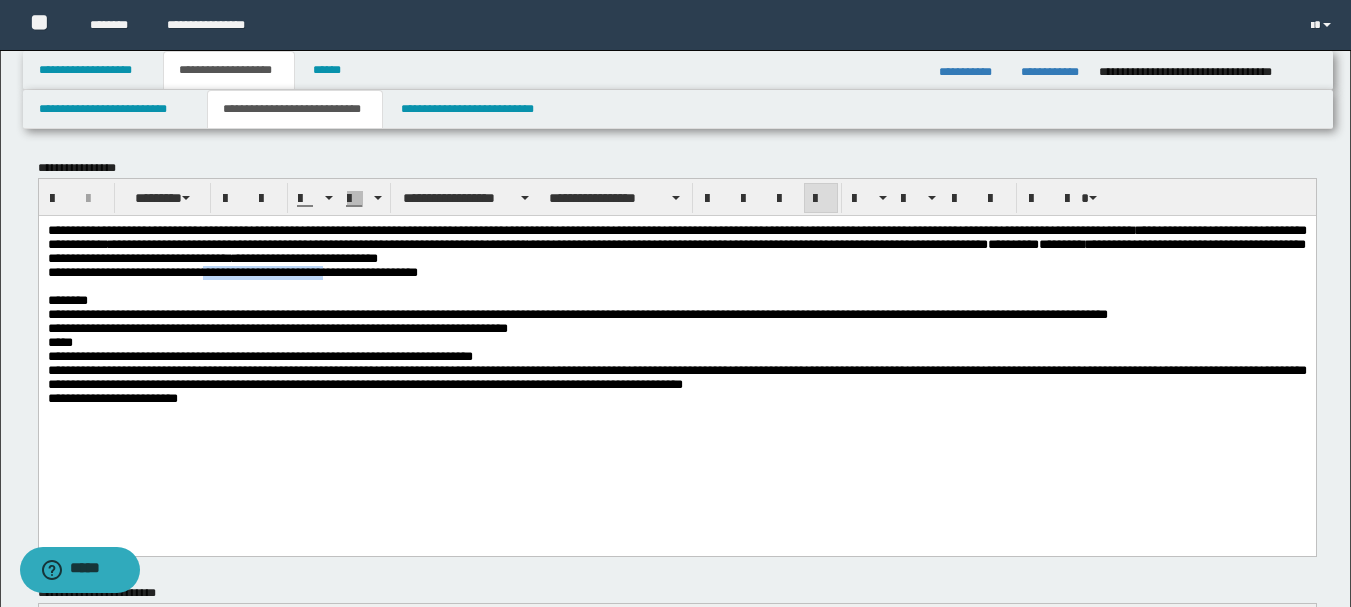 drag, startPoint x: 240, startPoint y: 278, endPoint x: 380, endPoint y: 274, distance: 140.05713 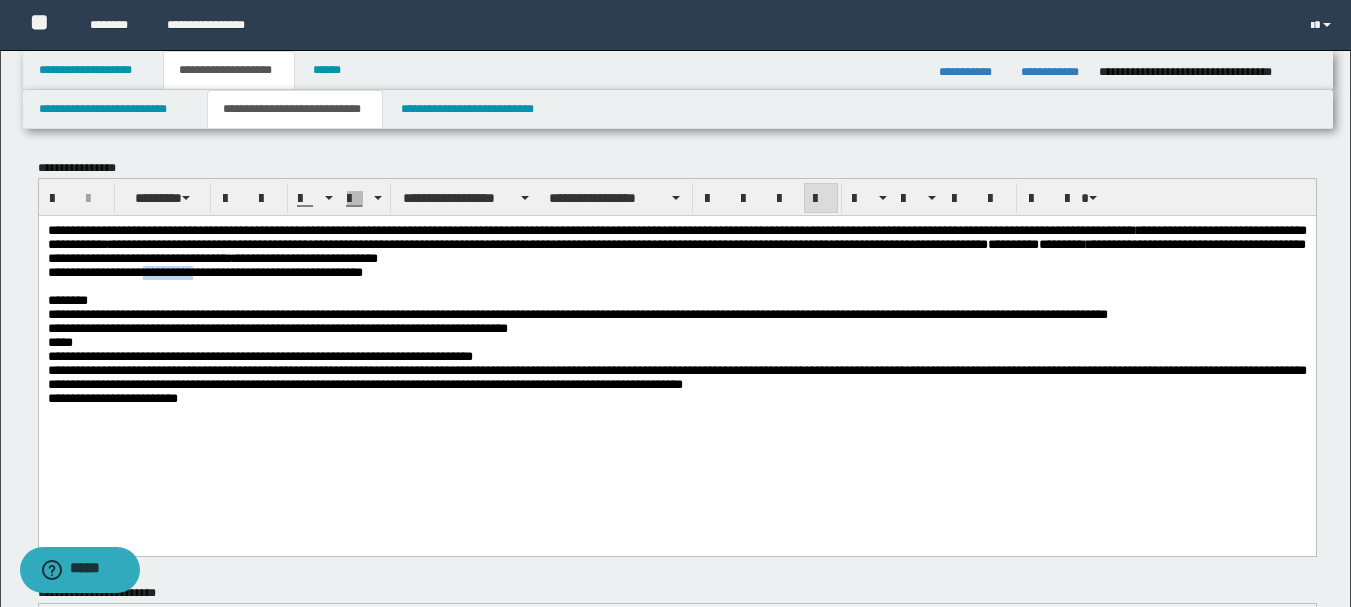 drag, startPoint x: 160, startPoint y: 279, endPoint x: 230, endPoint y: 277, distance: 70.028564 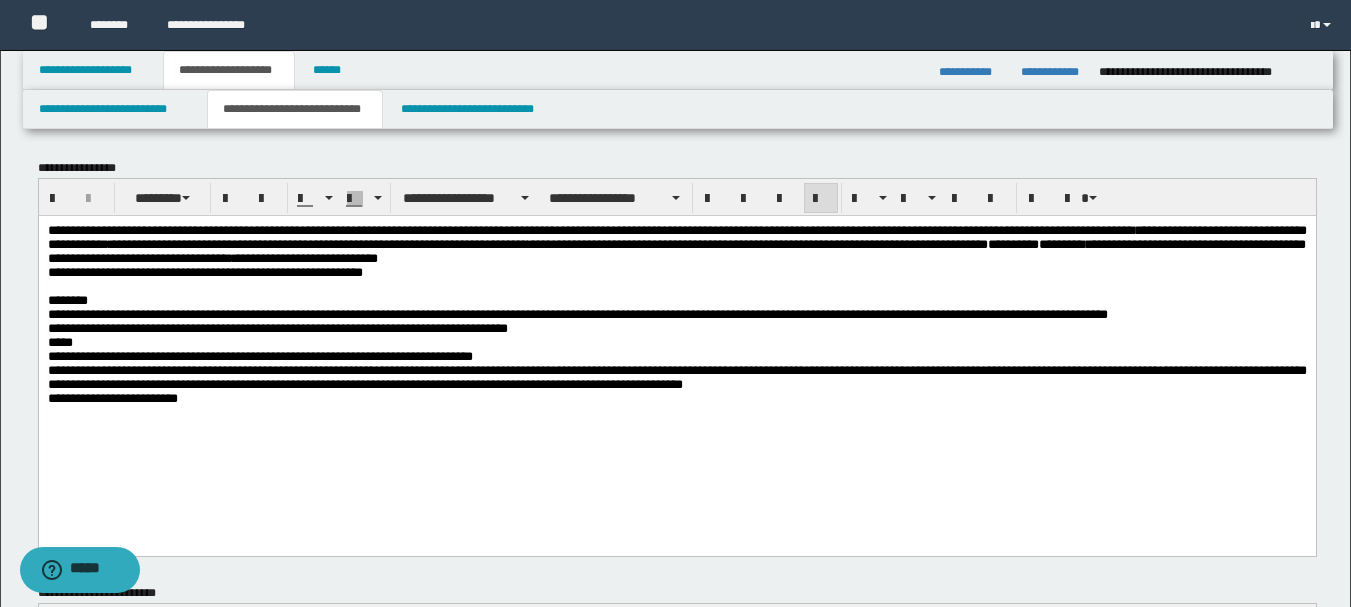 click on "**********" at bounding box center (676, 348) 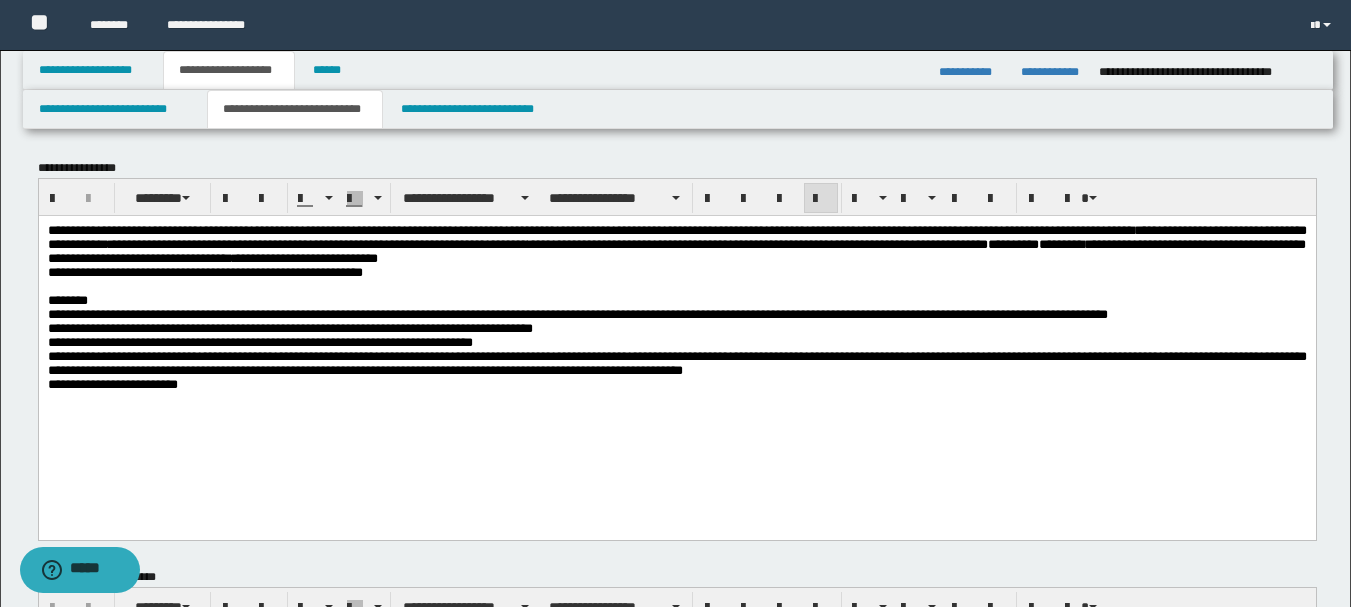 click on "**********" at bounding box center (317, 229) 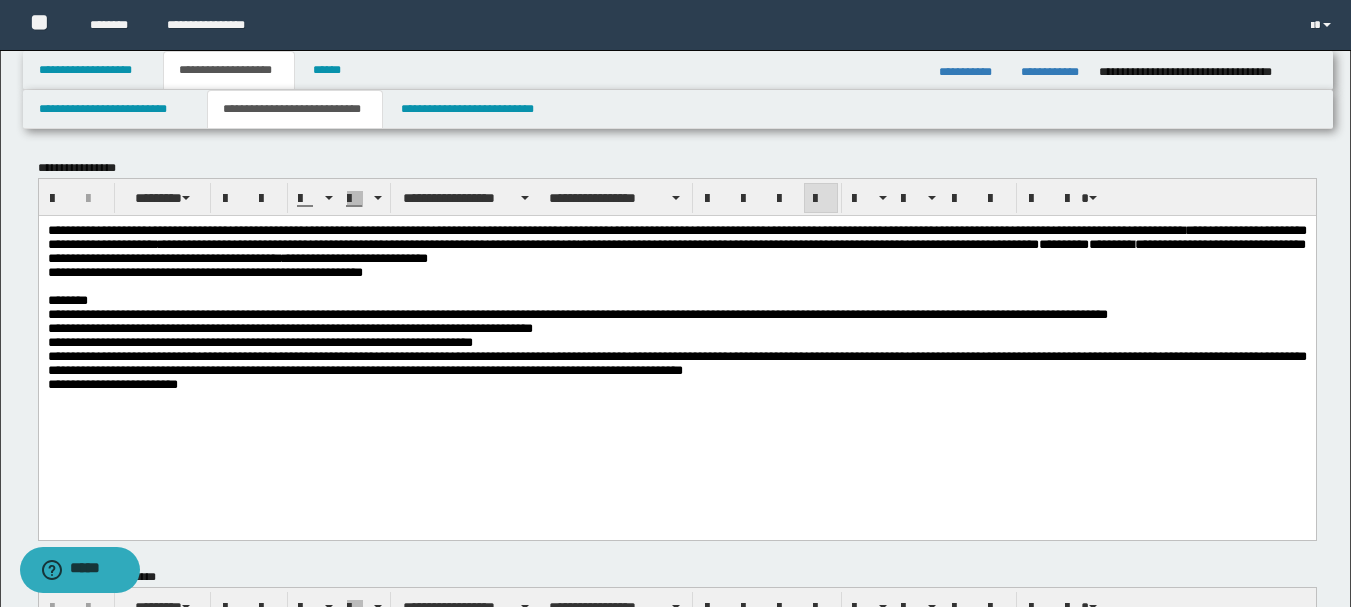 click on "**********" at bounding box center [676, 341] 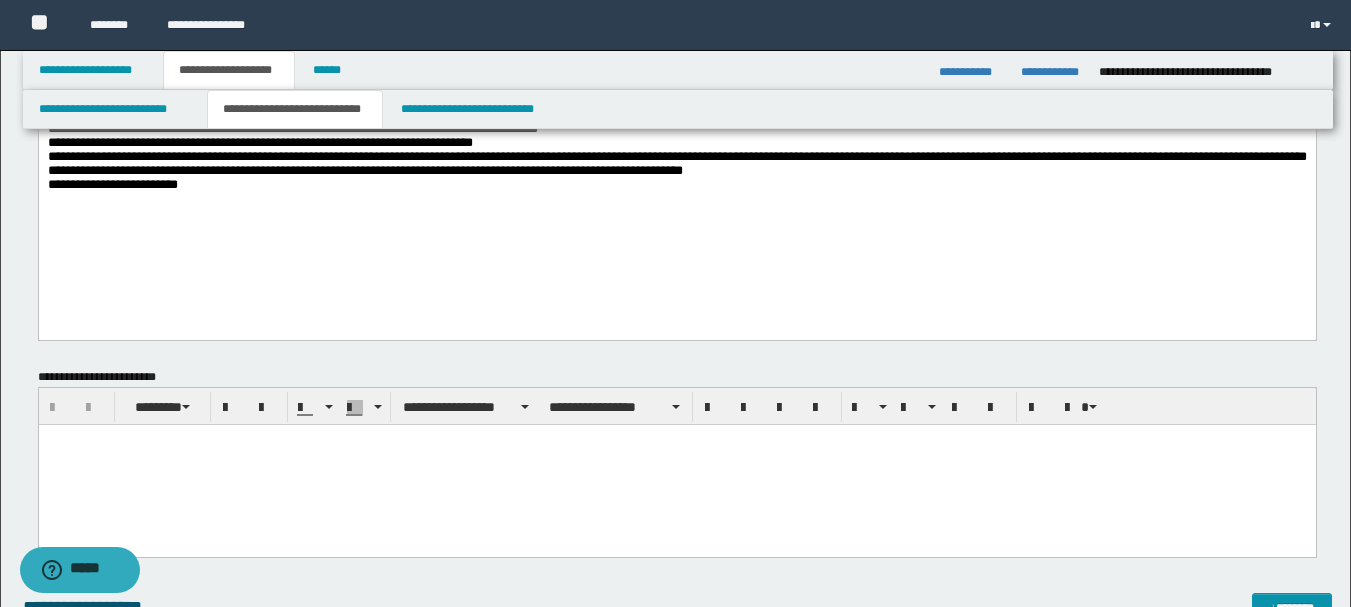 scroll, scrollTop: 0, scrollLeft: 0, axis: both 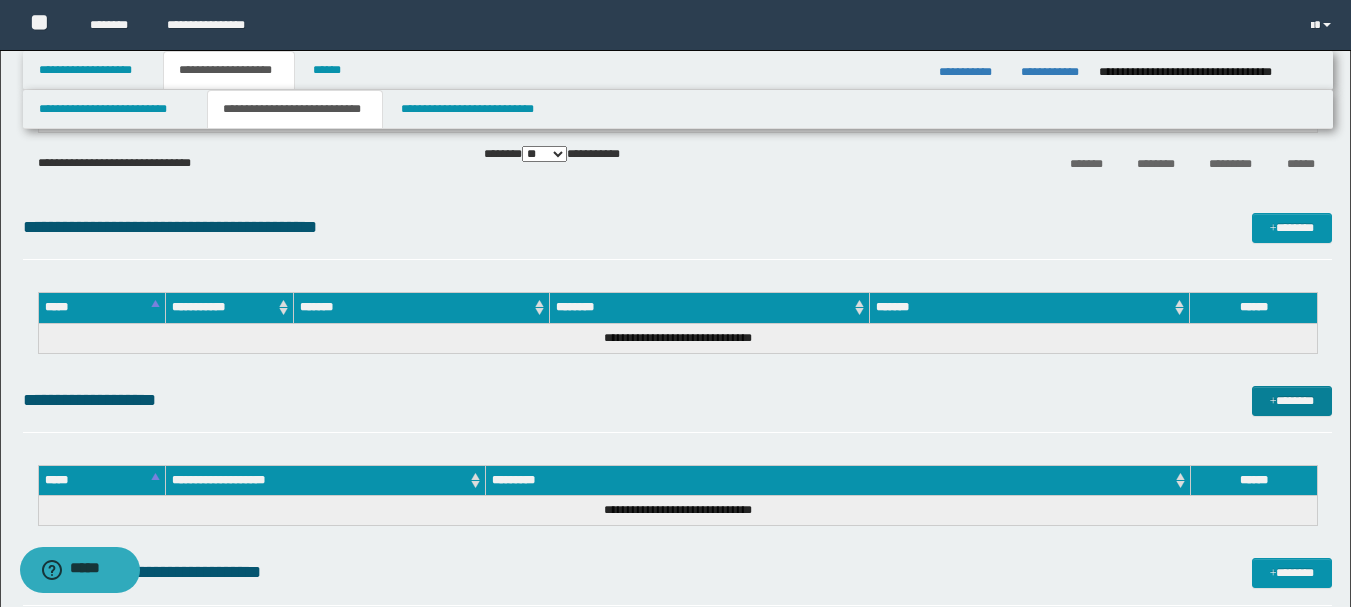 click on "**********" at bounding box center (677, 409) 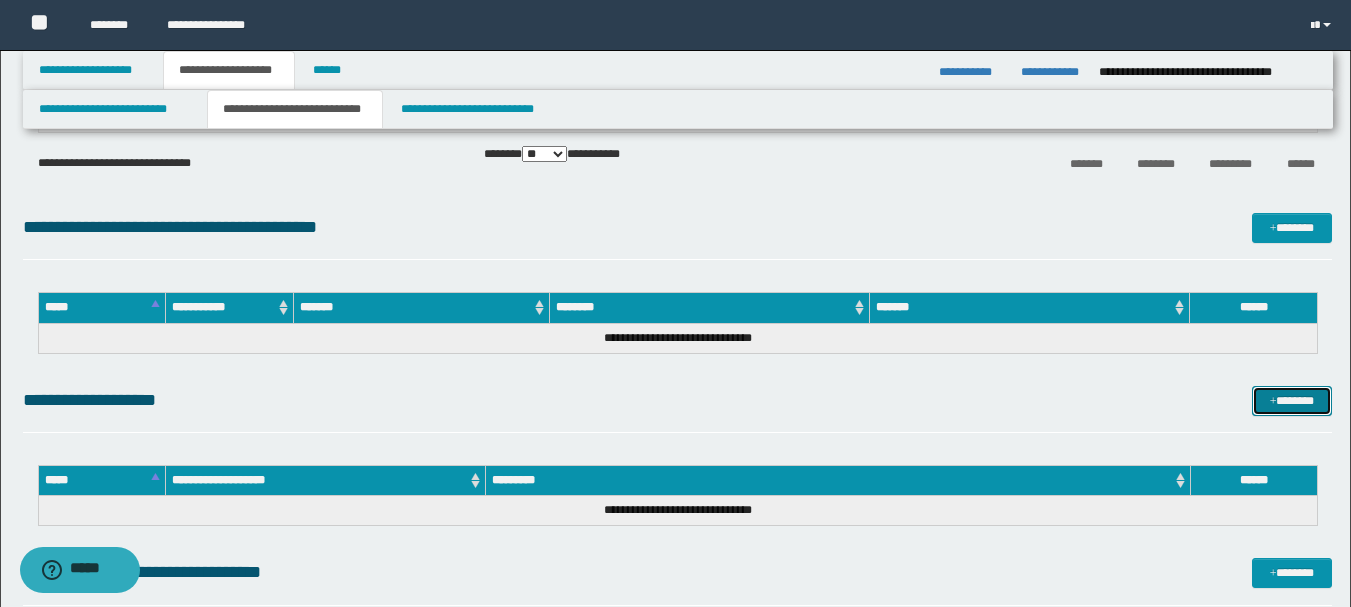 click at bounding box center [1273, 402] 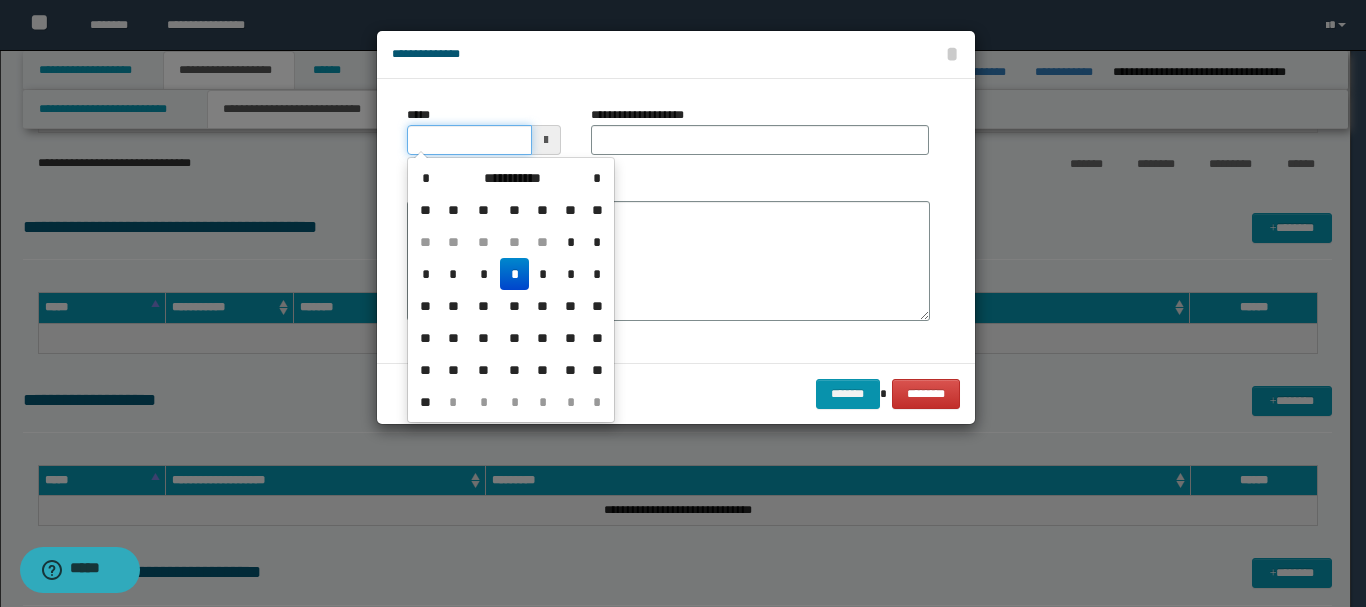 click on "*****" at bounding box center (469, 140) 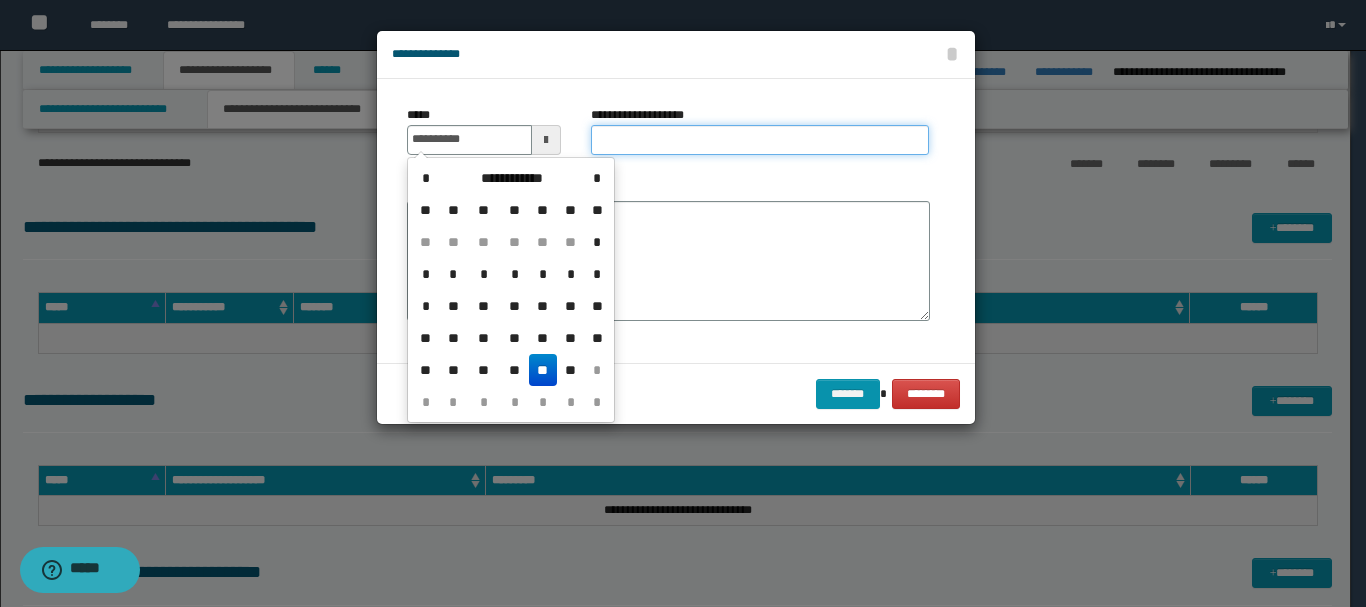 type on "**********" 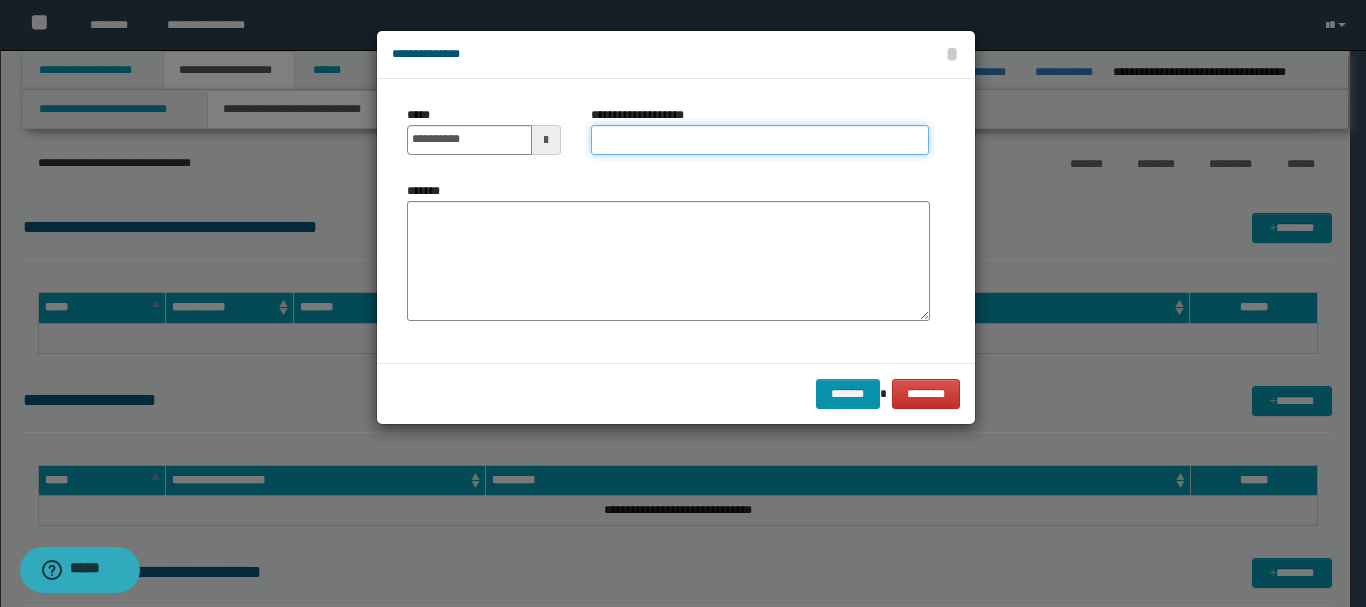 click on "**********" at bounding box center (760, 140) 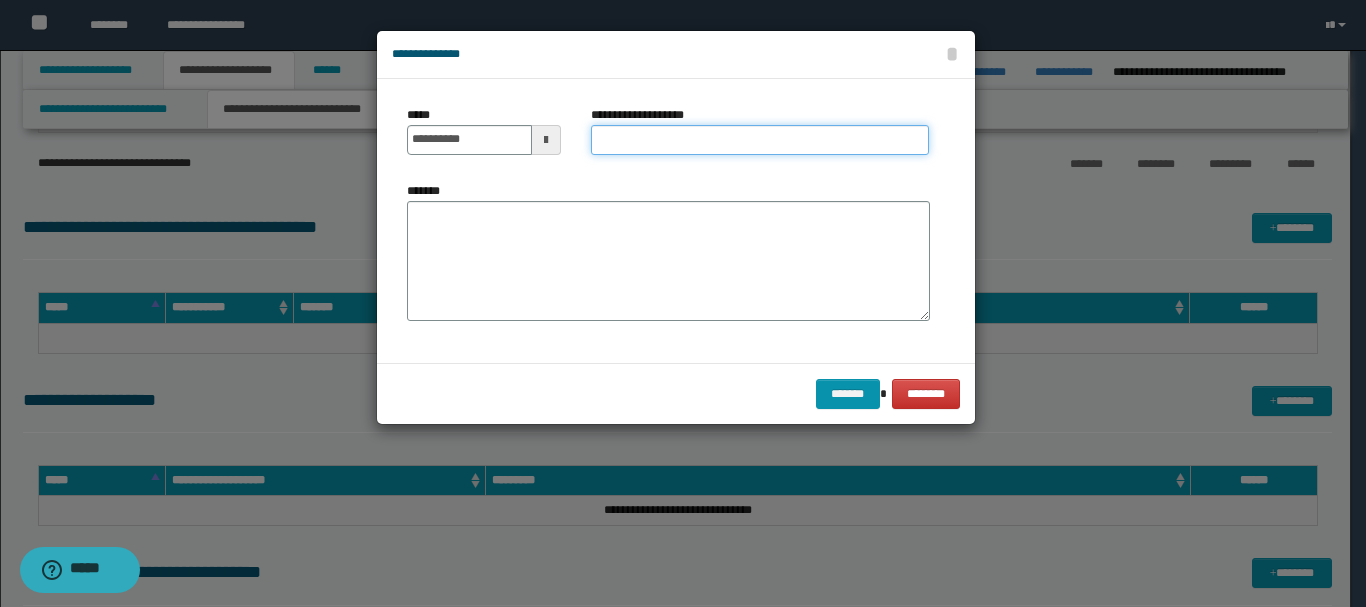 type on "*" 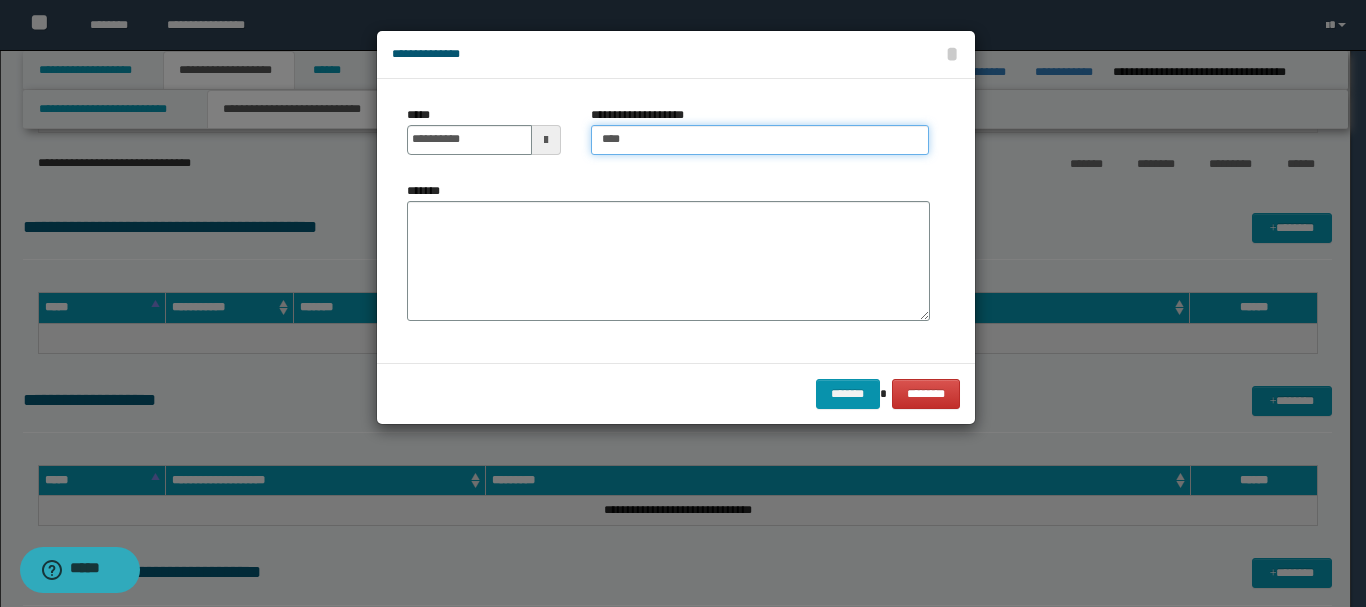 type on "**********" 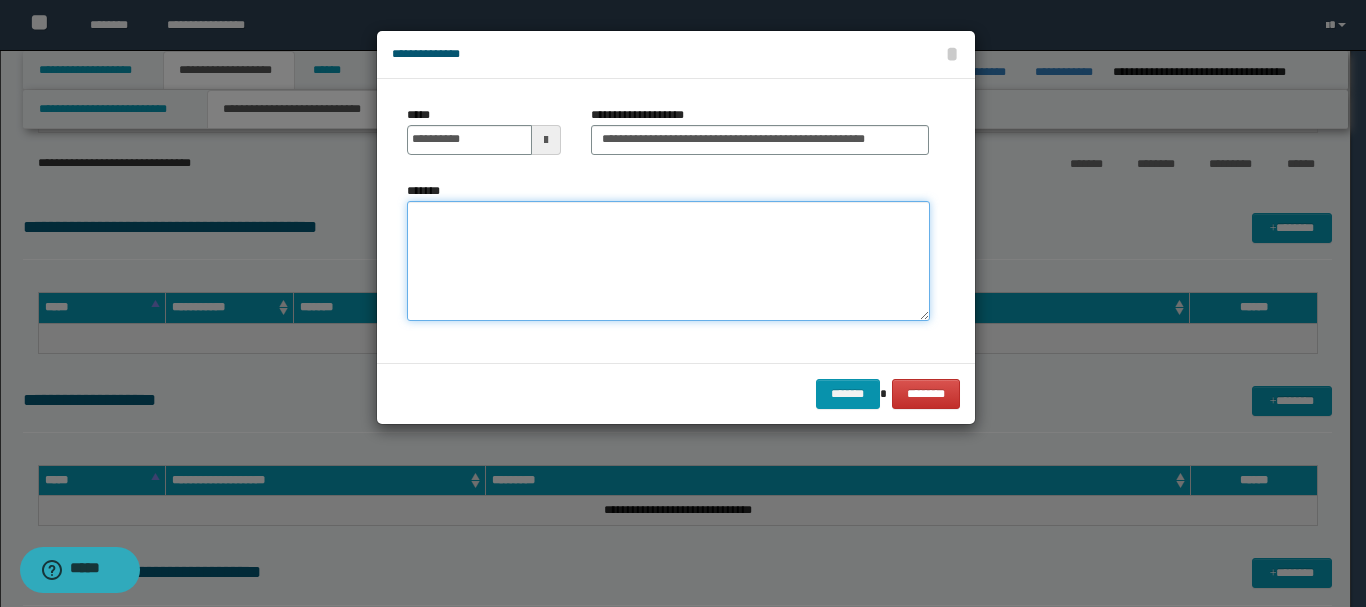 click on "*******" at bounding box center (668, 261) 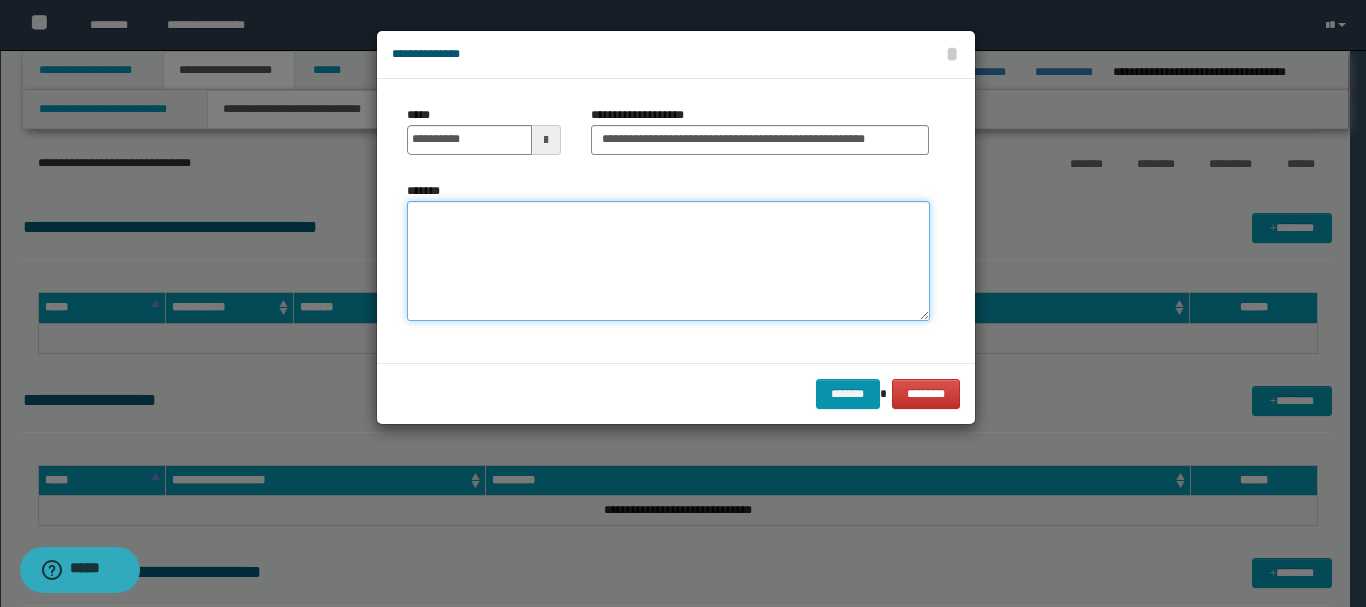 type on "*" 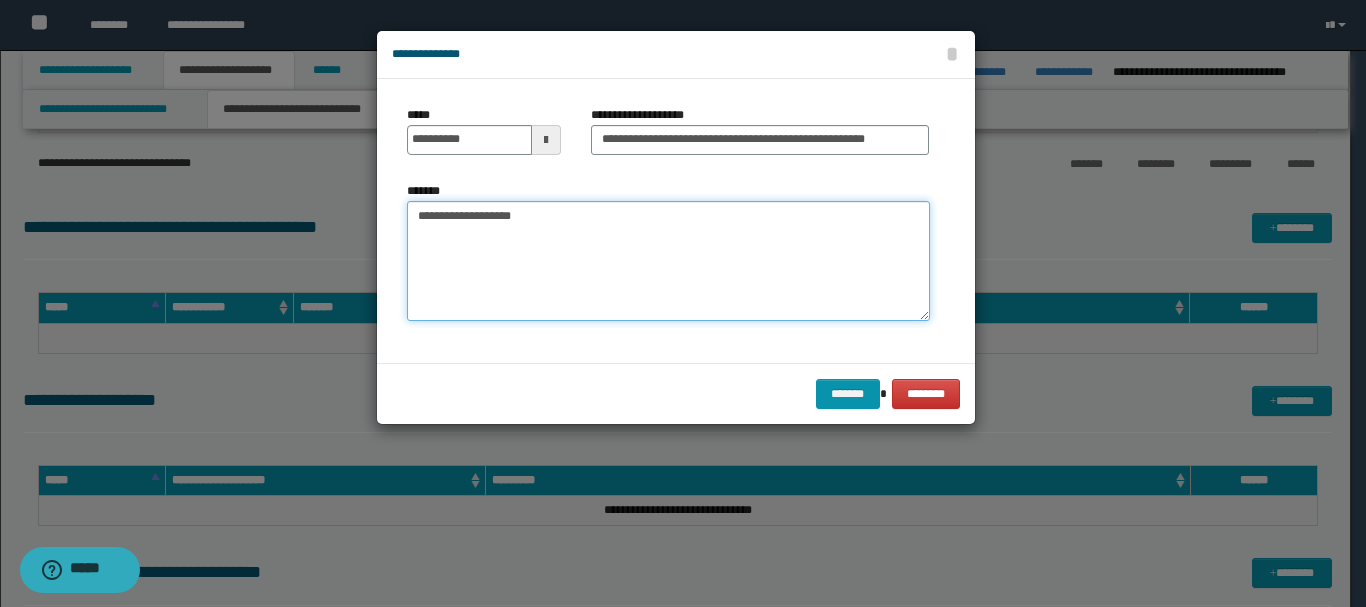 paste on "**********" 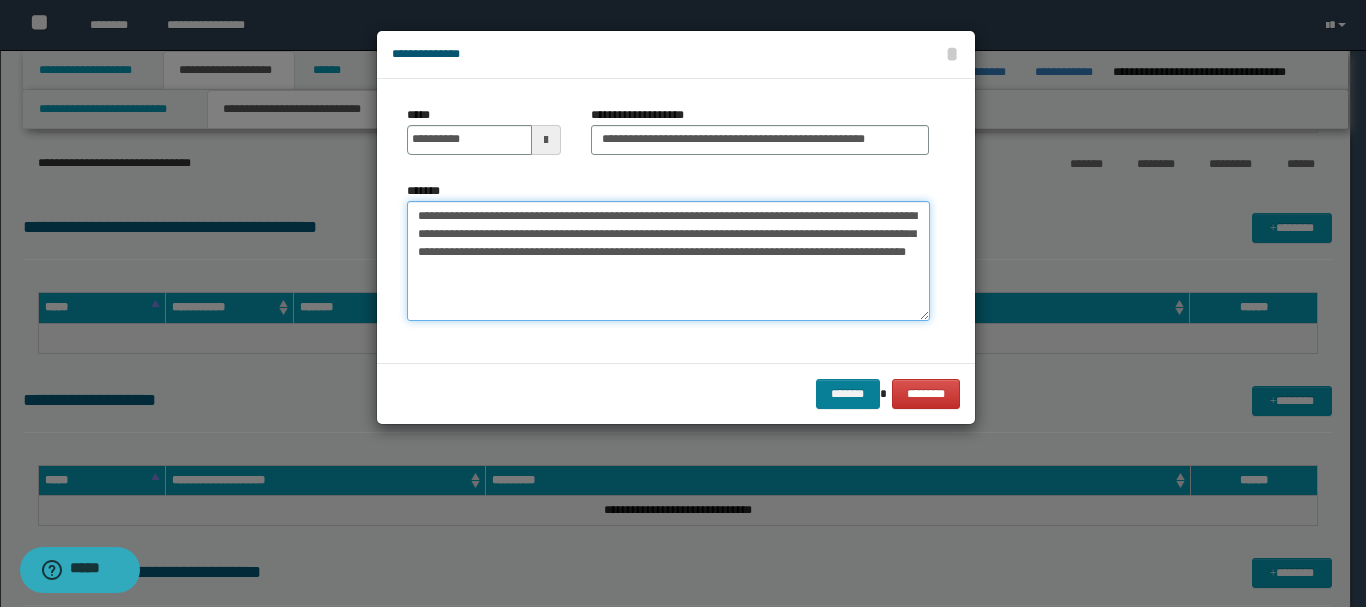 type on "**********" 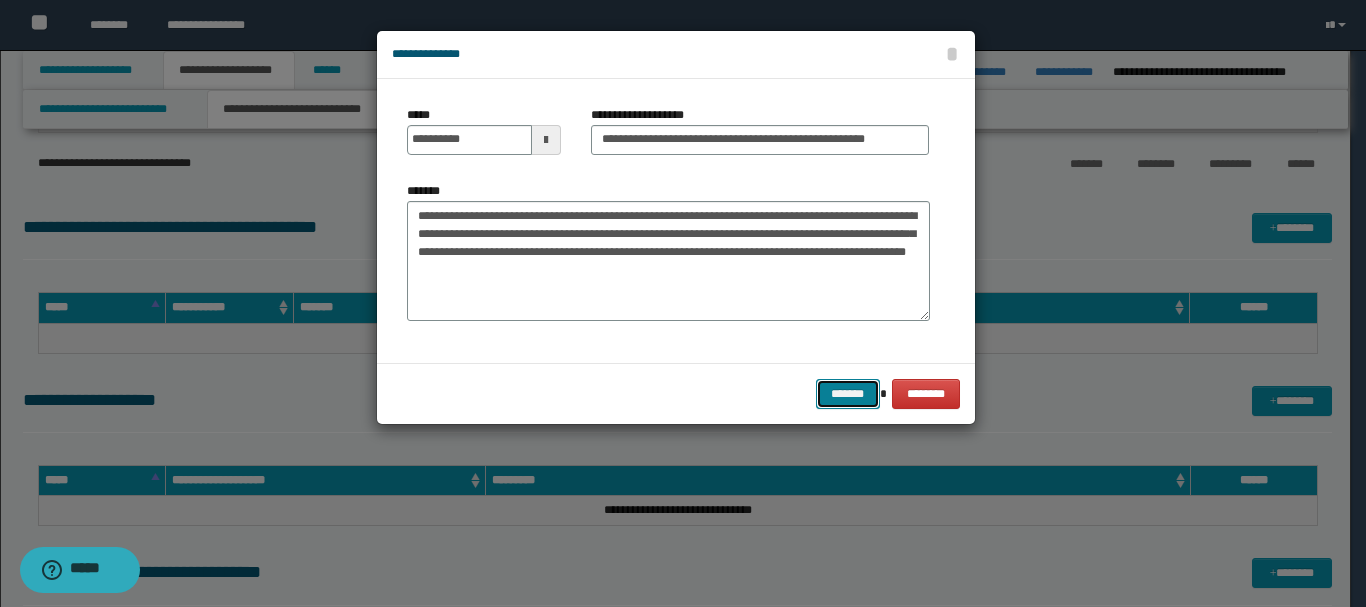 drag, startPoint x: 845, startPoint y: 384, endPoint x: 810, endPoint y: 267, distance: 122.12289 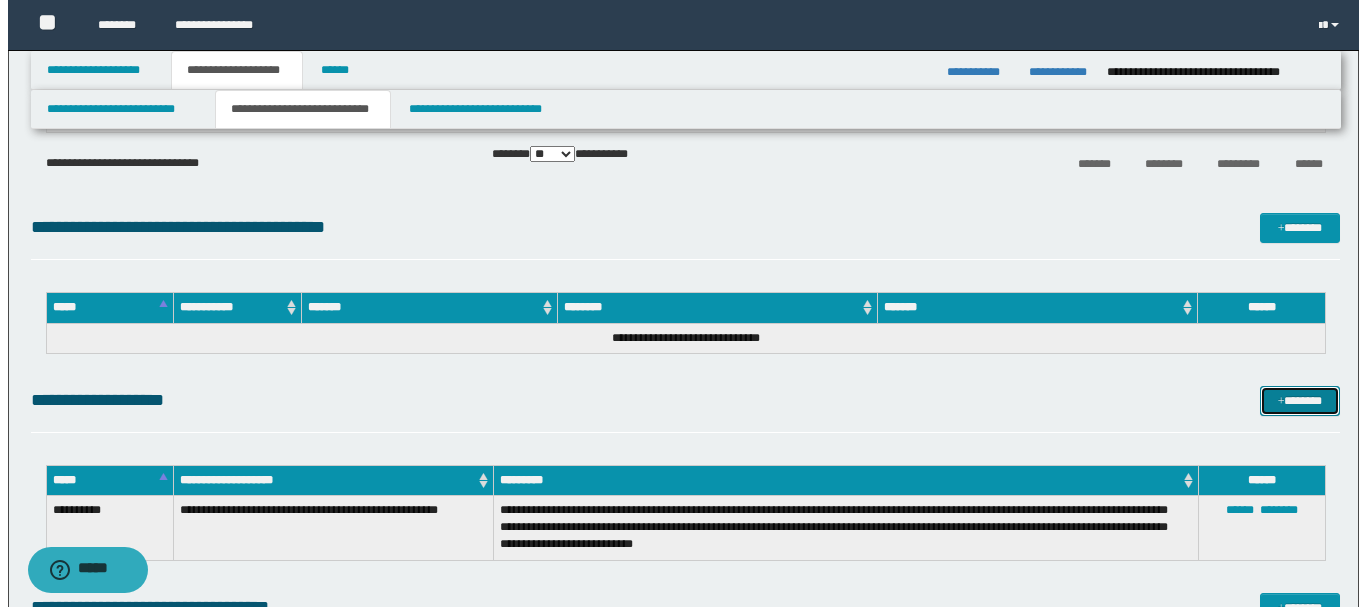 scroll, scrollTop: 600, scrollLeft: 0, axis: vertical 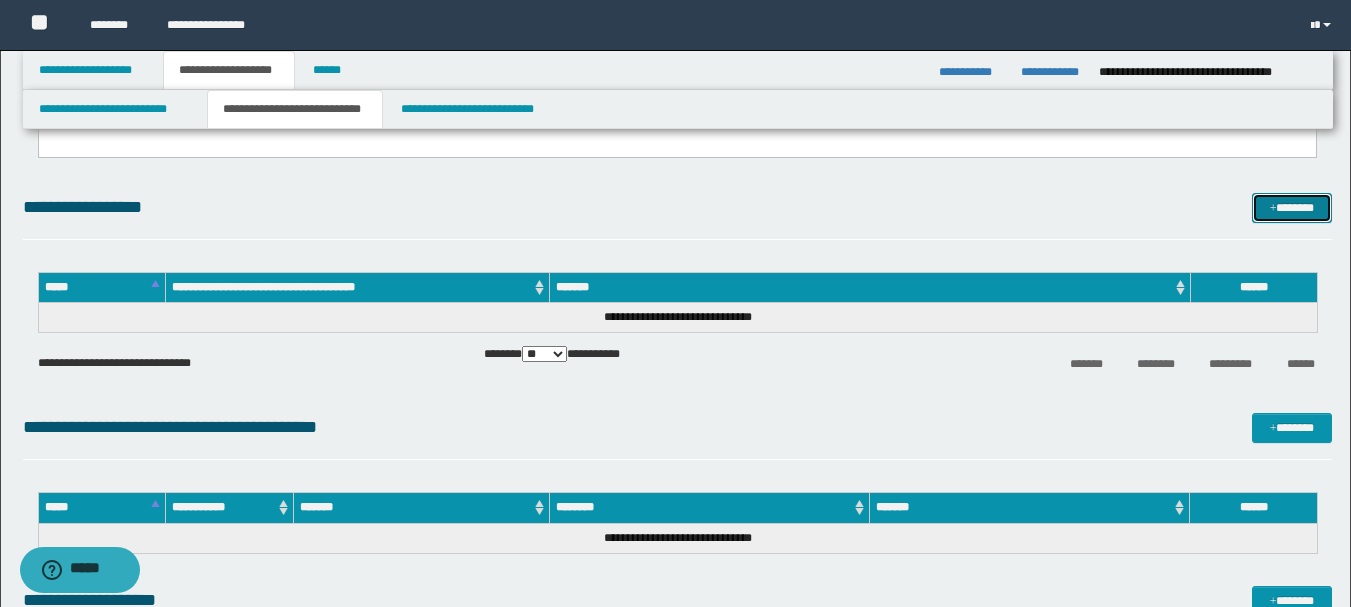click on "*******" at bounding box center (1292, 208) 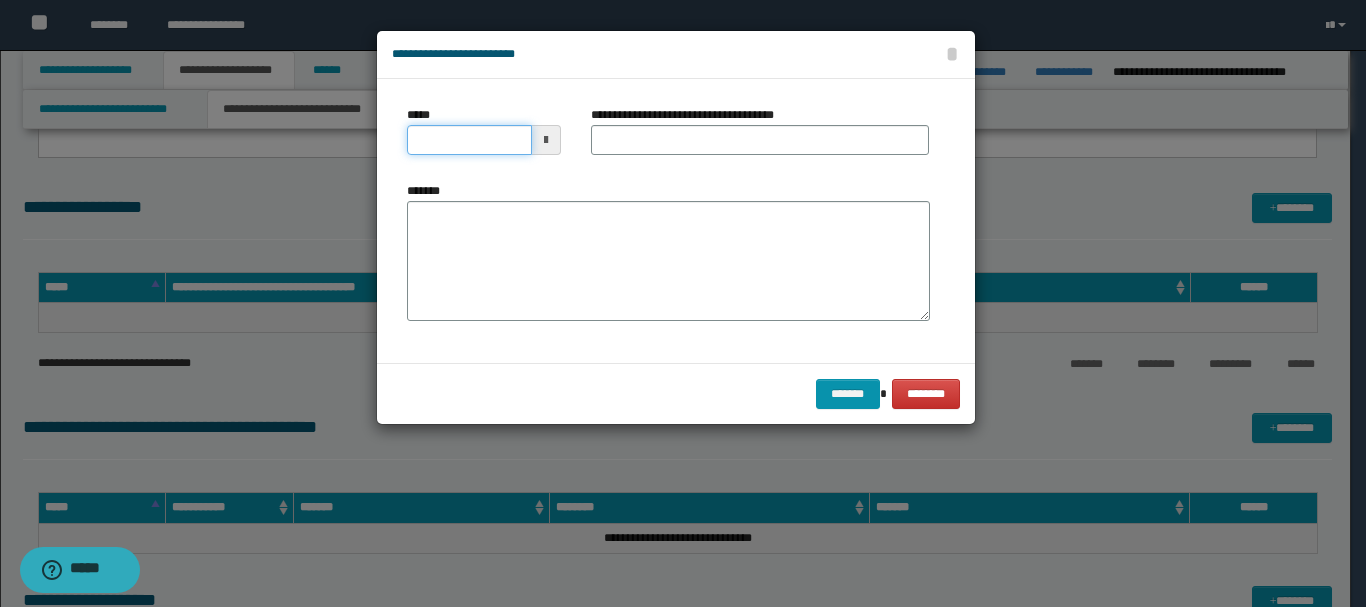click on "*****" at bounding box center [469, 140] 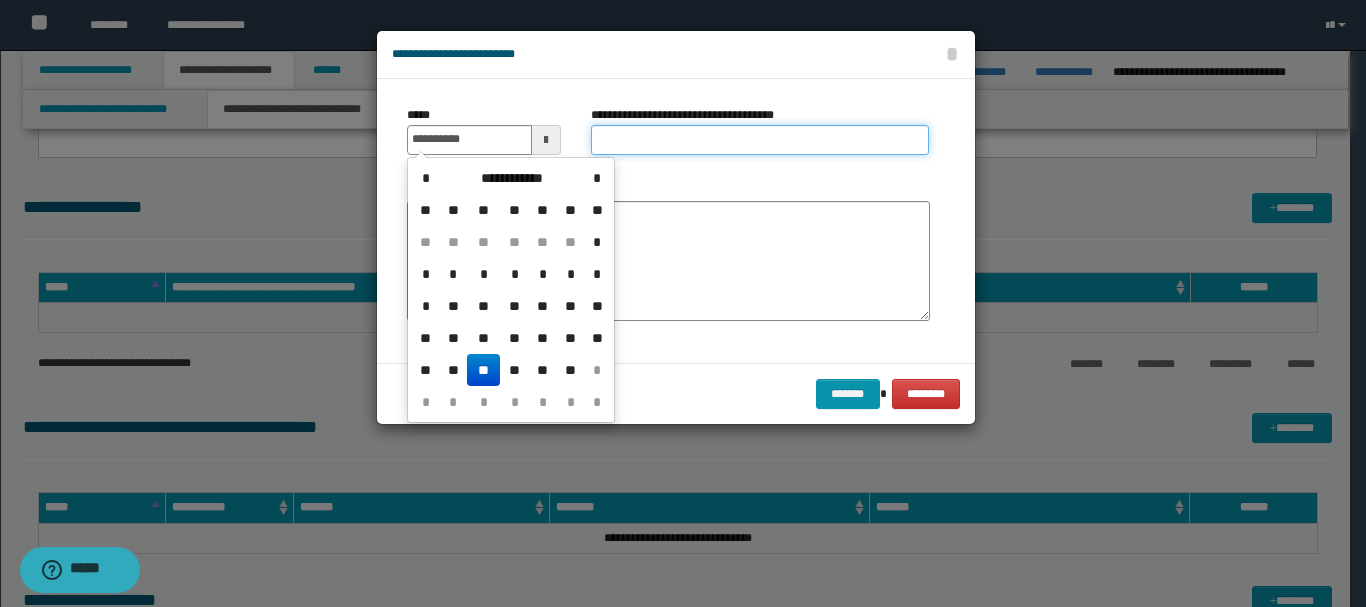 click on "**********" at bounding box center (760, 140) 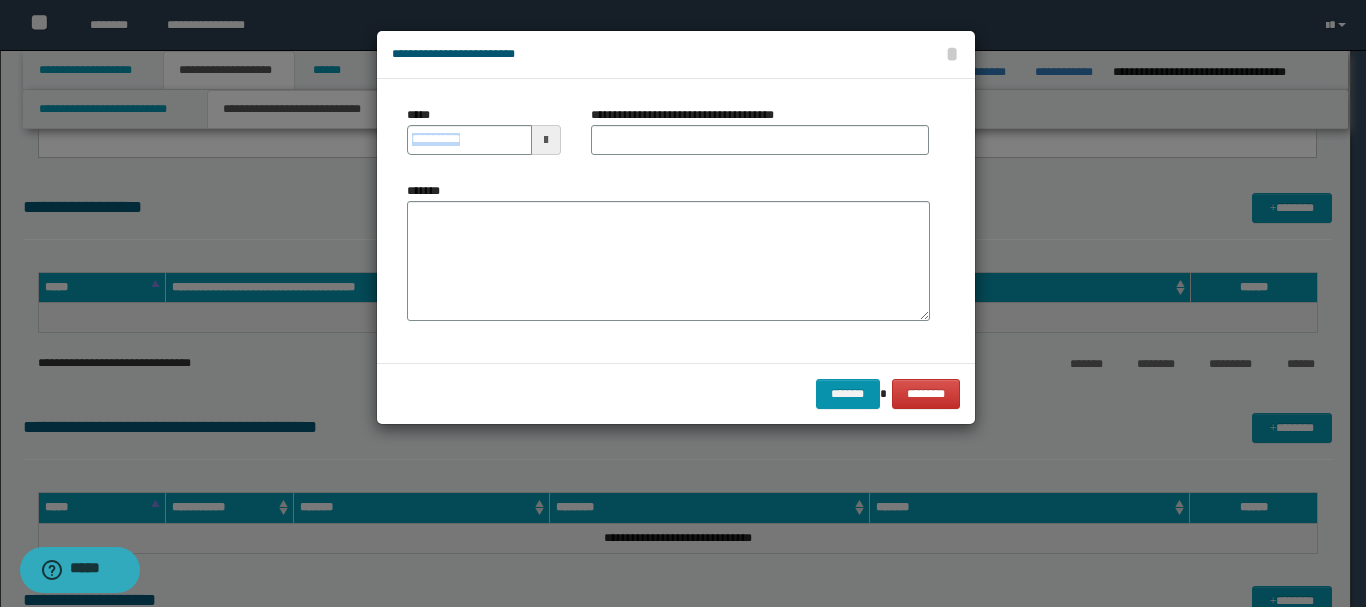 drag, startPoint x: 508, startPoint y: 157, endPoint x: 480, endPoint y: 144, distance: 30.870699 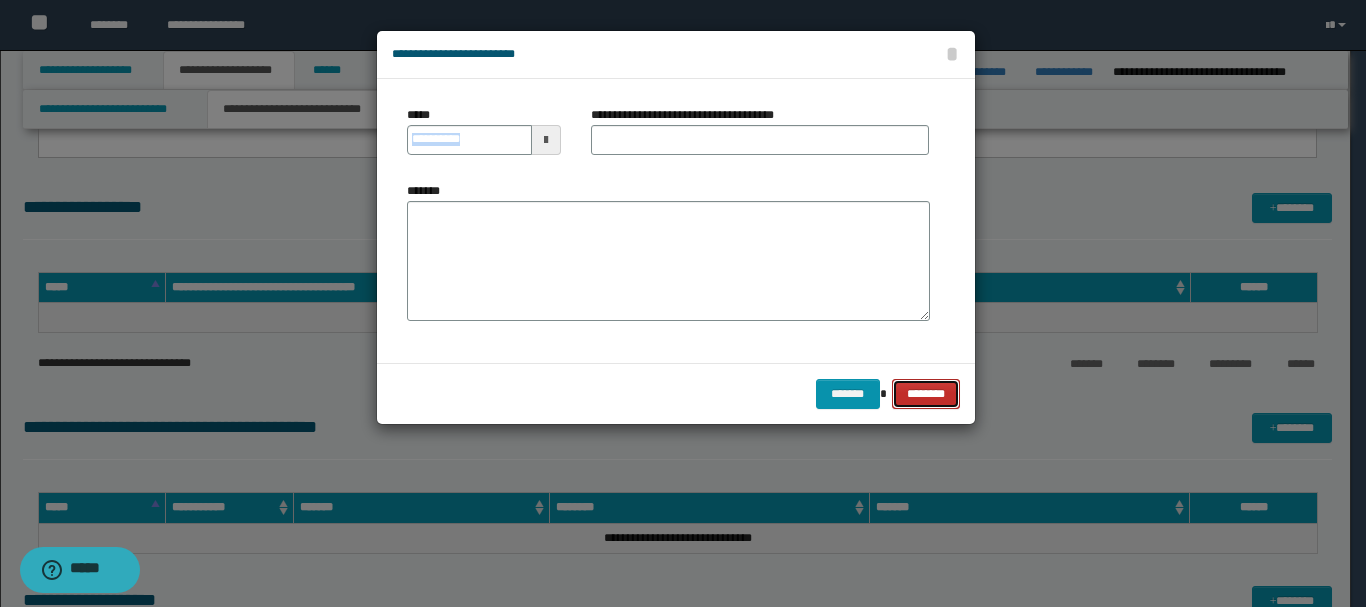 click on "********" at bounding box center (925, 394) 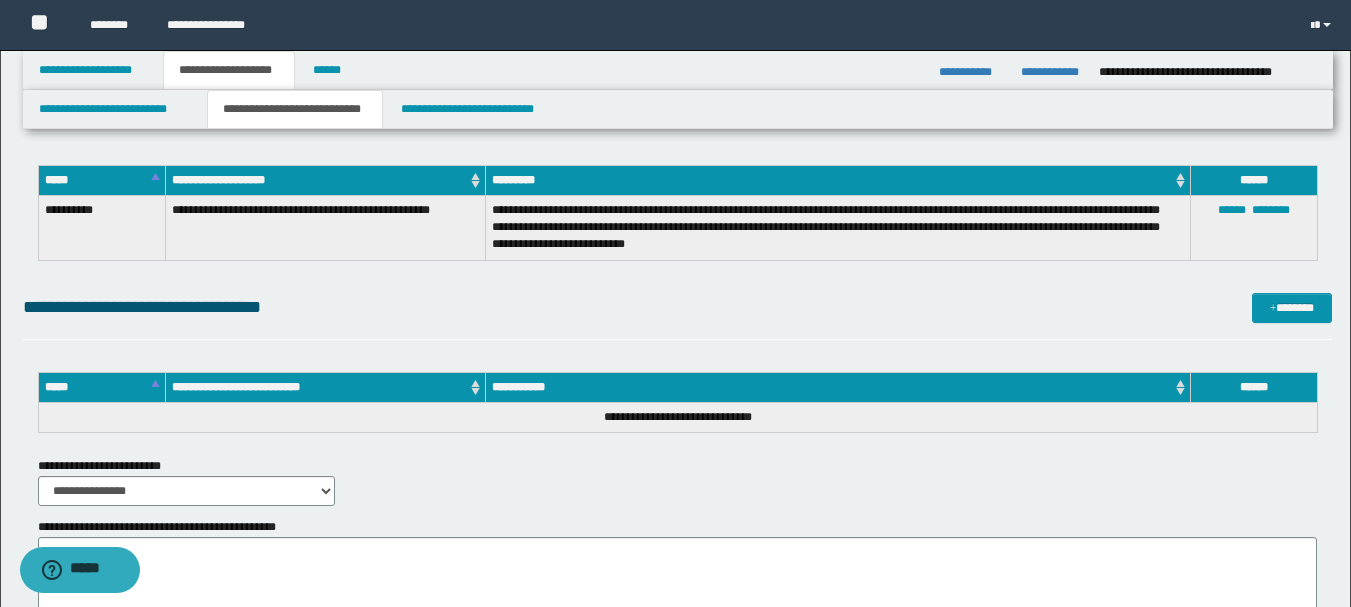scroll, scrollTop: 800, scrollLeft: 0, axis: vertical 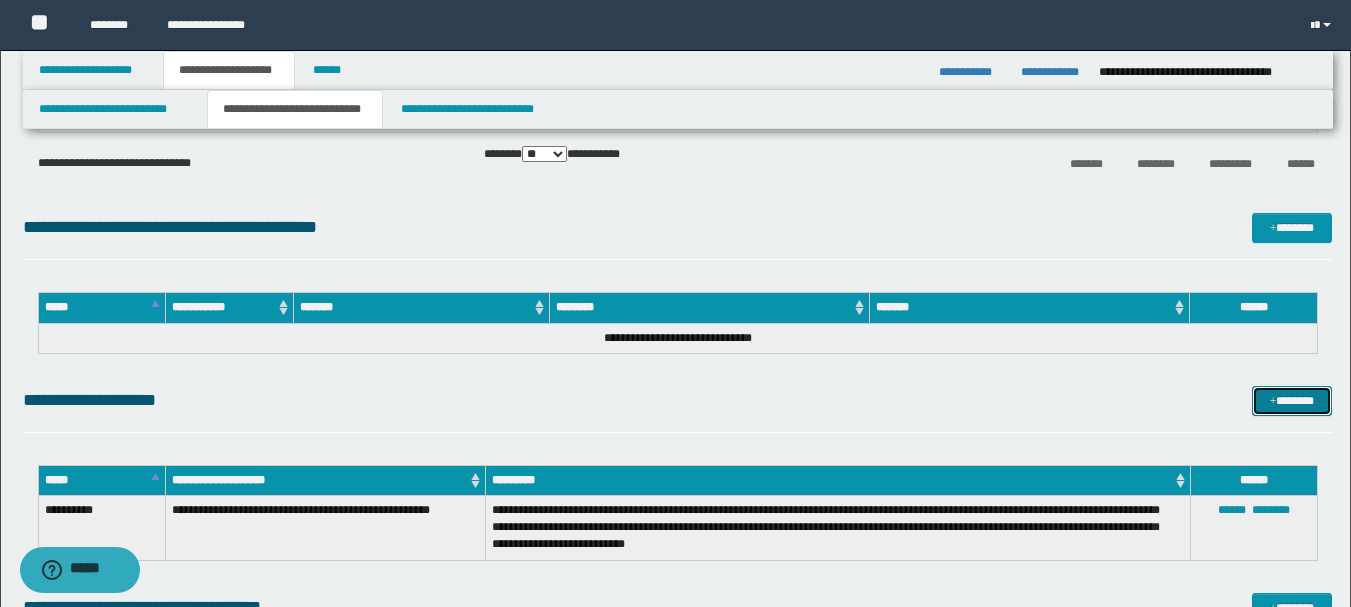 drag, startPoint x: 1317, startPoint y: 401, endPoint x: 1297, endPoint y: 411, distance: 22.36068 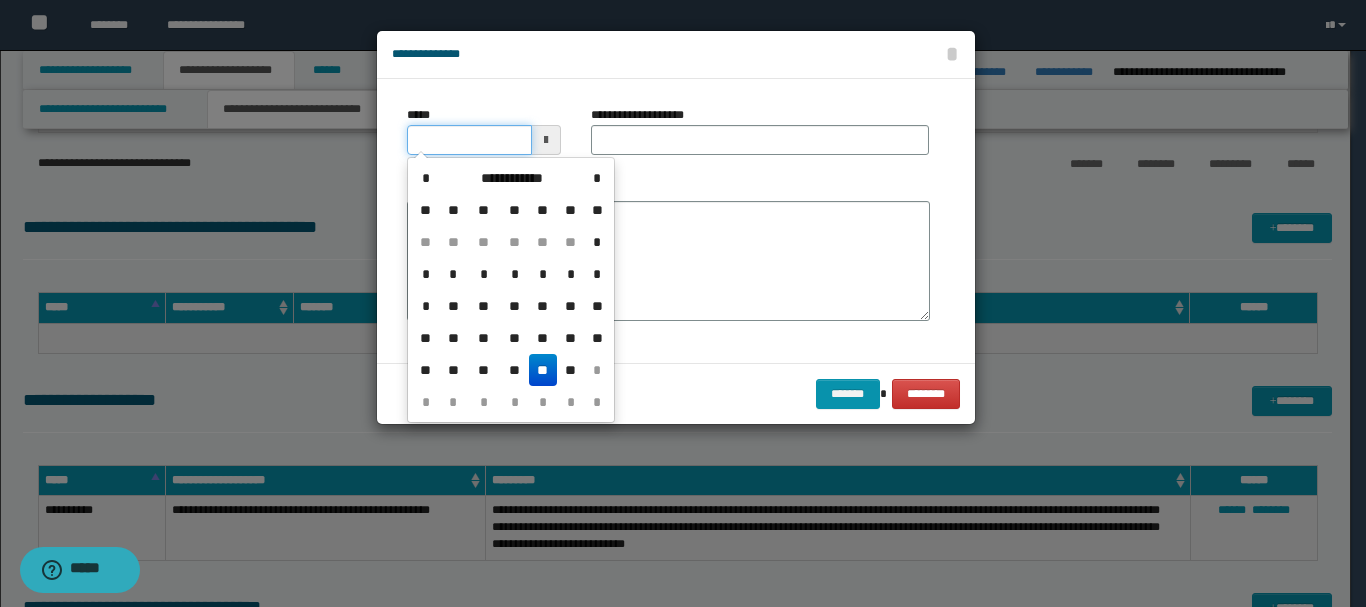 click on "*****" at bounding box center [469, 140] 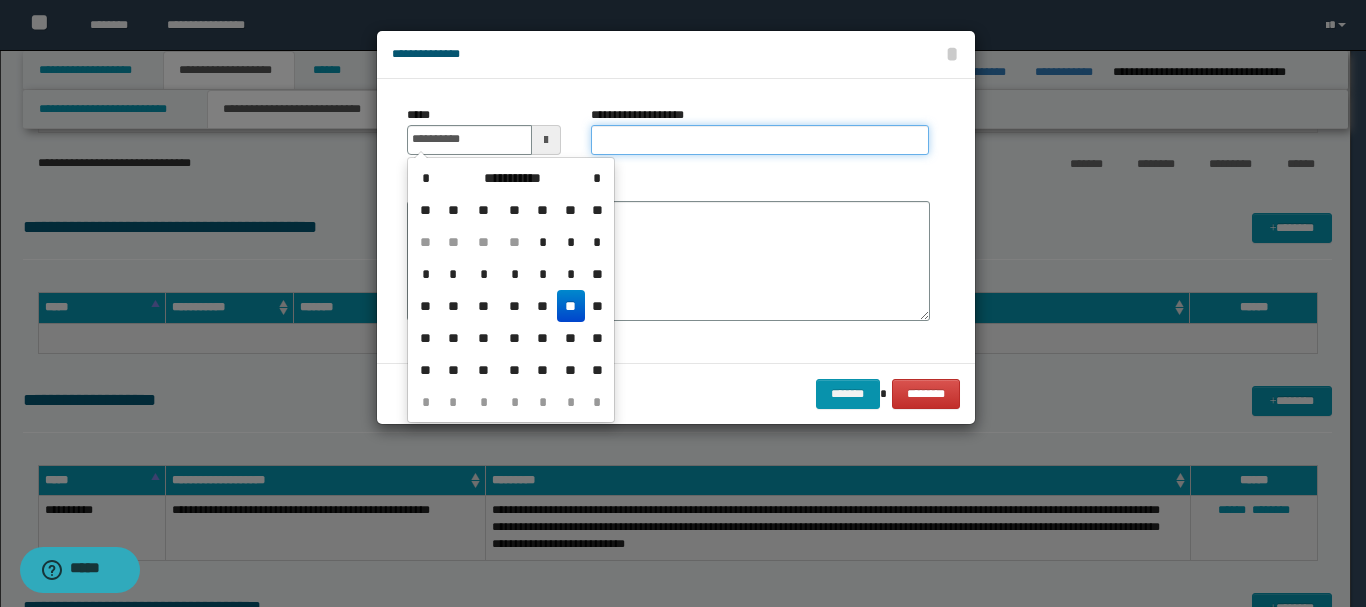 type on "**********" 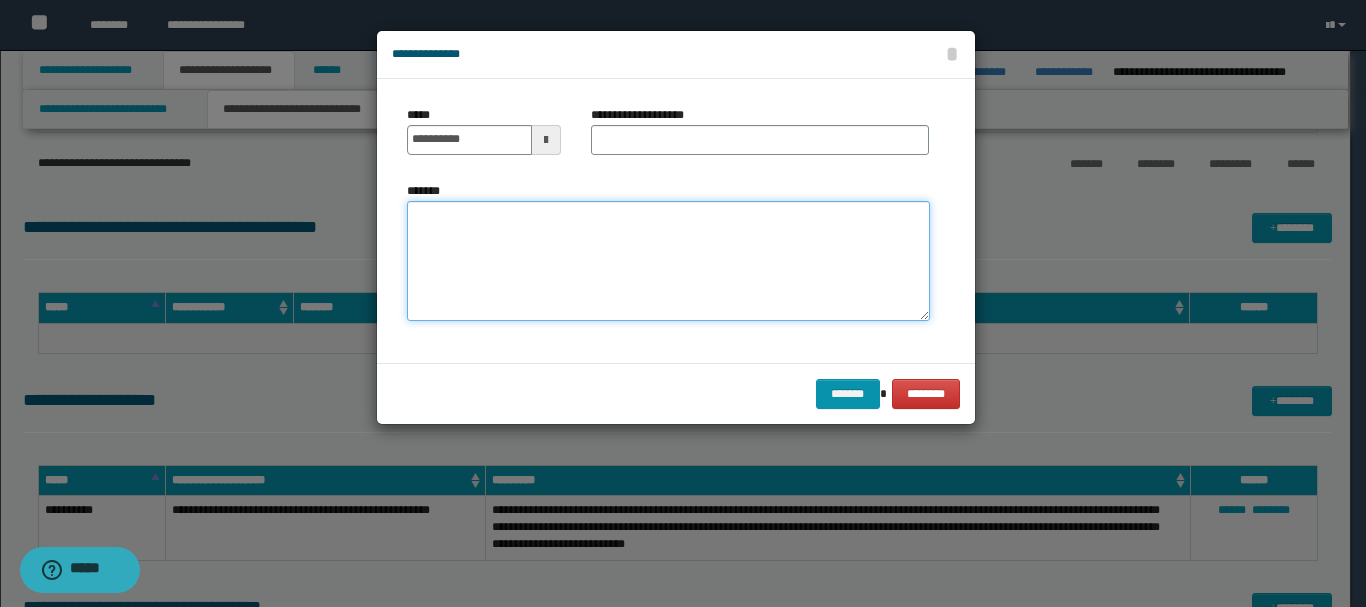 click on "*******" at bounding box center (668, 261) 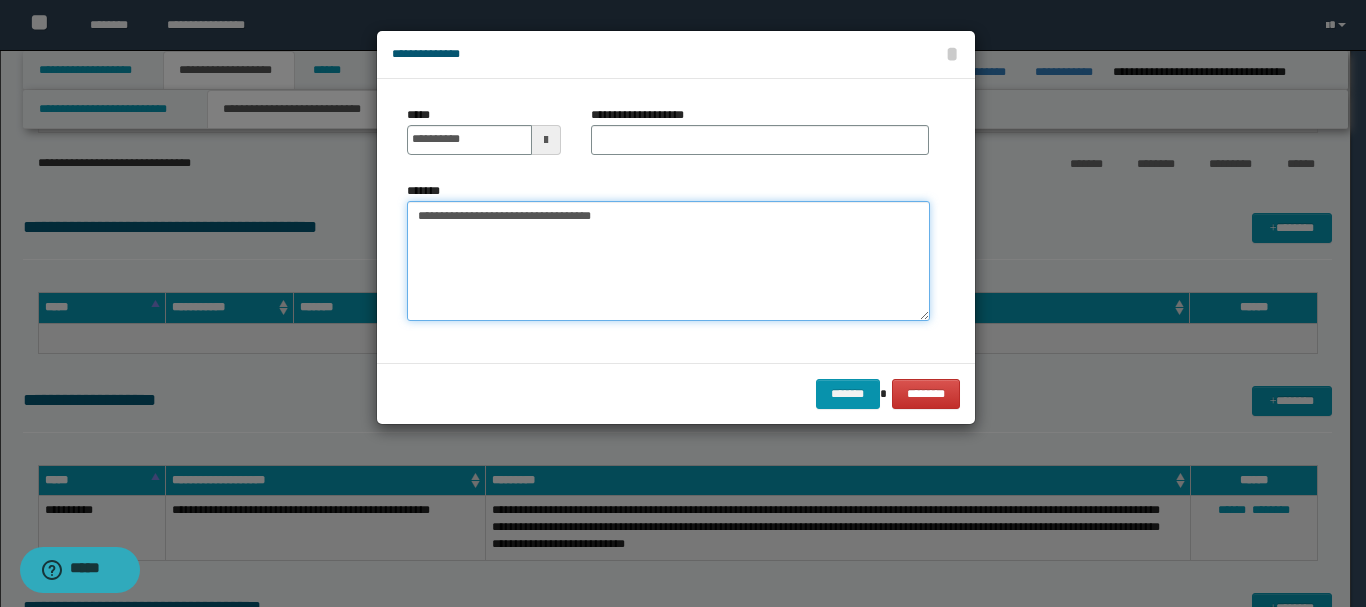 type on "**********" 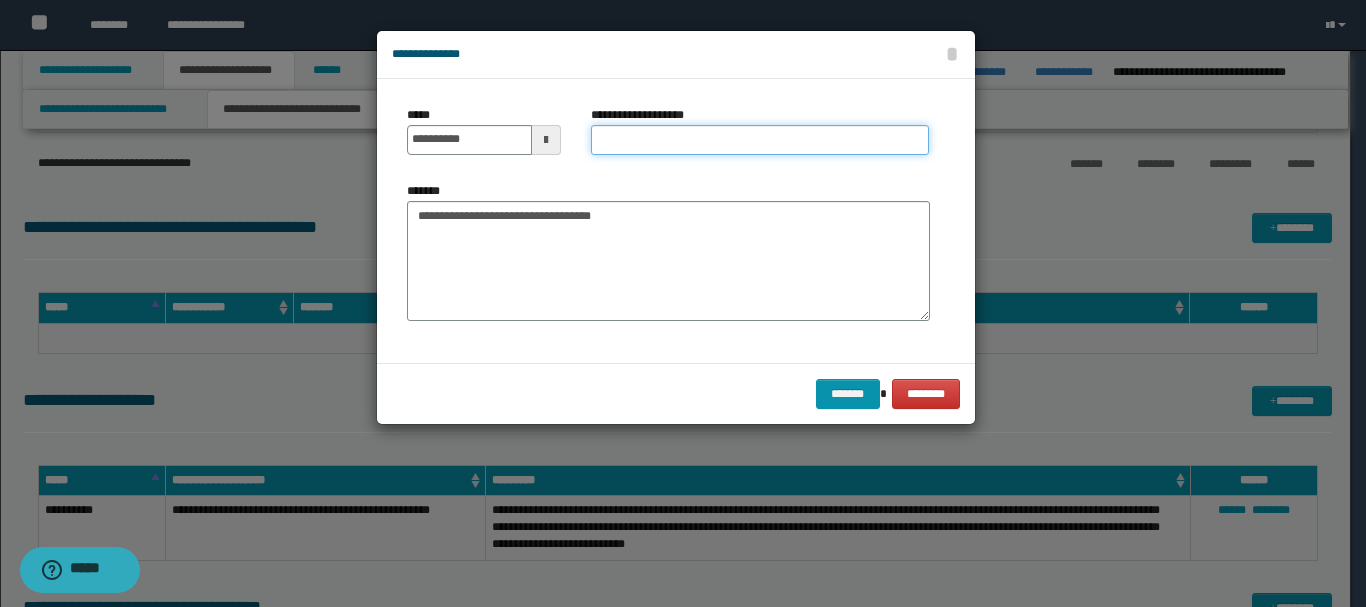 click on "**********" at bounding box center [760, 140] 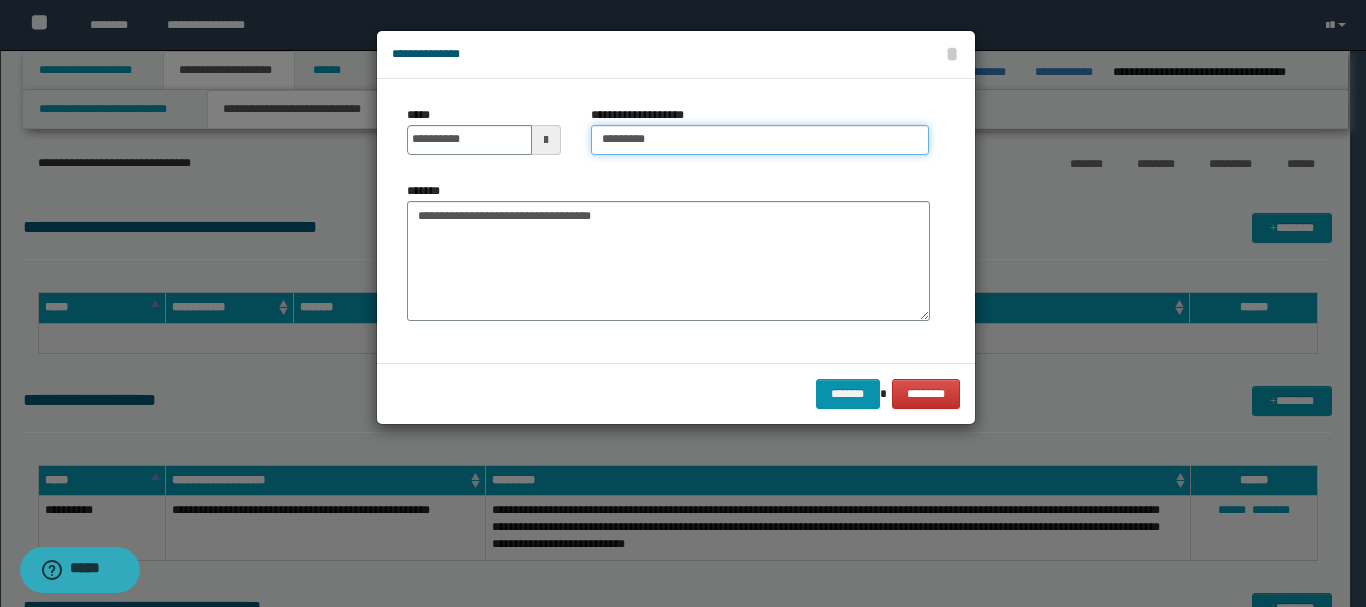 type on "**********" 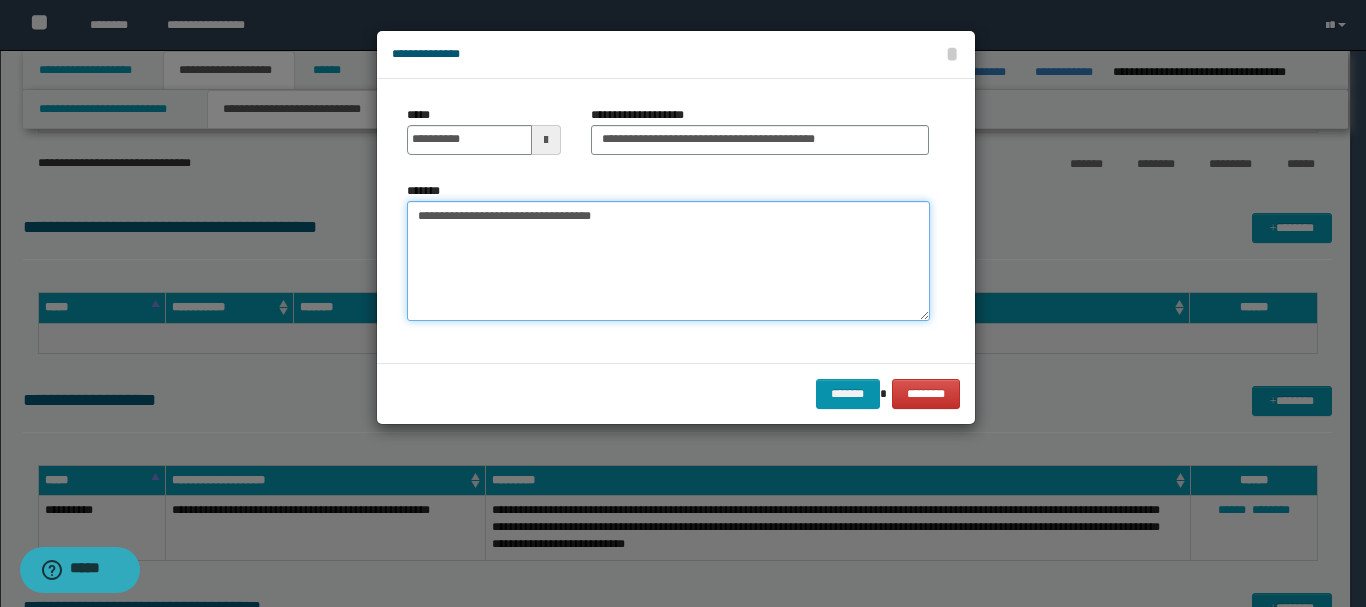 click on "**********" at bounding box center (668, 261) 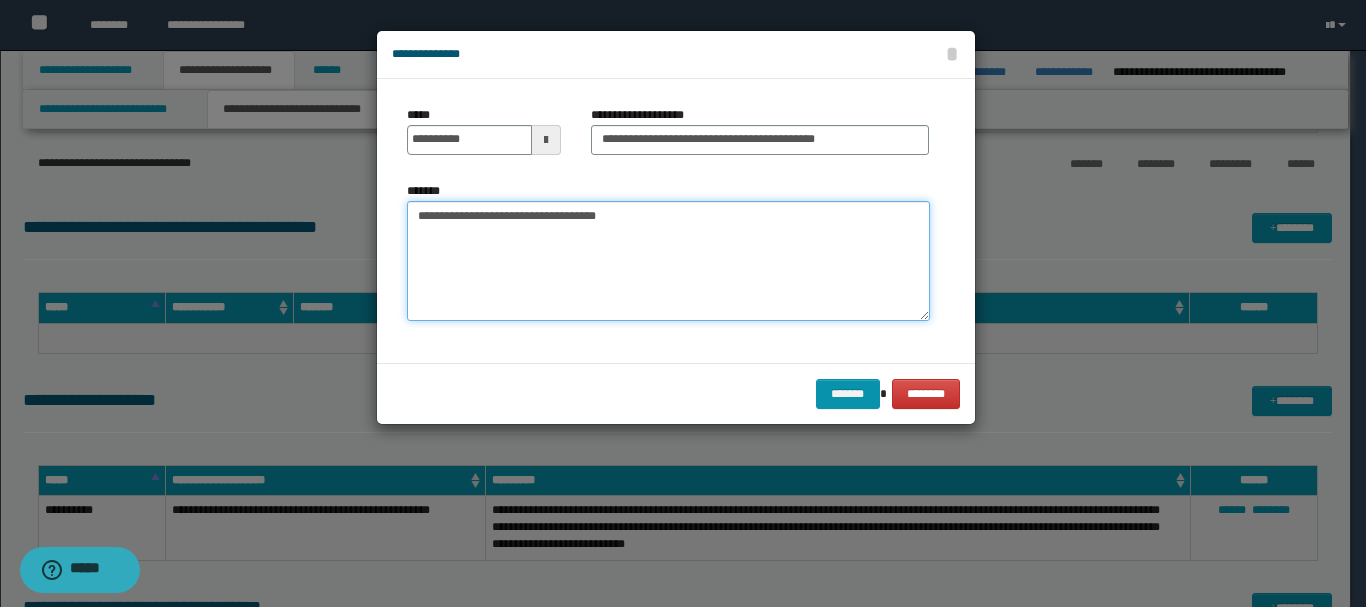 paste on "**********" 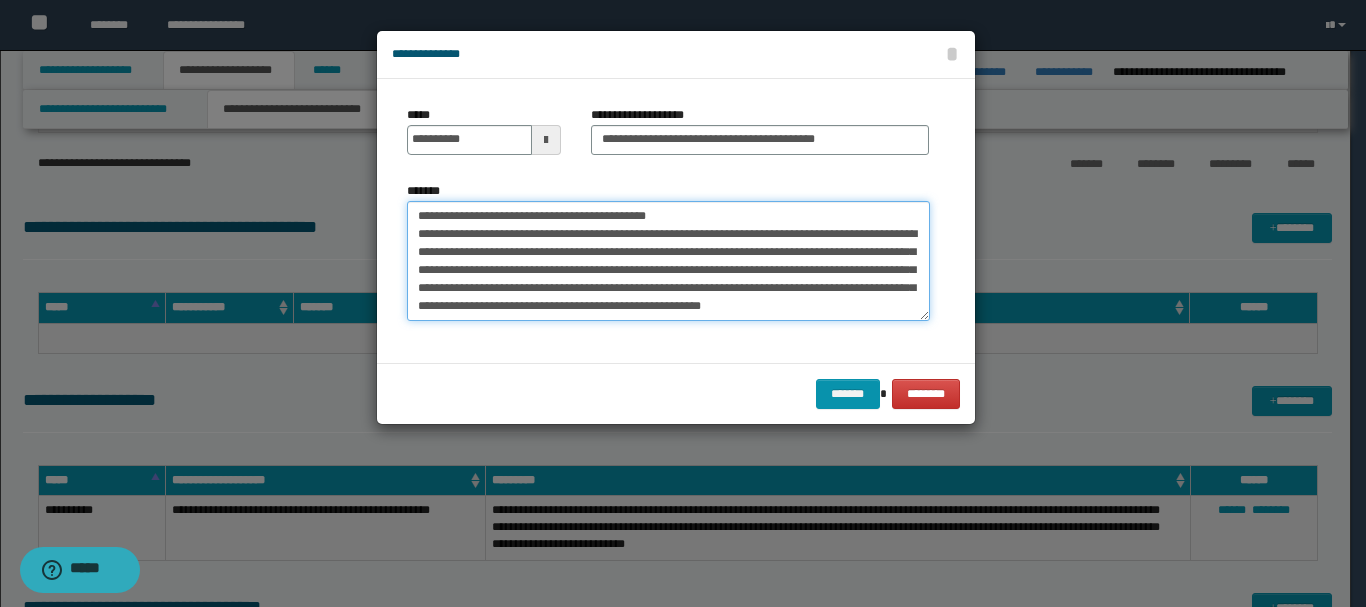 click on "**********" at bounding box center [668, 261] 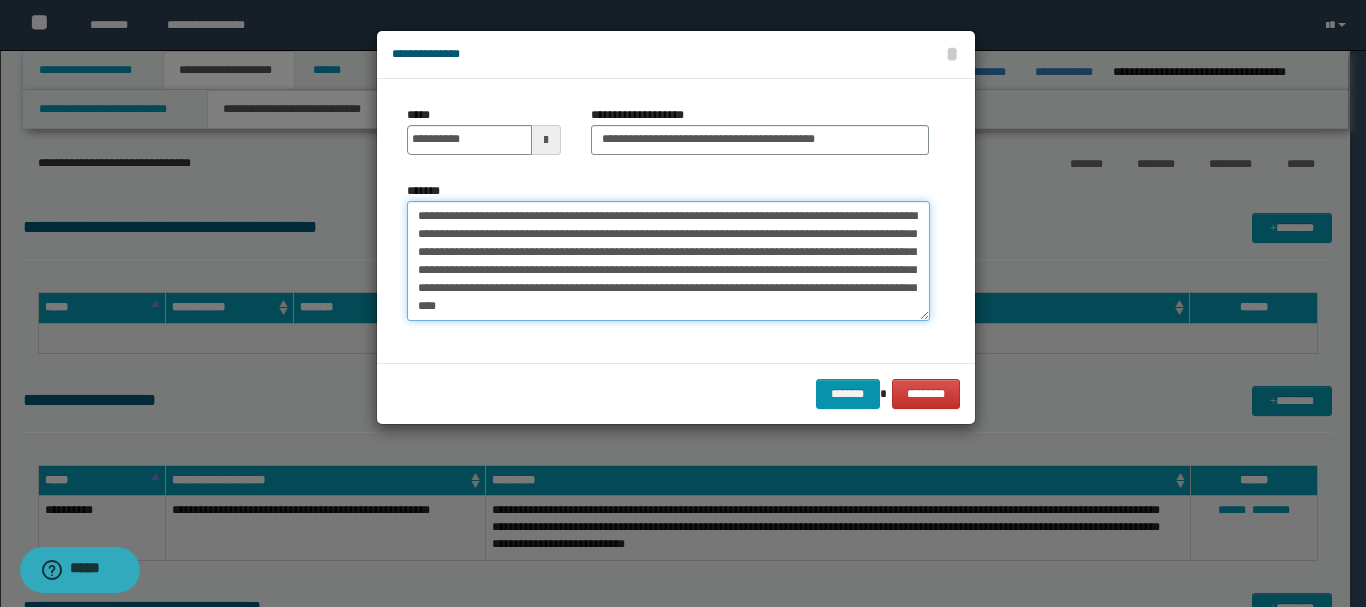 drag, startPoint x: 666, startPoint y: 297, endPoint x: 630, endPoint y: 304, distance: 36.67424 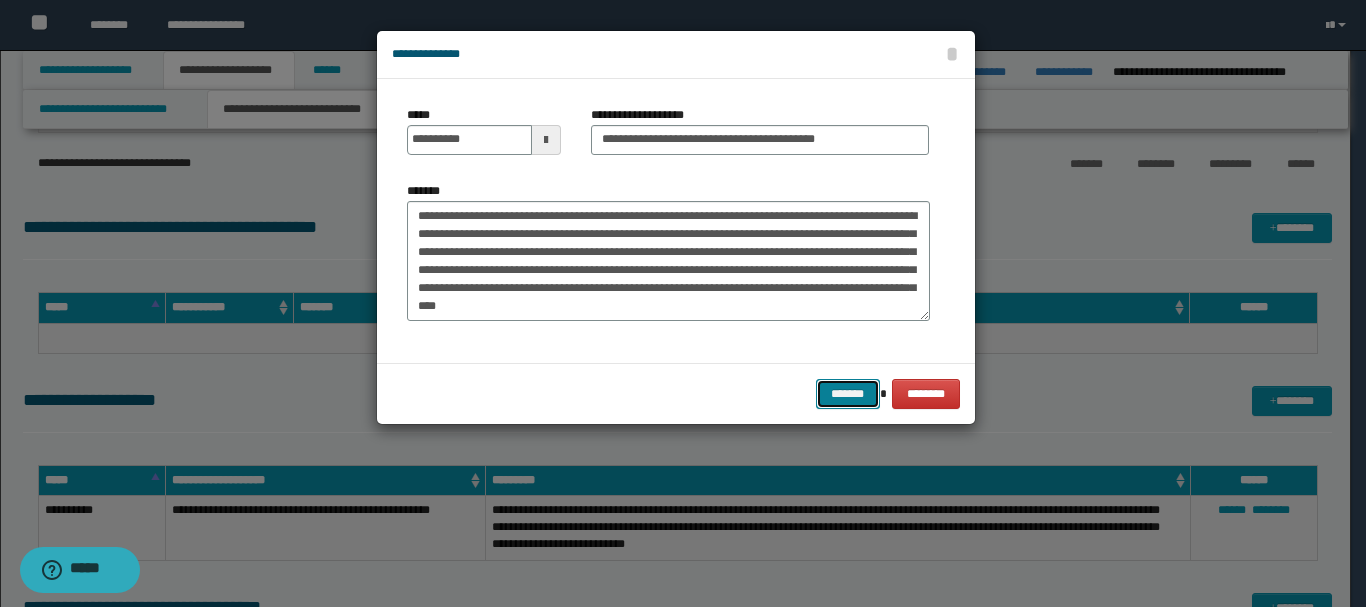 click on "*******" at bounding box center [848, 394] 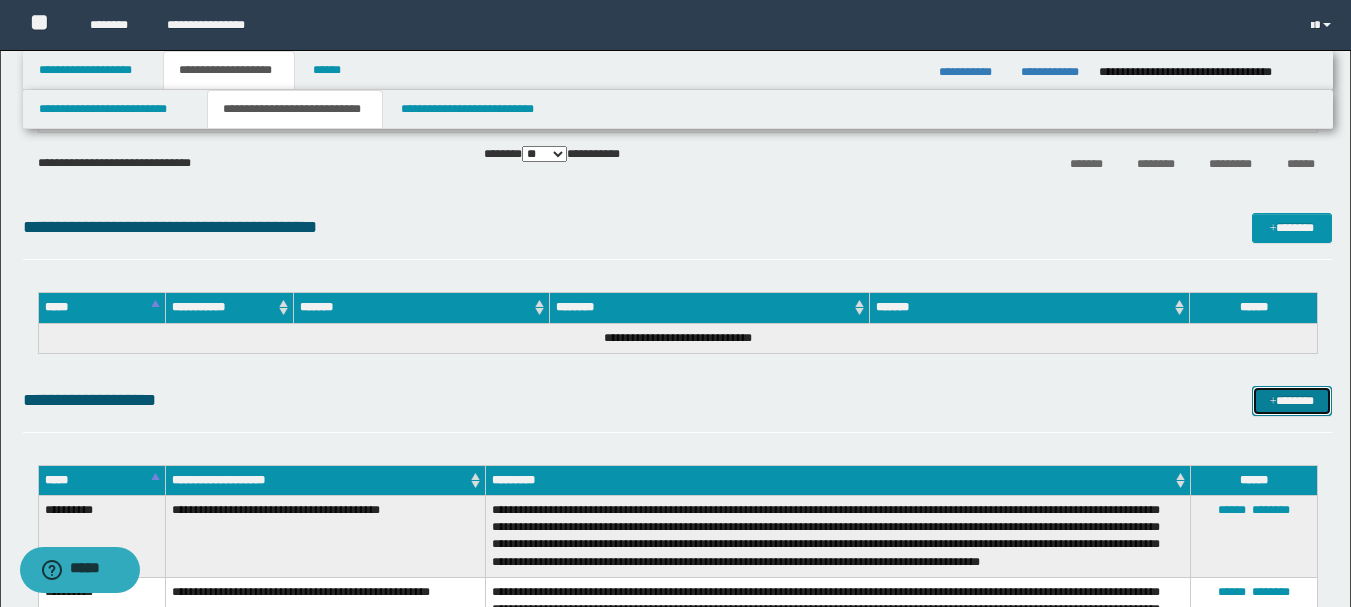 click on "*******" at bounding box center [1292, 401] 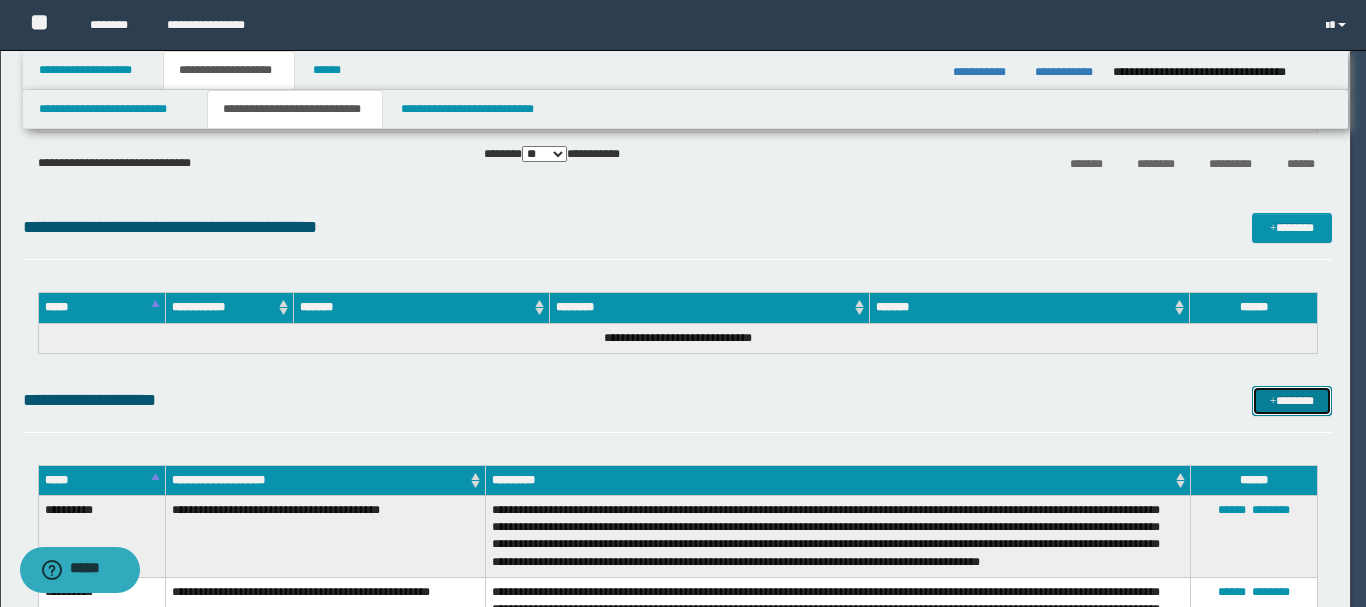 type 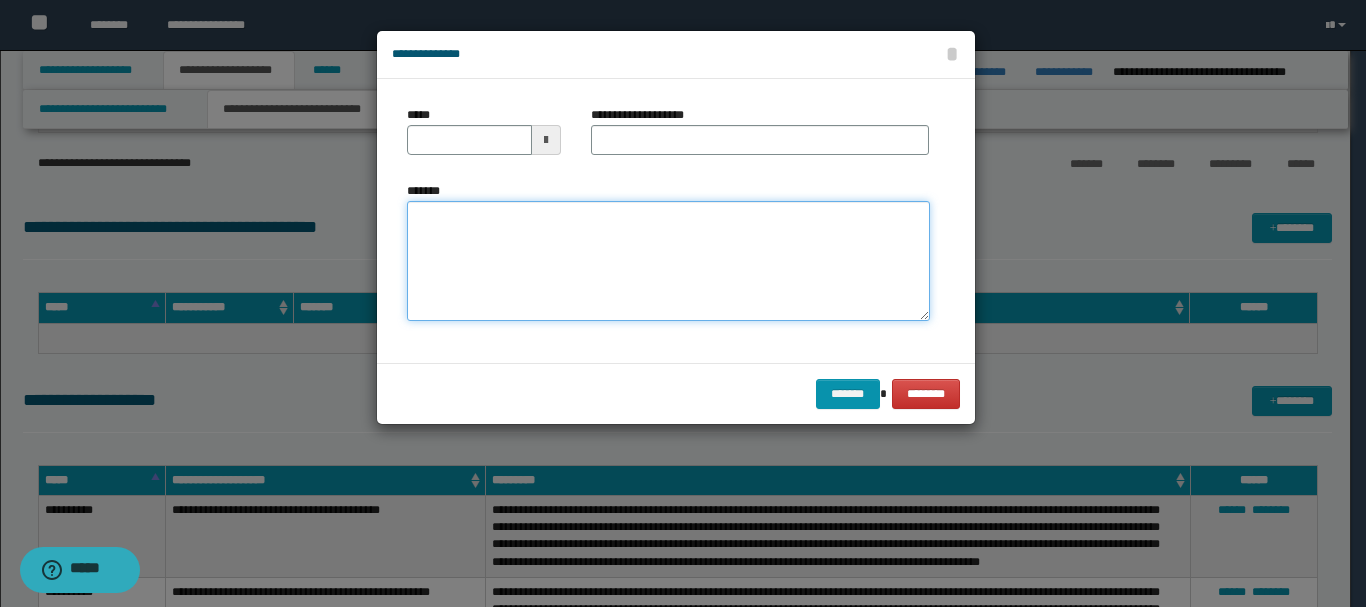 click on "*******" at bounding box center [668, 261] 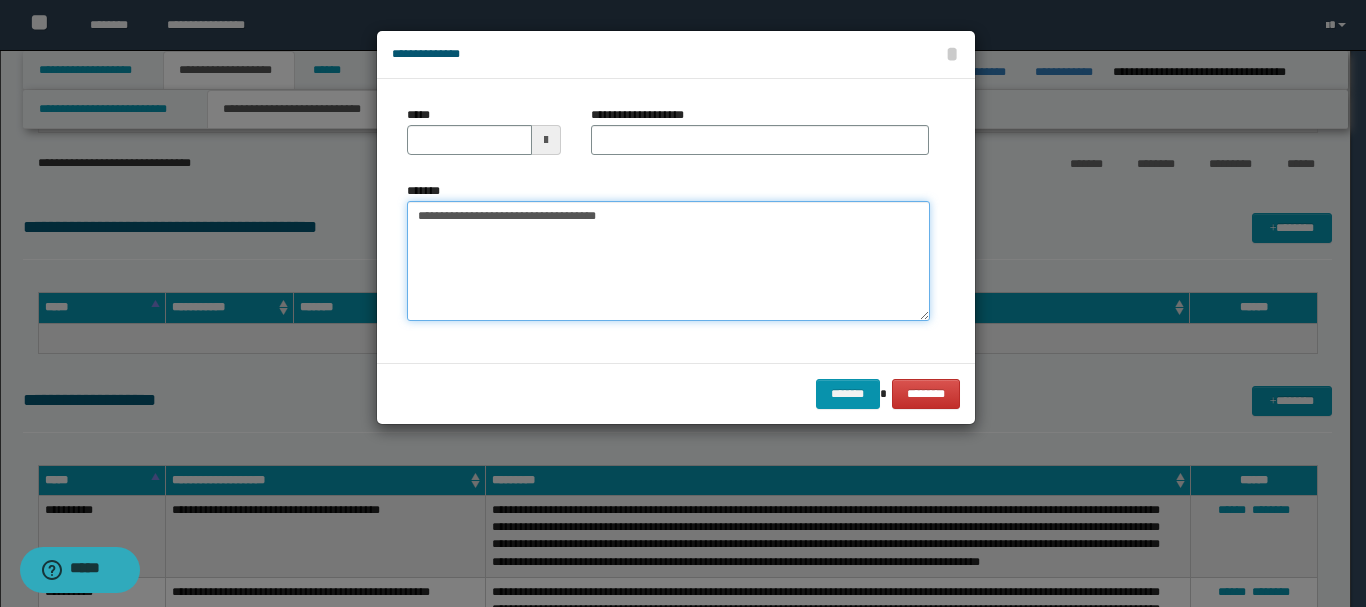 type on "**********" 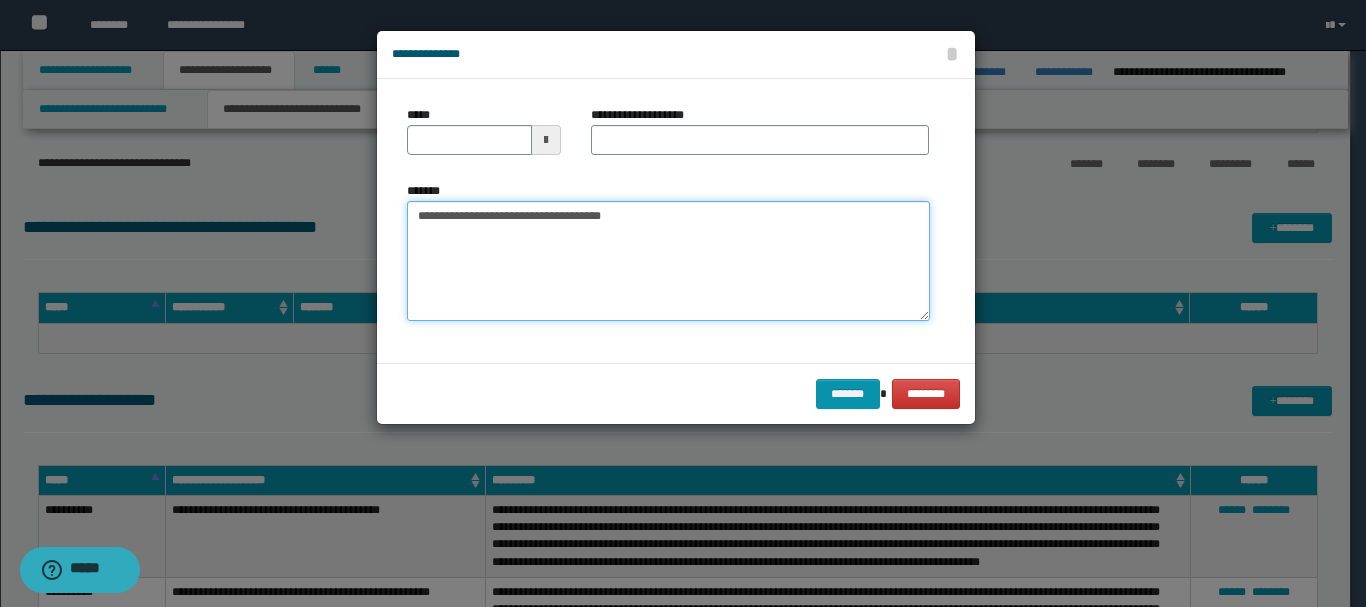 type 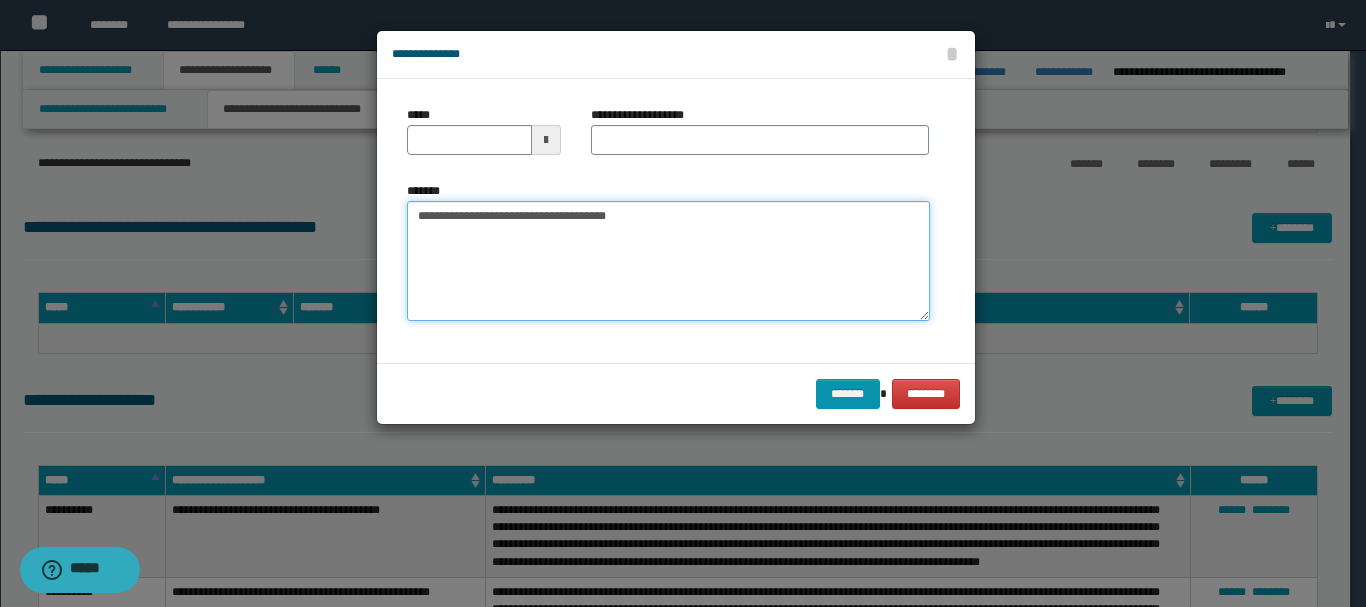 type on "**********" 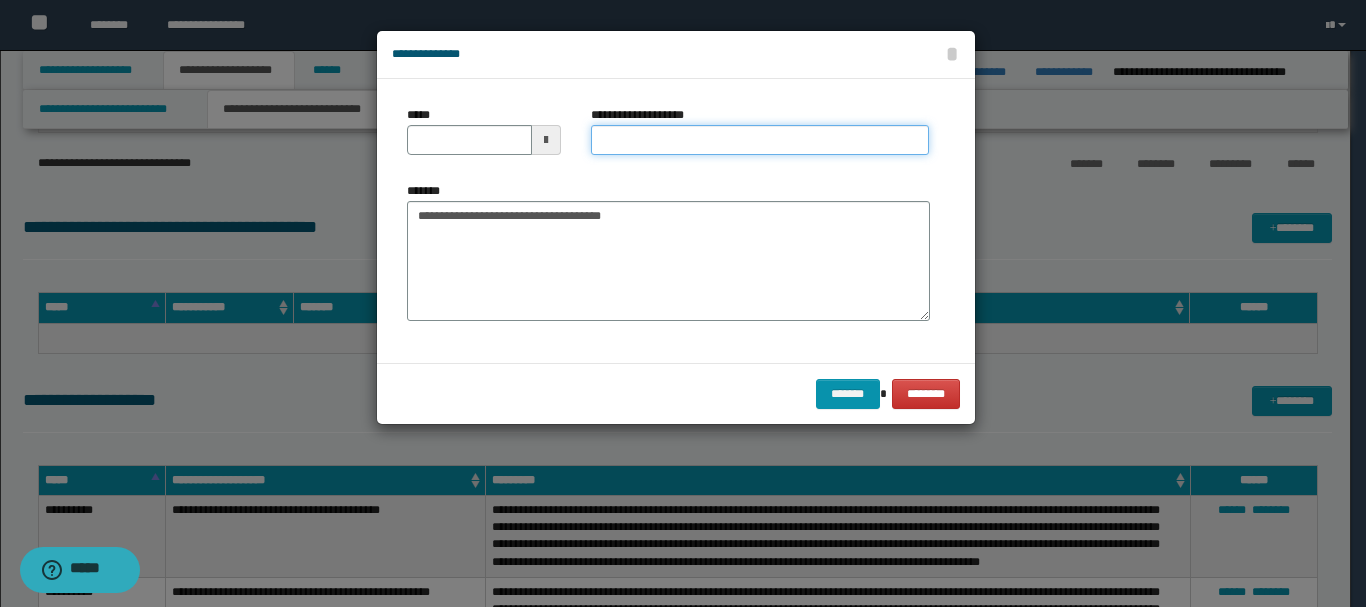 click on "**********" at bounding box center (760, 140) 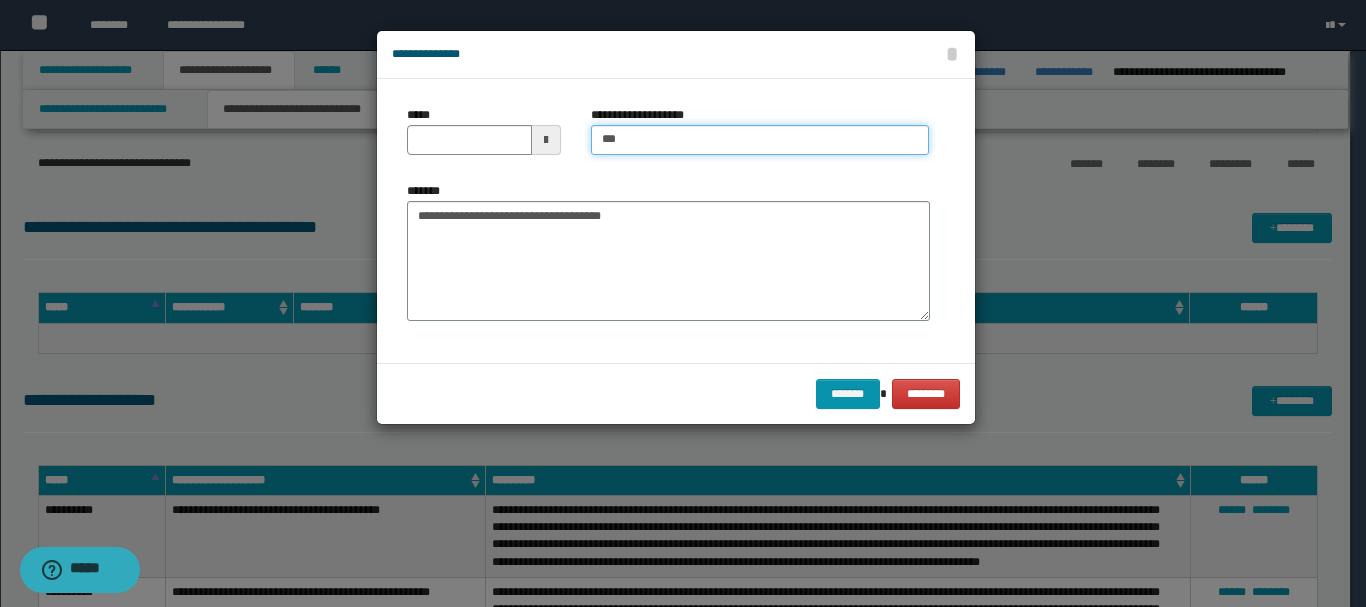 type on "**********" 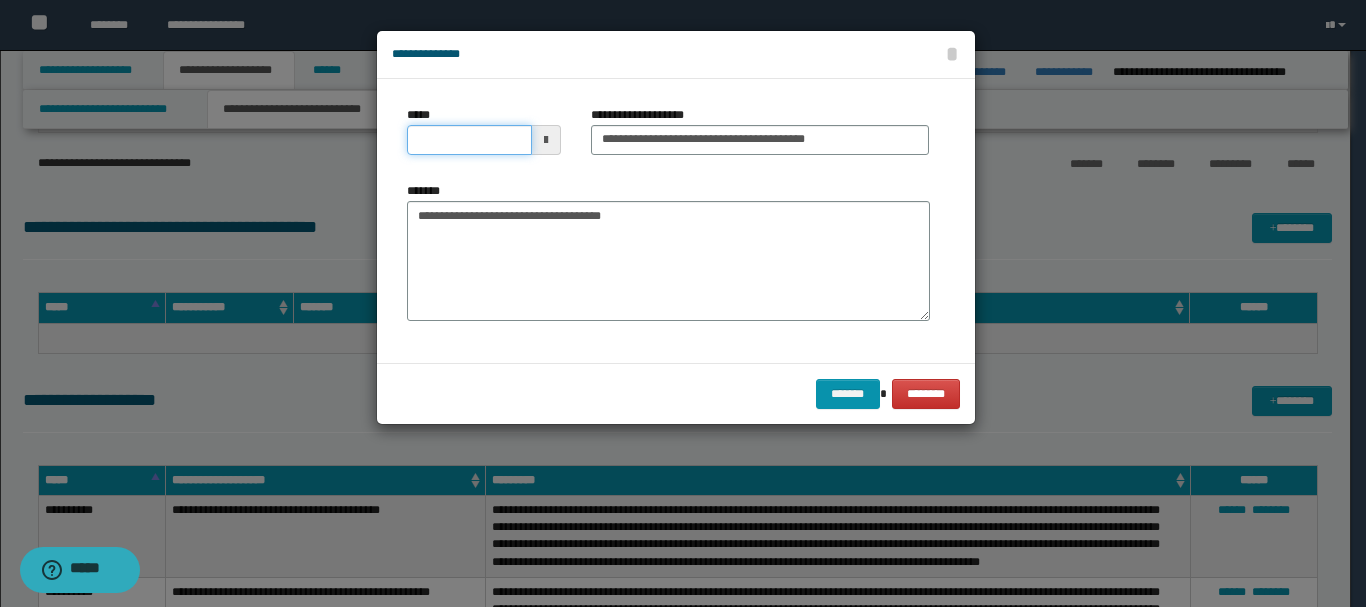 click on "*****" at bounding box center (469, 140) 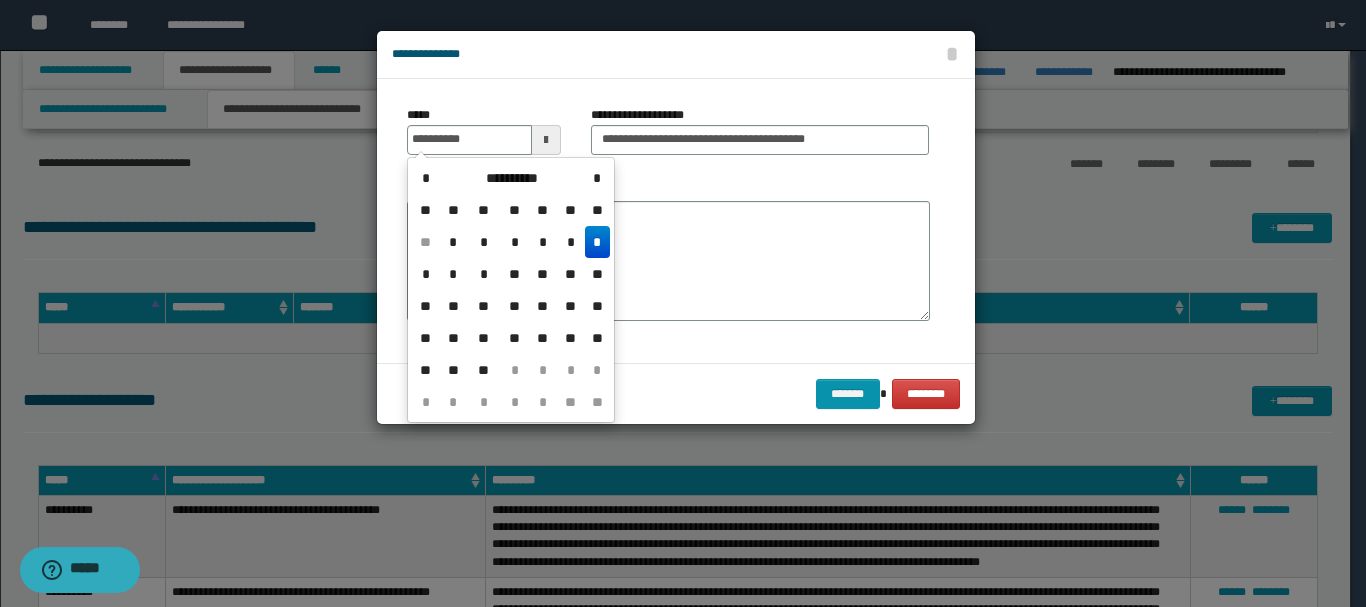 type on "**********" 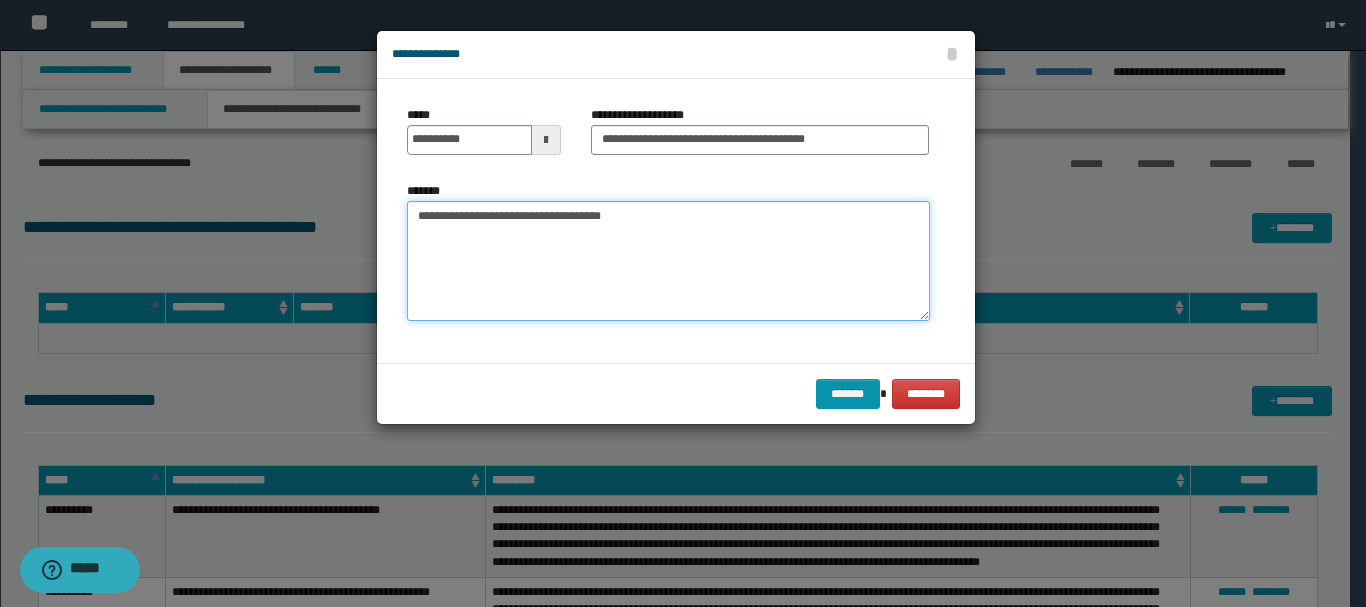 click on "**********" at bounding box center (668, 261) 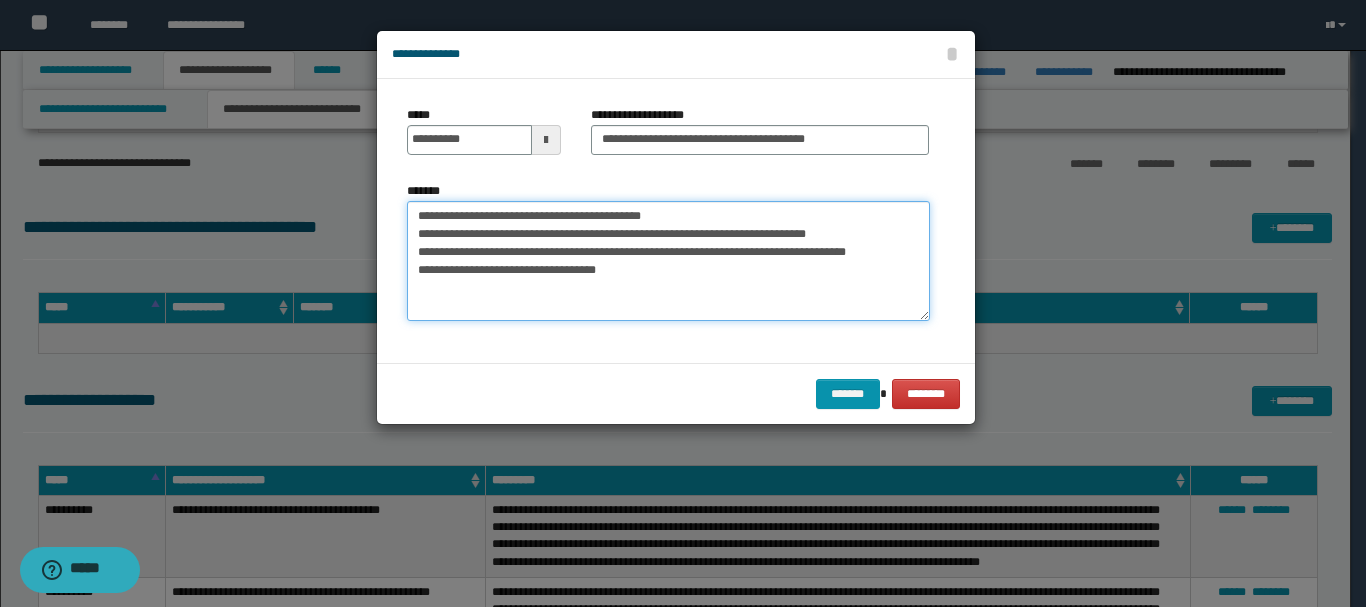 click on "**********" at bounding box center (668, 261) 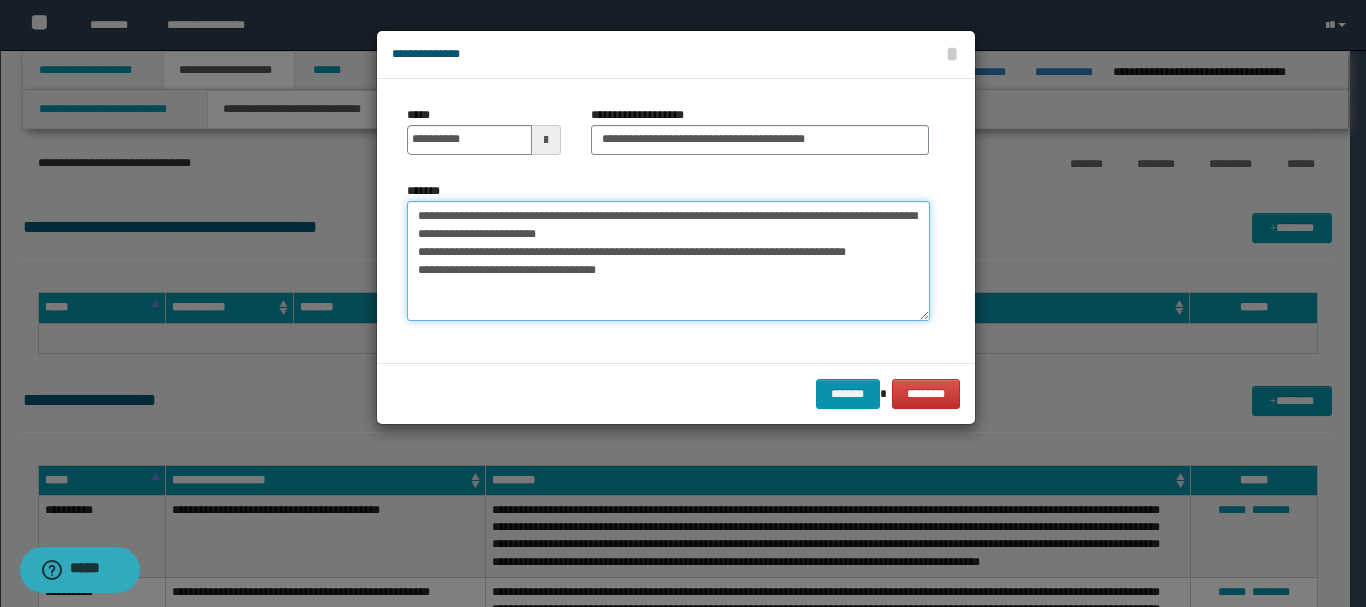 click on "**********" at bounding box center (668, 261) 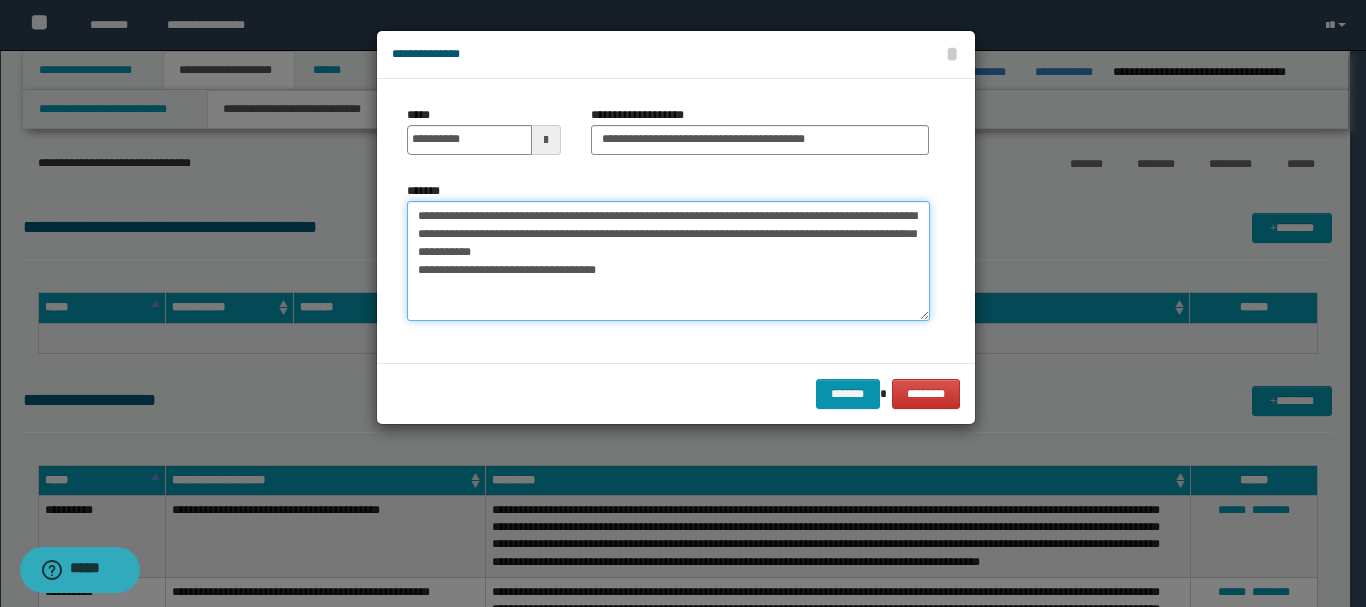 click on "**********" at bounding box center (668, 261) 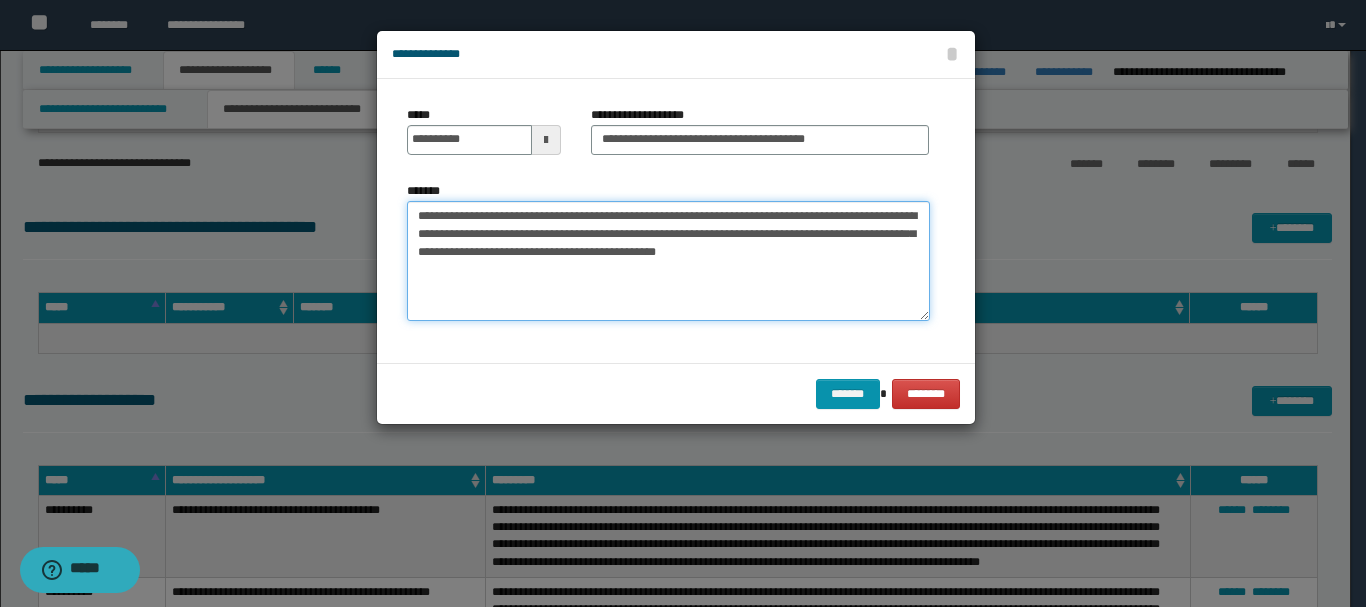 drag, startPoint x: 627, startPoint y: 213, endPoint x: 865, endPoint y: 280, distance: 247.25089 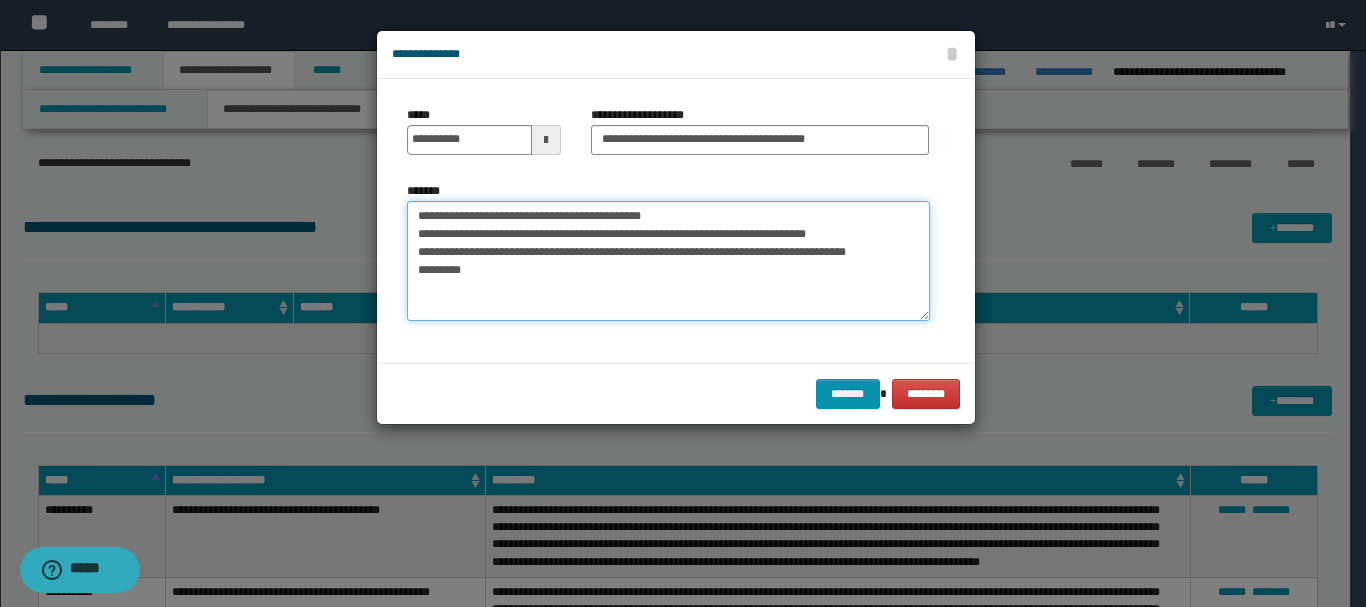 click on "**********" at bounding box center [668, 261] 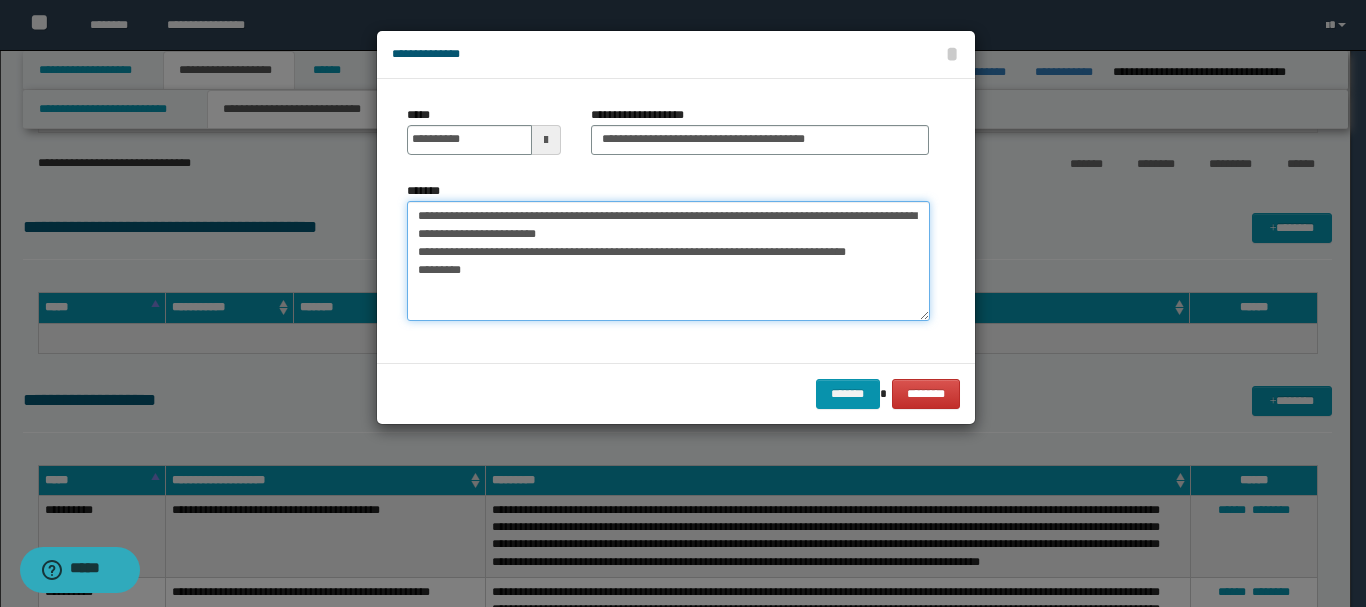 click on "**********" at bounding box center [668, 261] 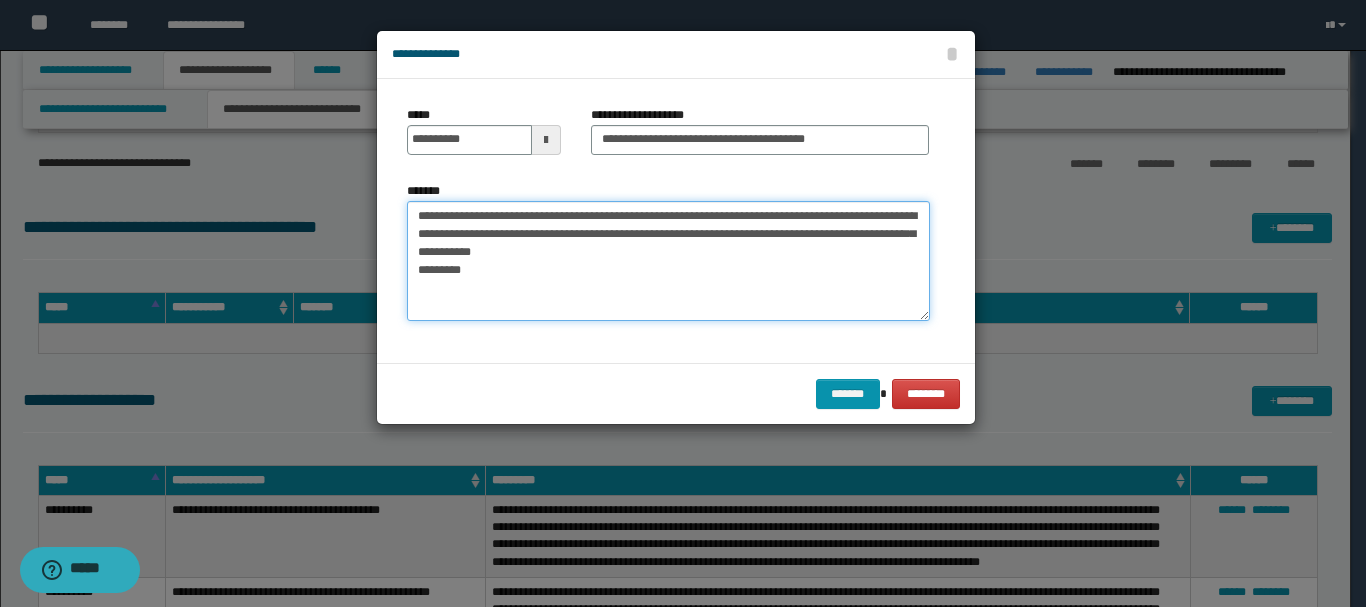 click on "**********" at bounding box center (668, 261) 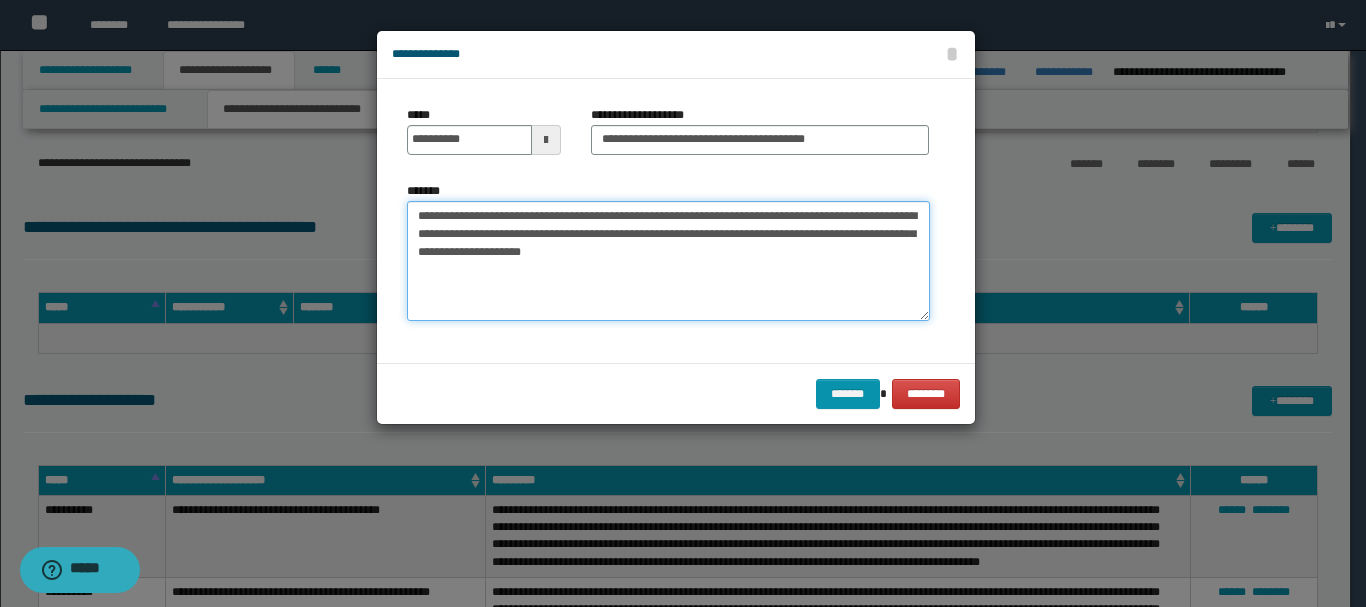 click on "**********" at bounding box center [668, 261] 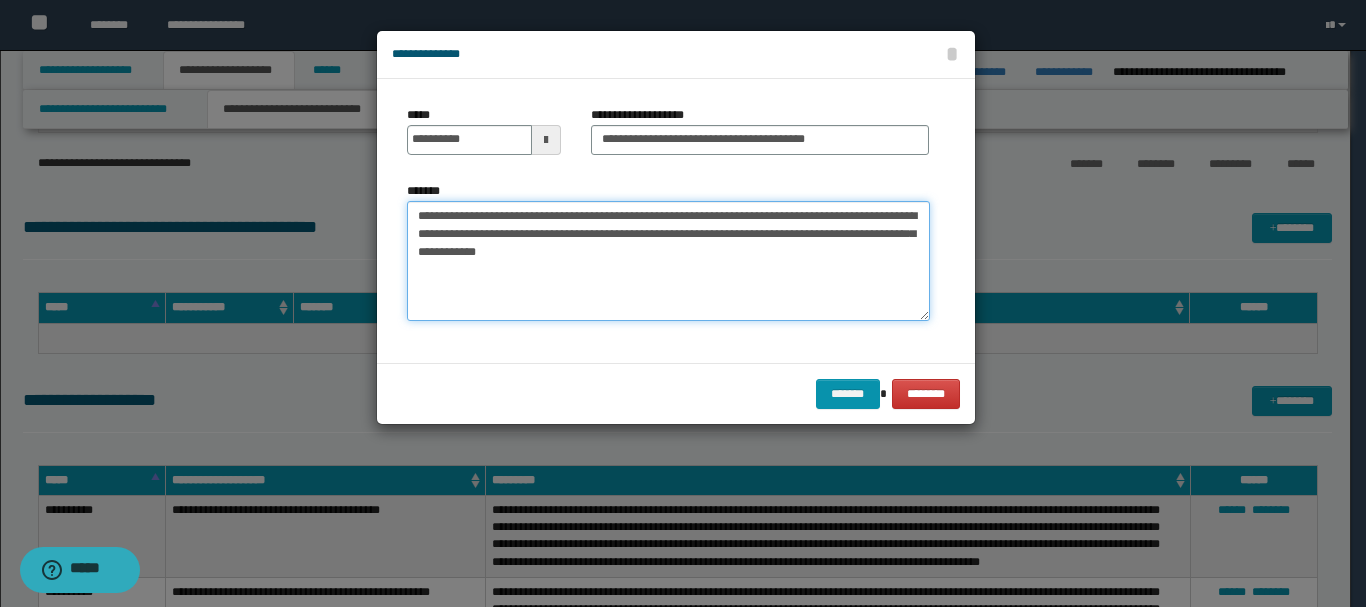 type on "**********" 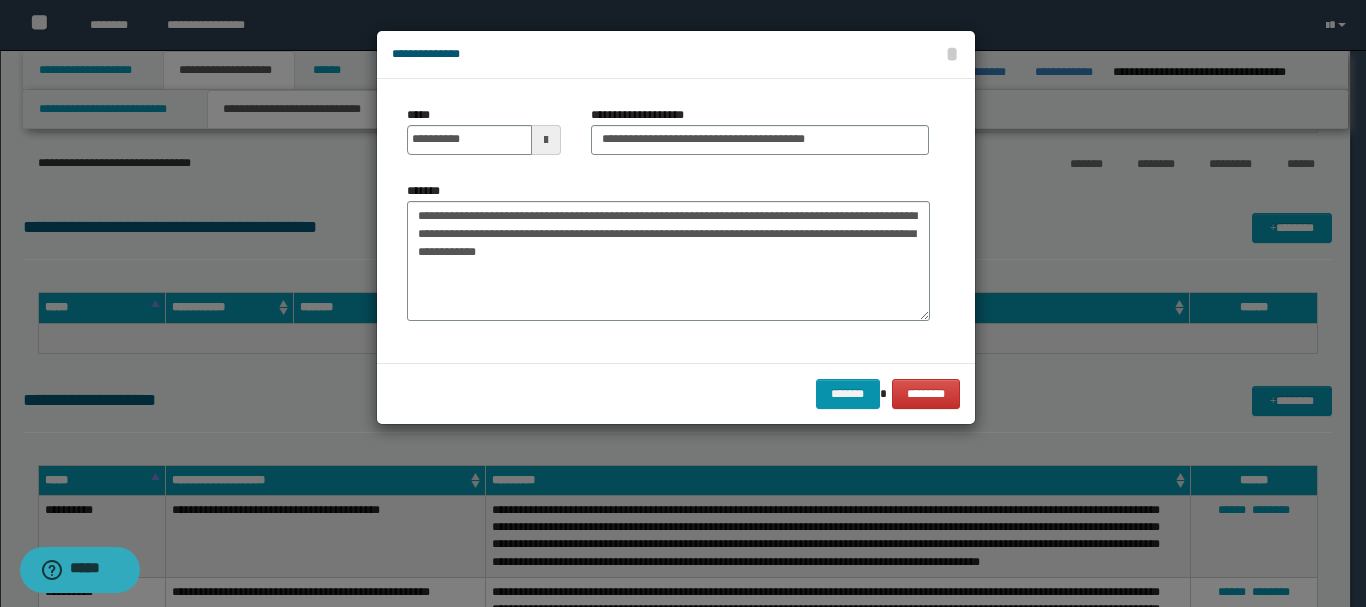 click on "*******
********" at bounding box center (676, 393) 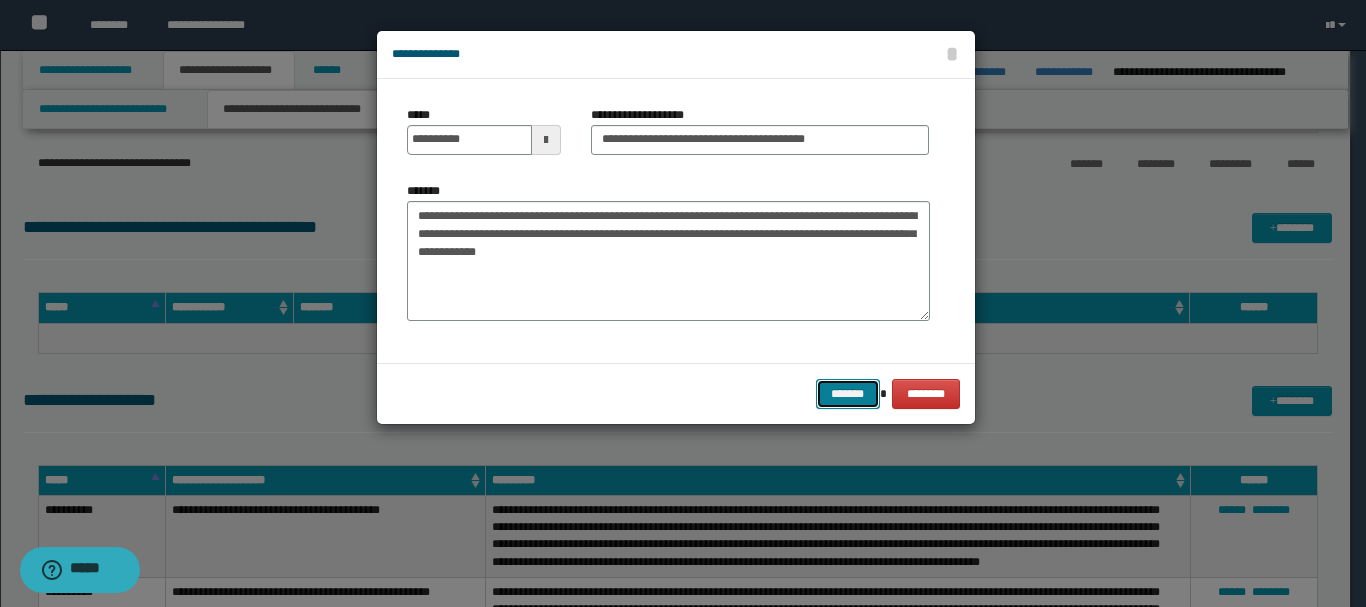 click on "*******" at bounding box center (848, 394) 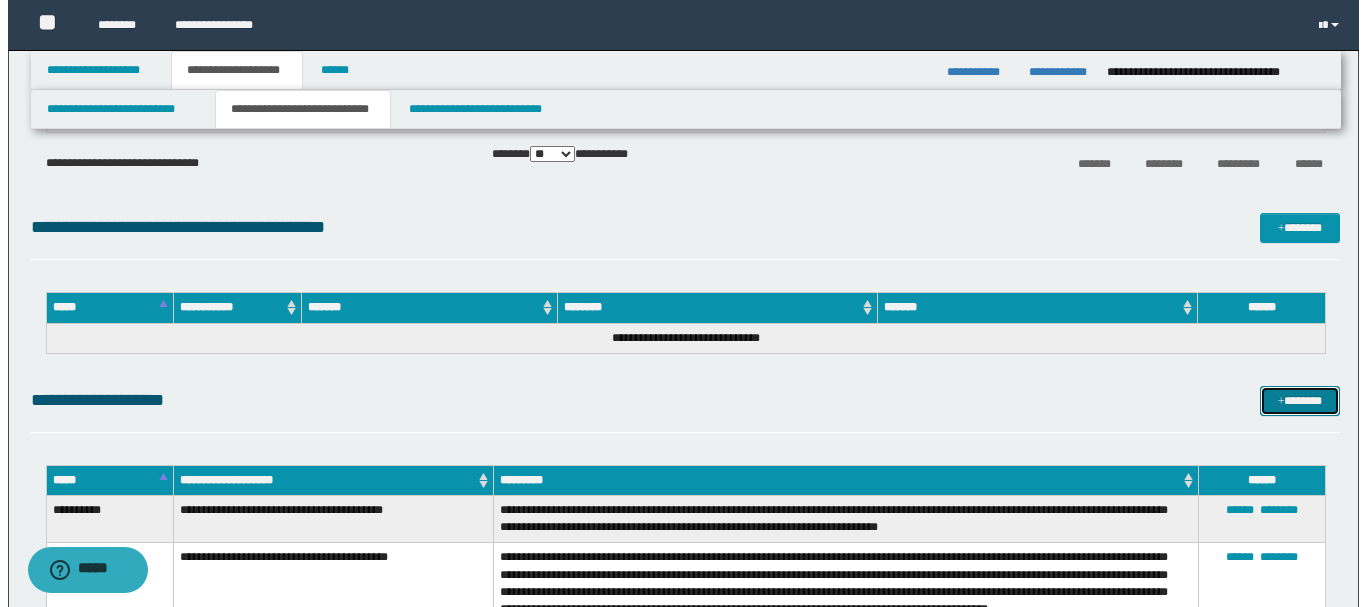scroll, scrollTop: 900, scrollLeft: 0, axis: vertical 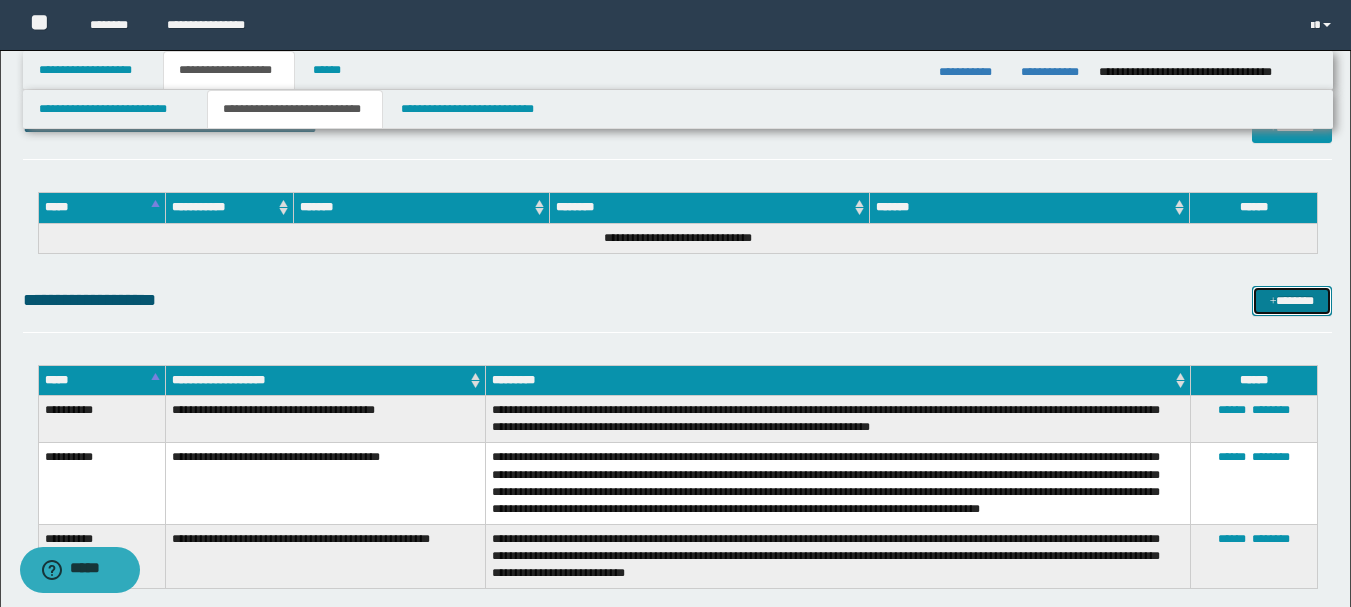 drag, startPoint x: 1266, startPoint y: 293, endPoint x: 1148, endPoint y: 278, distance: 118.94957 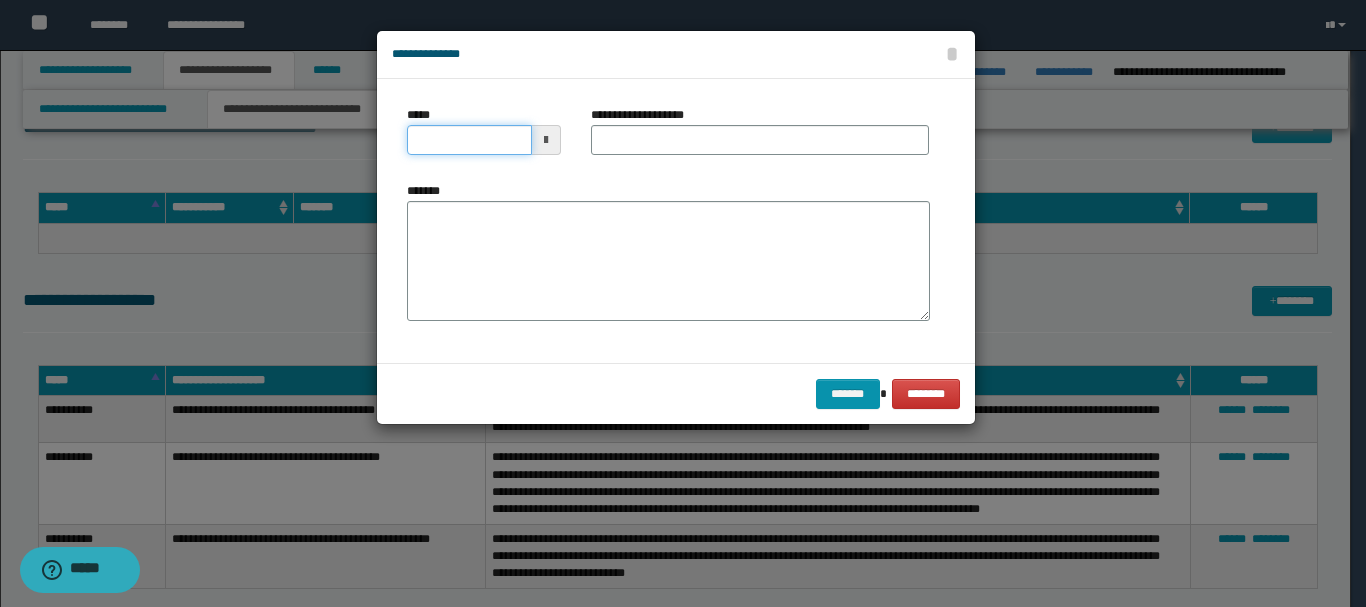 click on "*****" at bounding box center [469, 140] 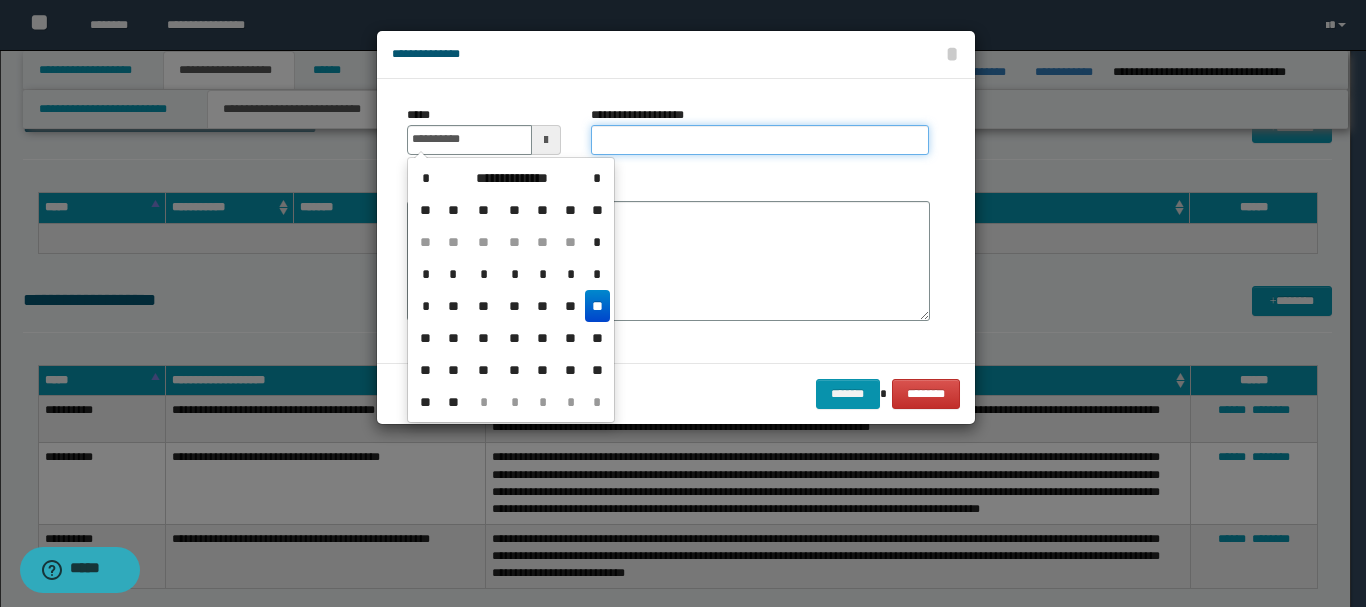 click on "**********" at bounding box center (760, 138) 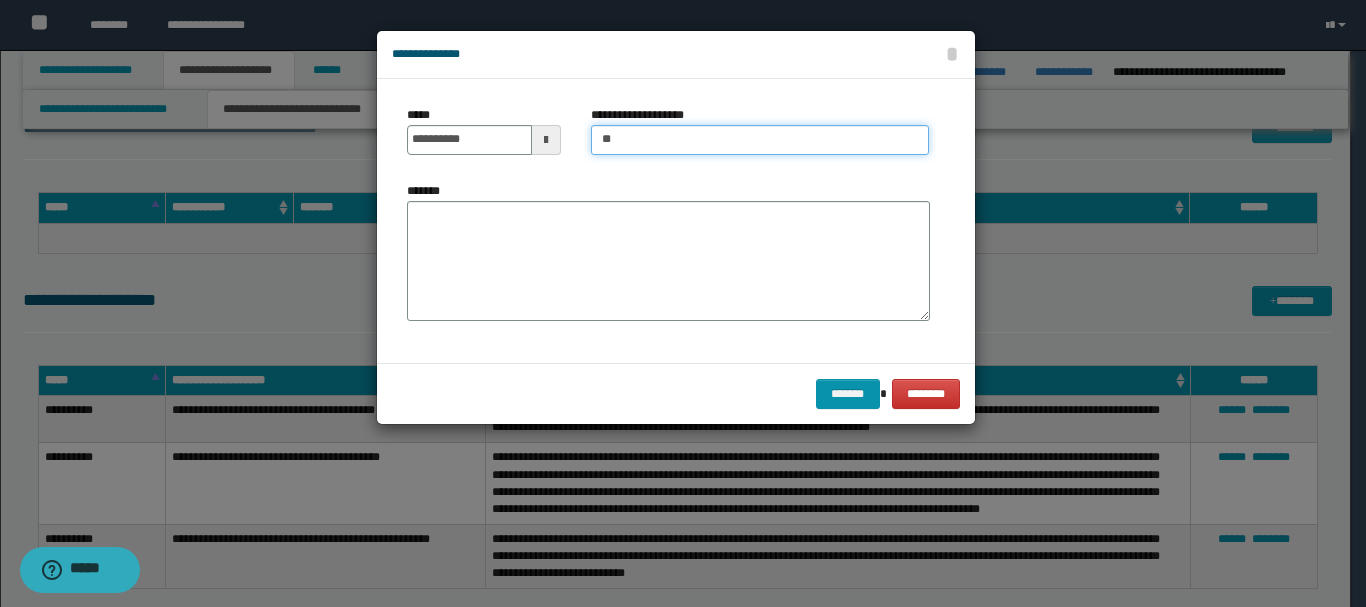 type on "*" 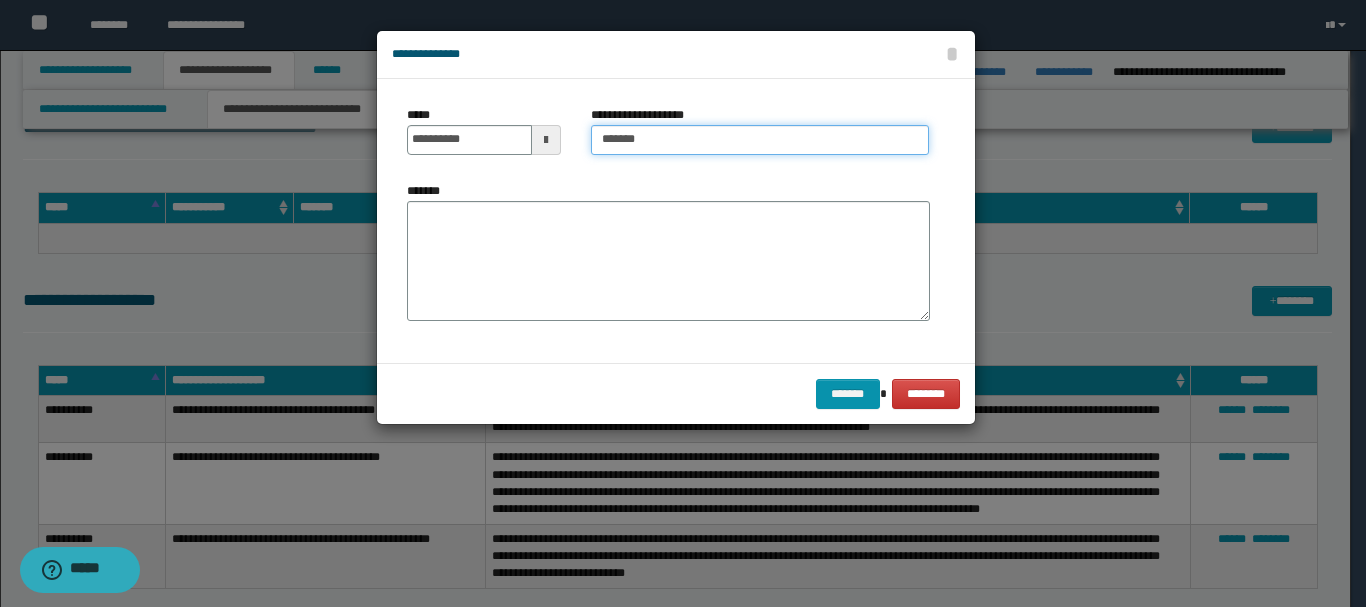 type on "**********" 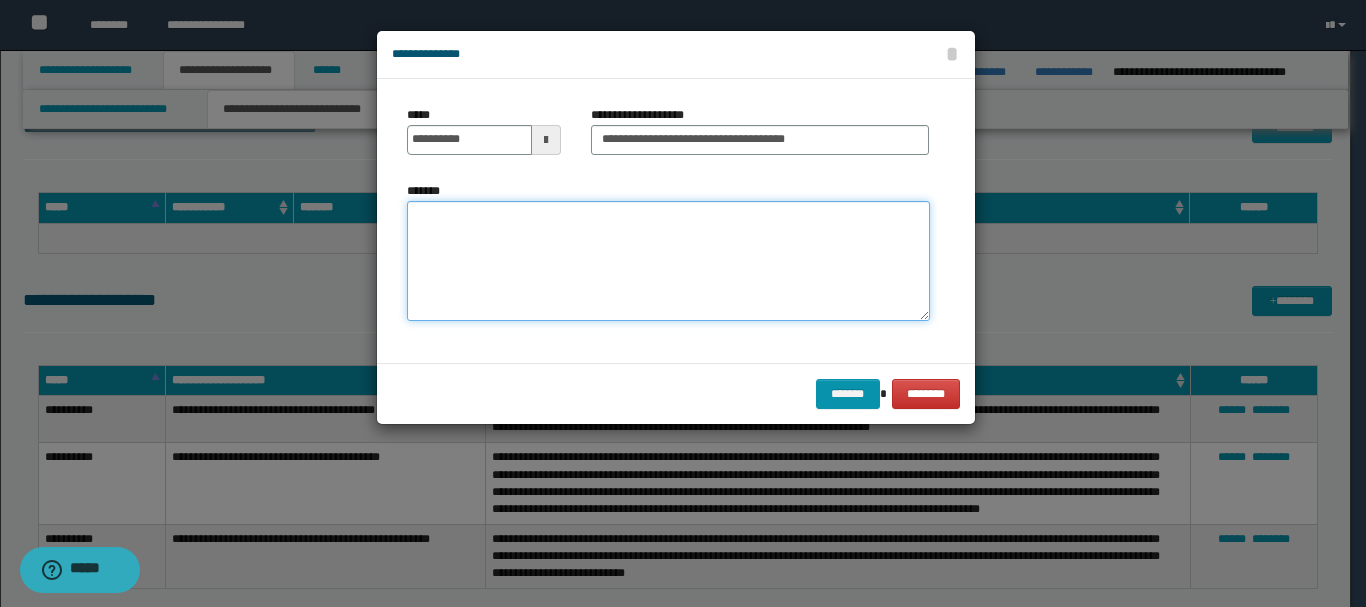 click on "*******" at bounding box center (668, 261) 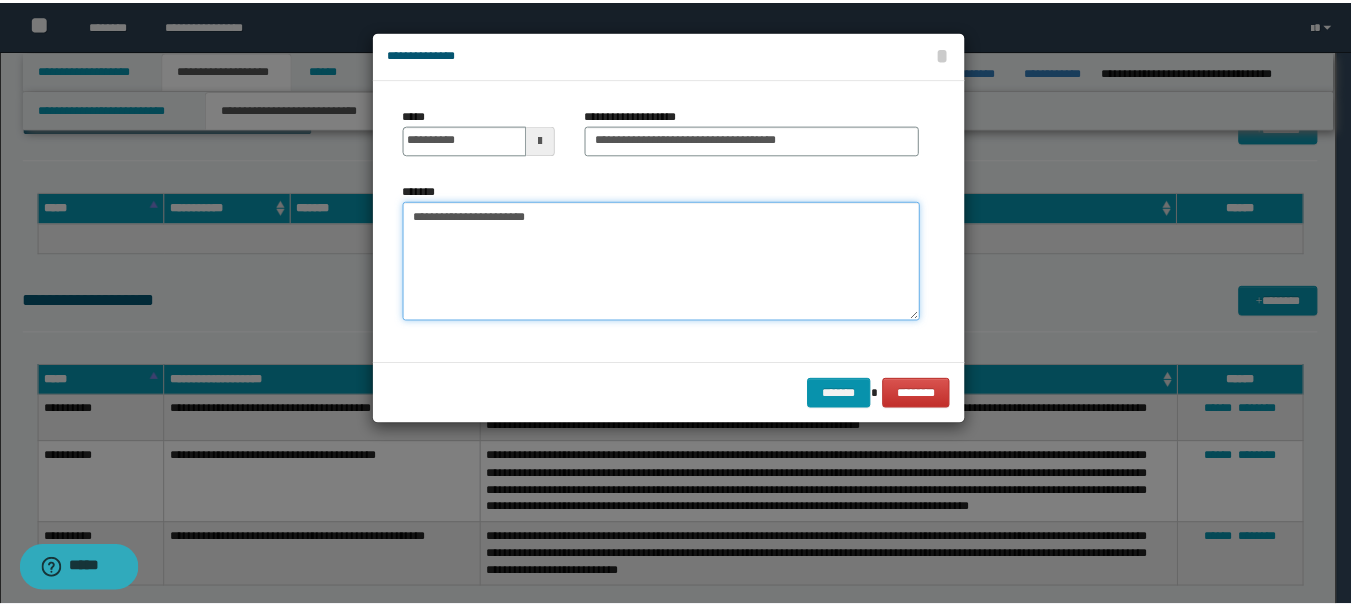 scroll, scrollTop: 836, scrollLeft: 0, axis: vertical 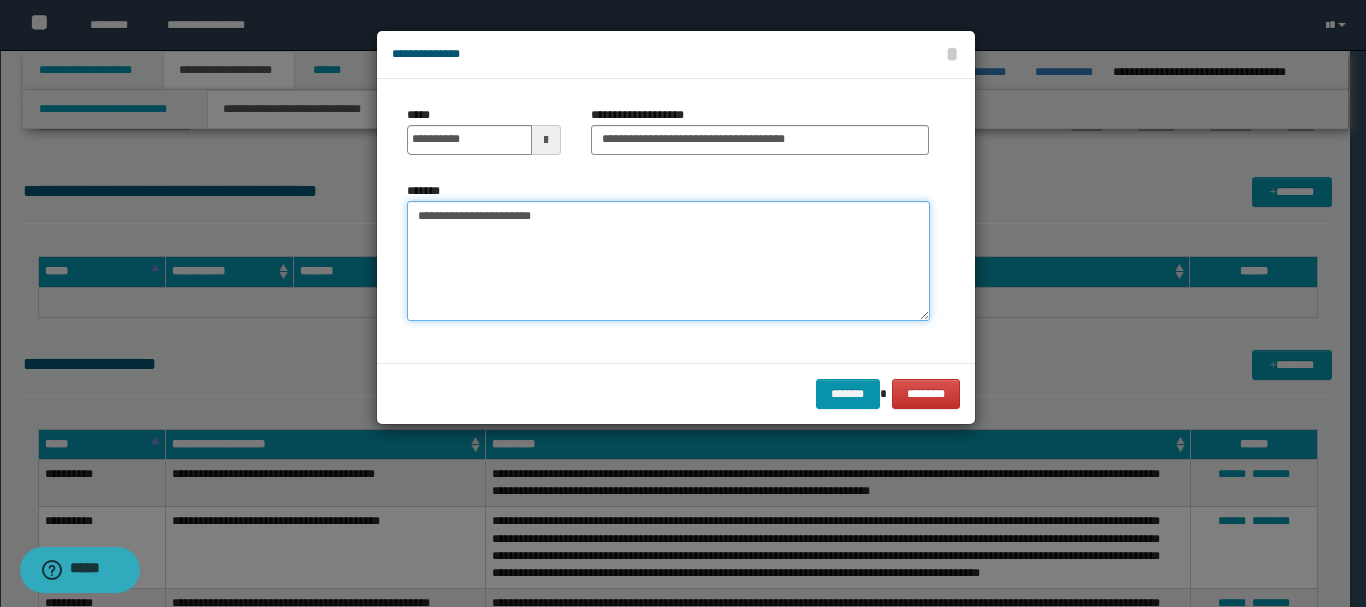 paste on "**********" 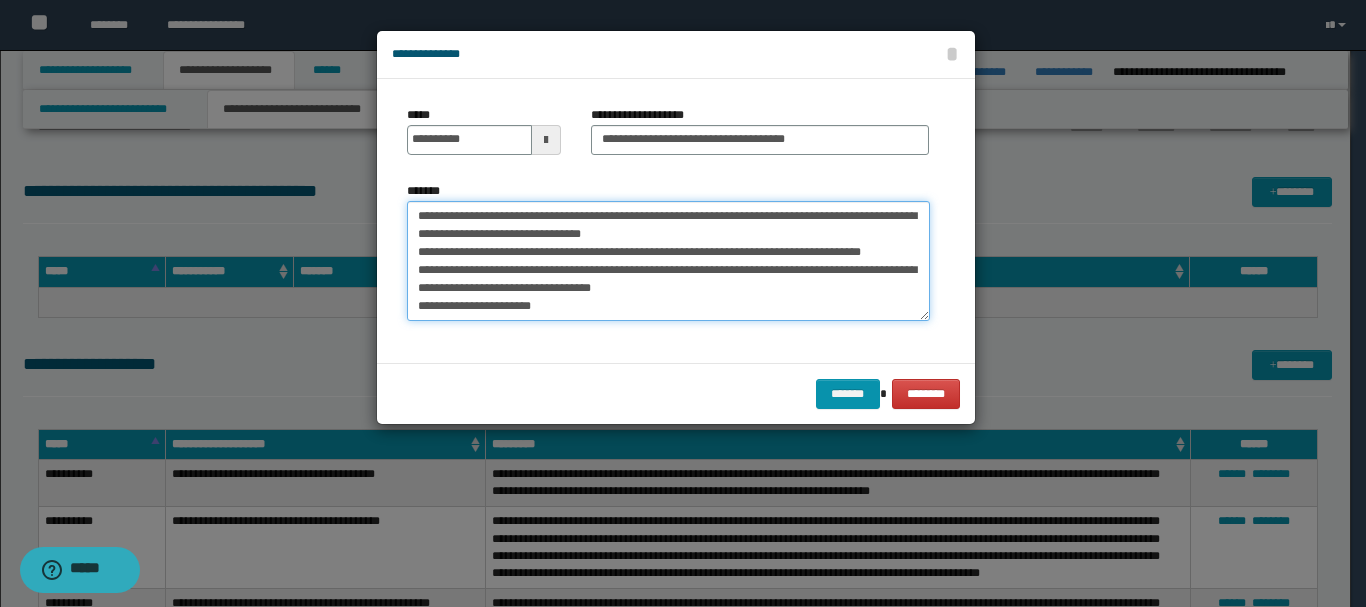 click on "**********" at bounding box center [668, 261] 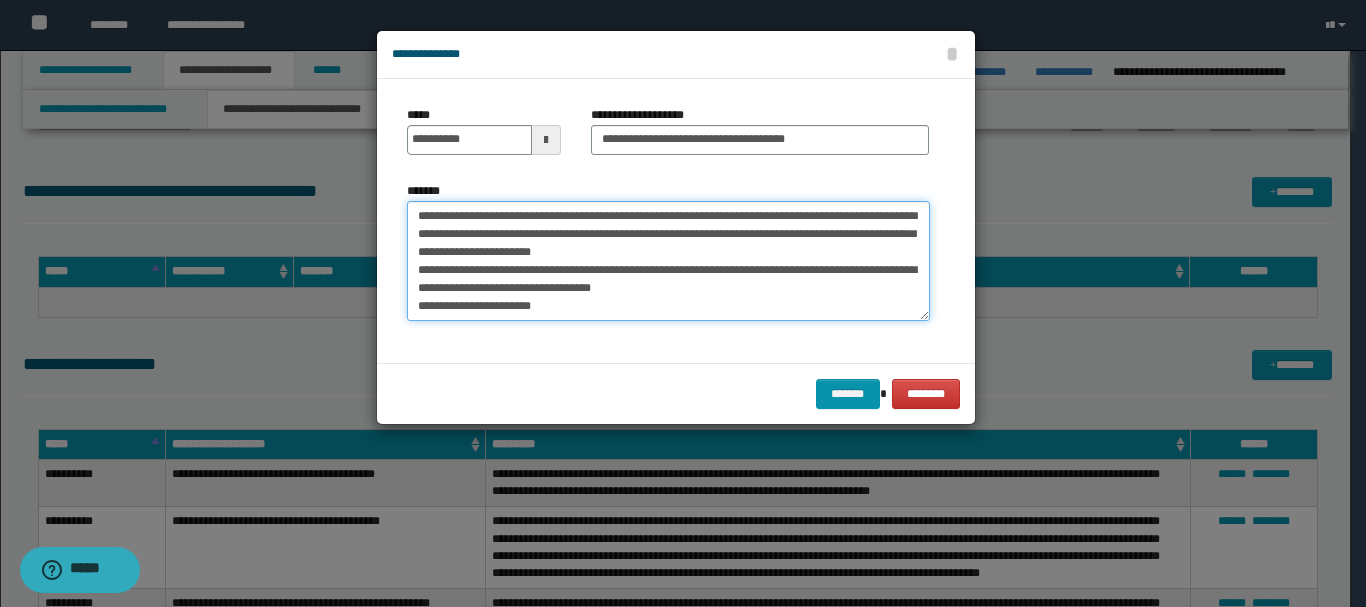 click on "**********" at bounding box center [668, 261] 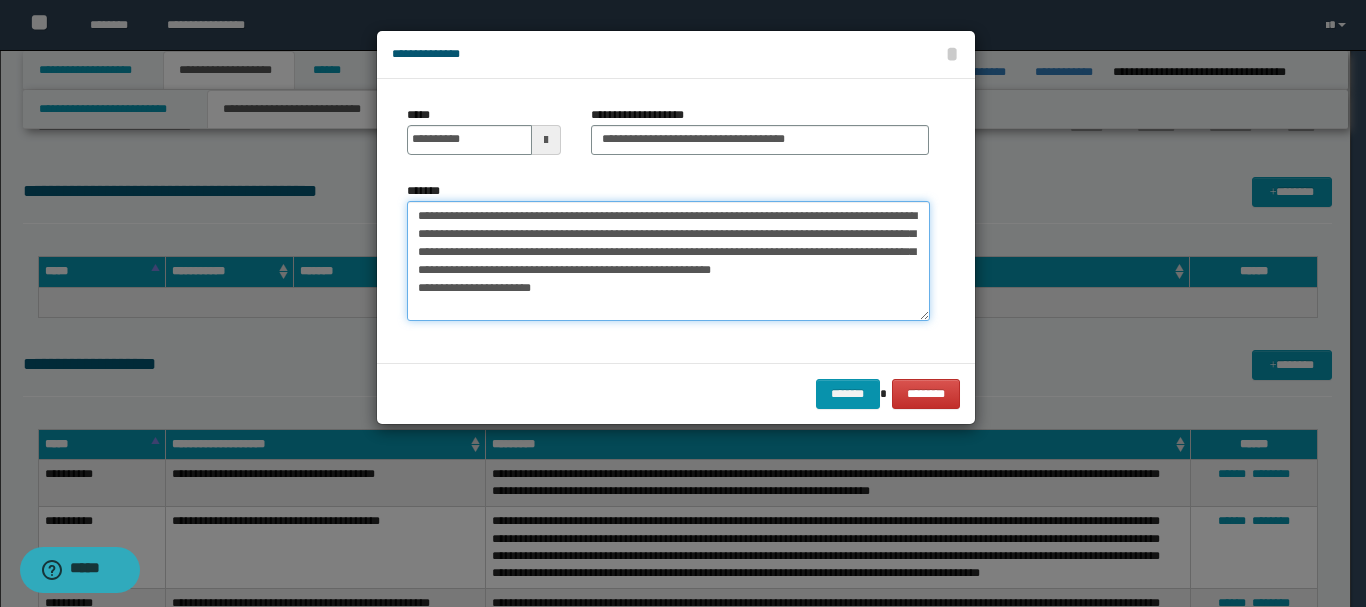 drag, startPoint x: 636, startPoint y: 262, endPoint x: 643, endPoint y: 272, distance: 12.206555 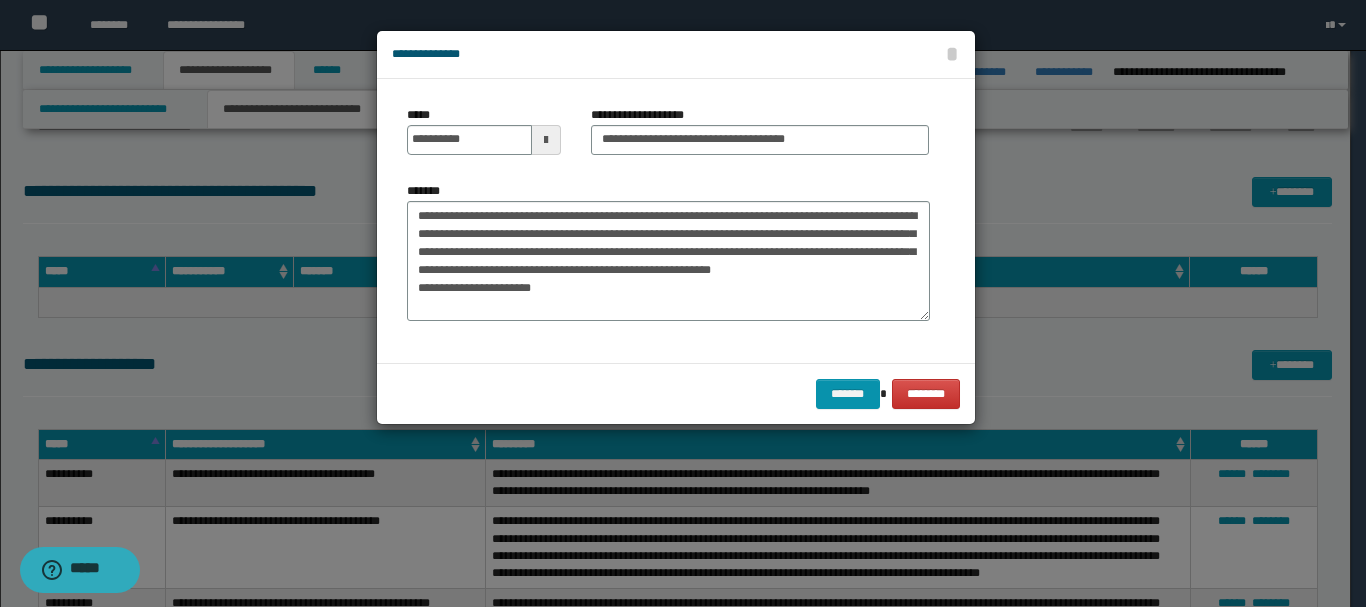 click on "*******
********" at bounding box center [676, 393] 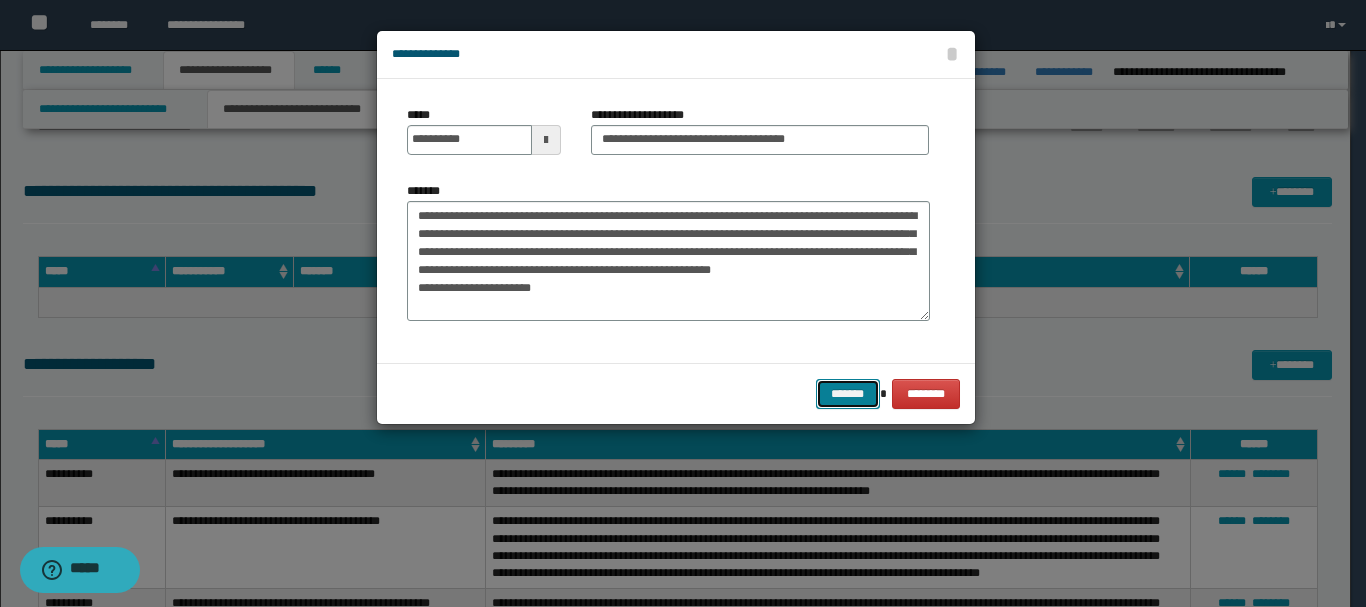 click on "*******" at bounding box center (848, 394) 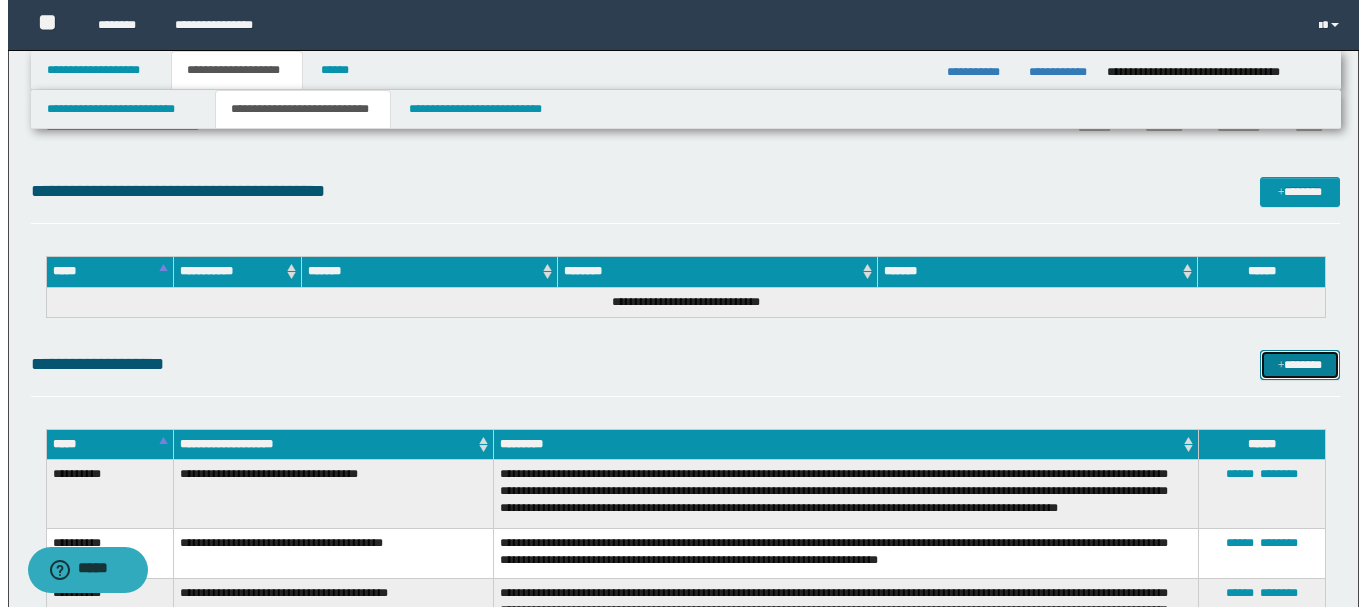 scroll, scrollTop: 536, scrollLeft: 0, axis: vertical 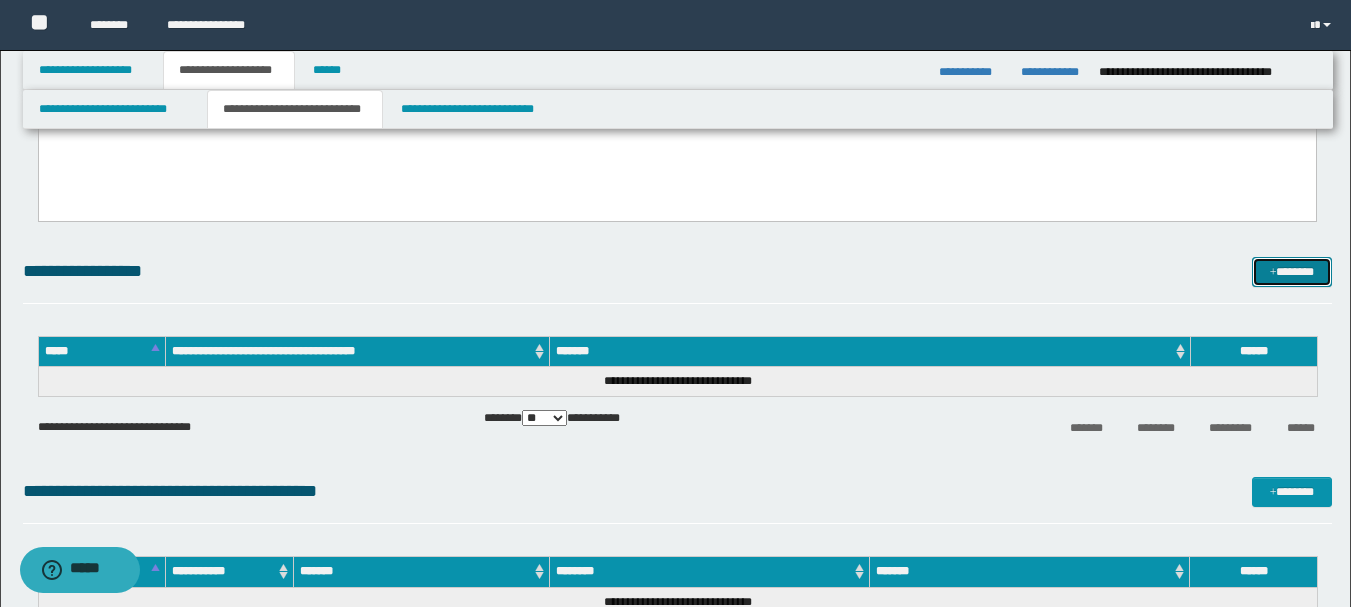 click at bounding box center [1273, 273] 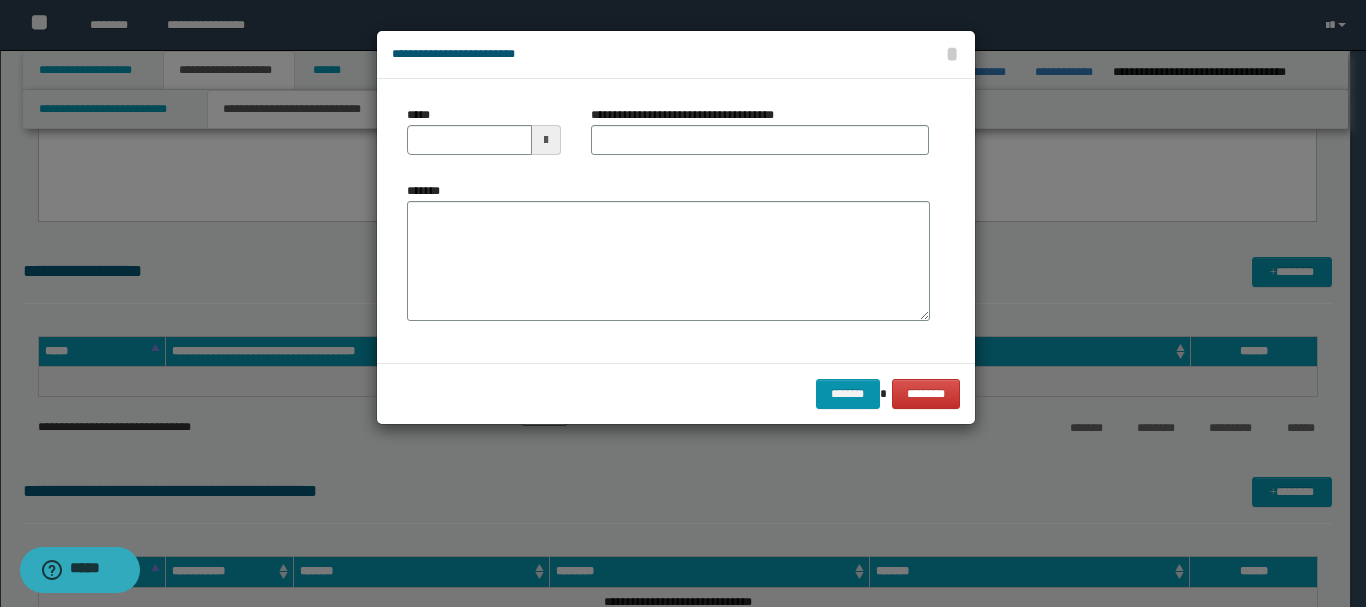 type 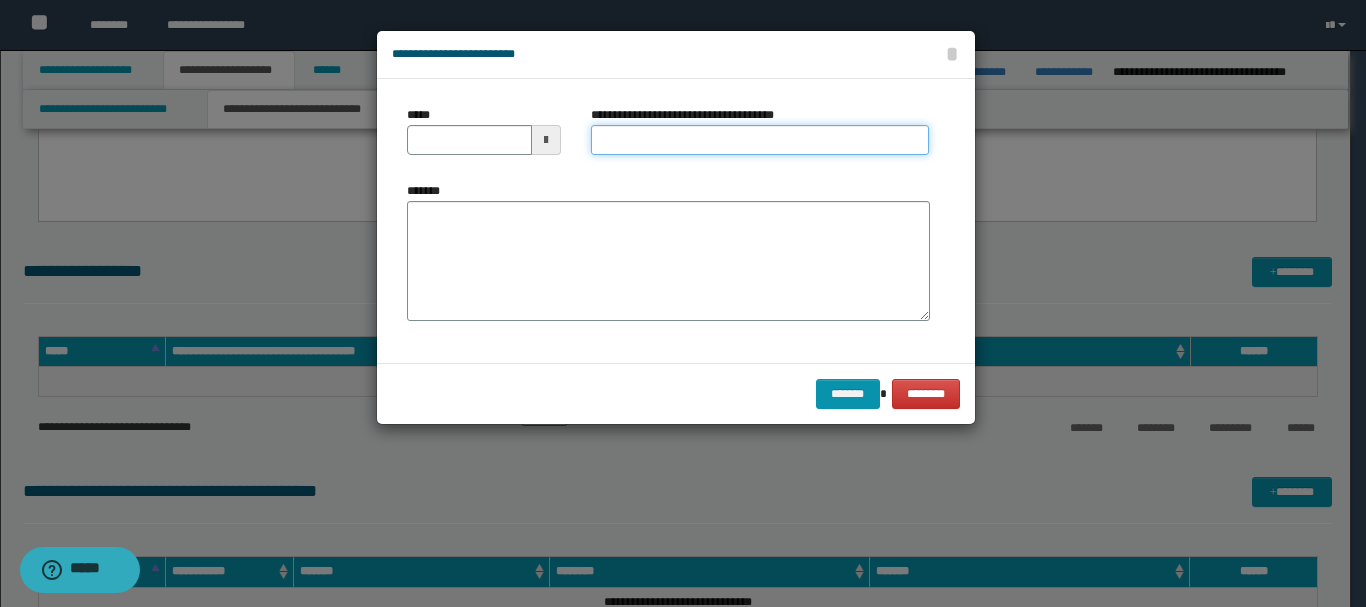 click on "**********" at bounding box center [760, 140] 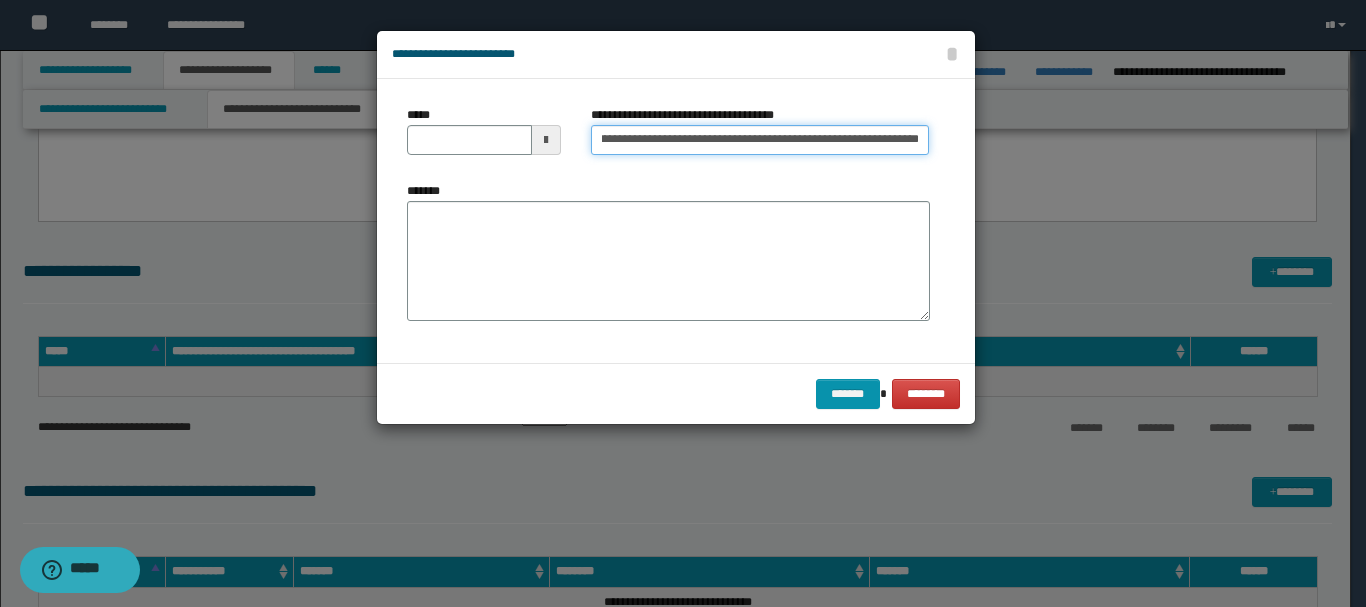 scroll, scrollTop: 0, scrollLeft: 60, axis: horizontal 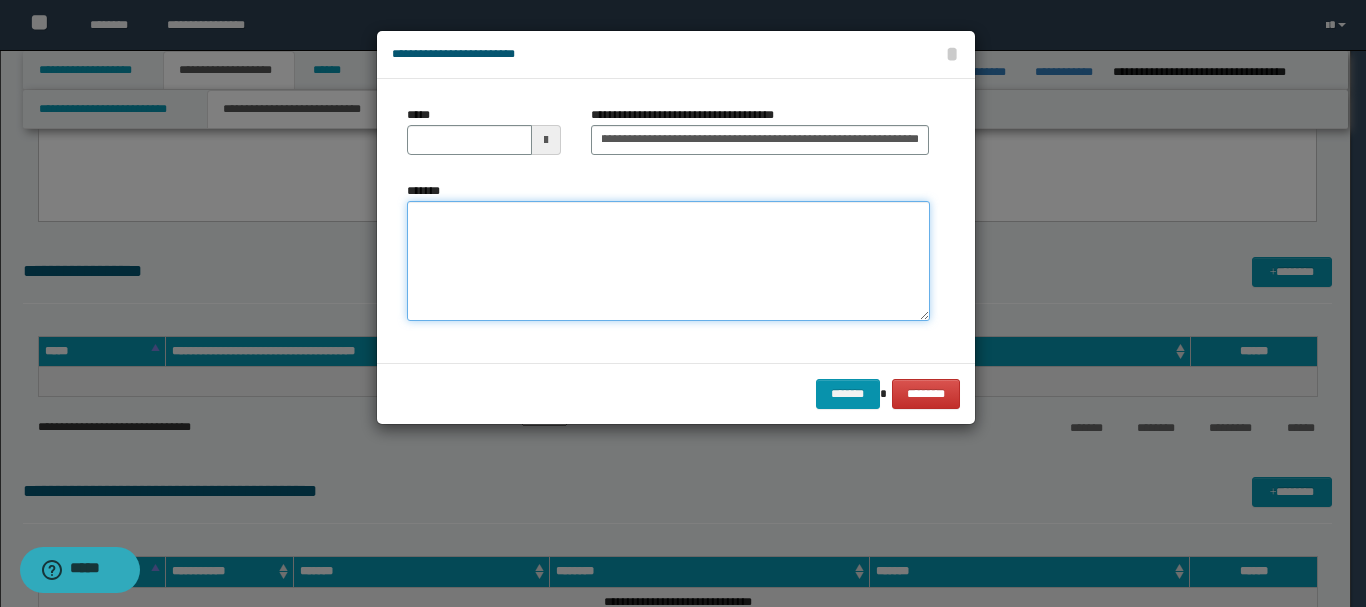 click on "*******" at bounding box center (668, 261) 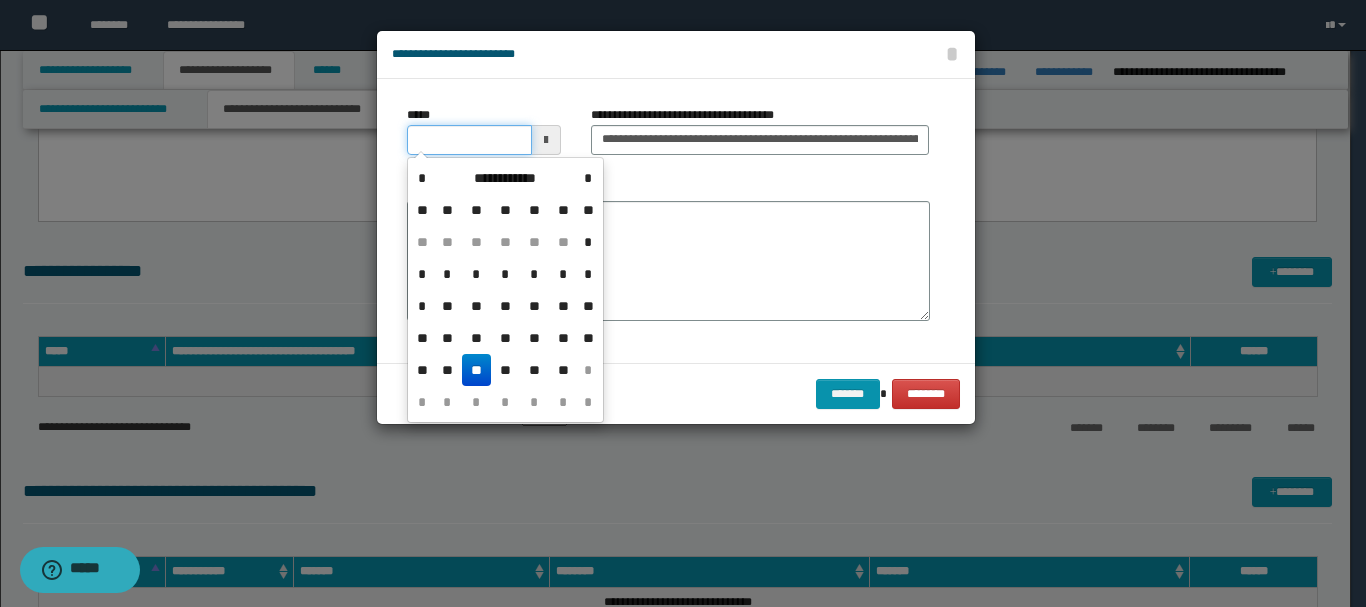 click on "*****" at bounding box center [469, 140] 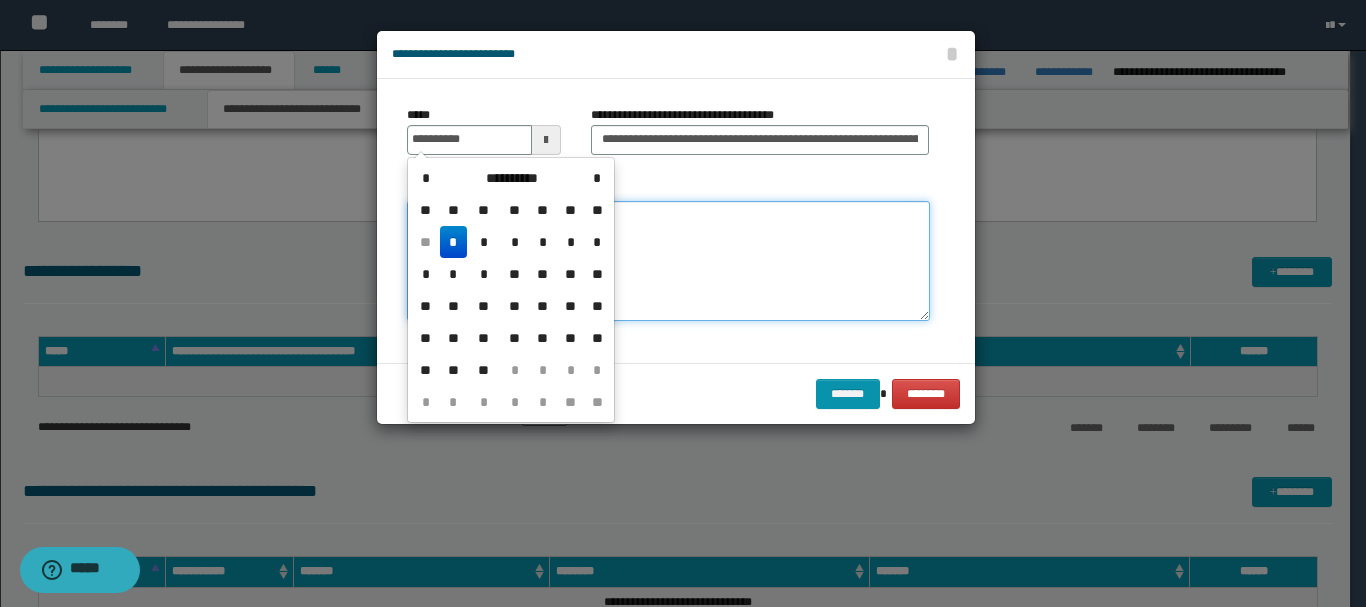 drag, startPoint x: 688, startPoint y: 231, endPoint x: 674, endPoint y: 206, distance: 28.653097 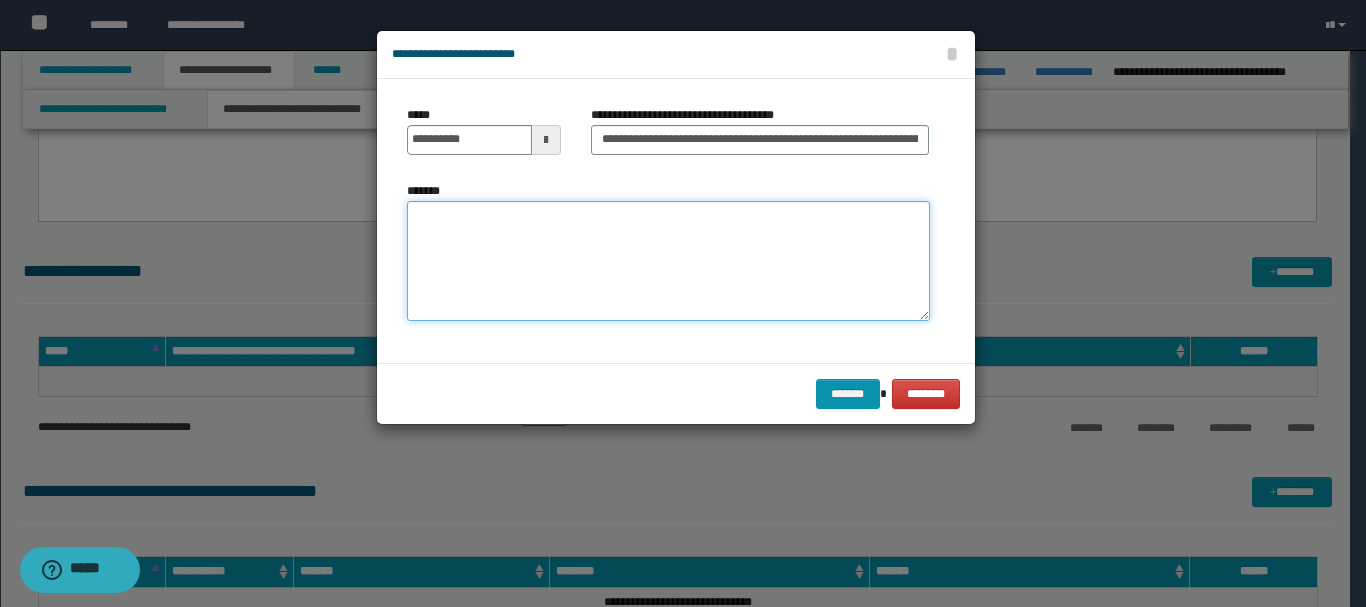 paste on "**********" 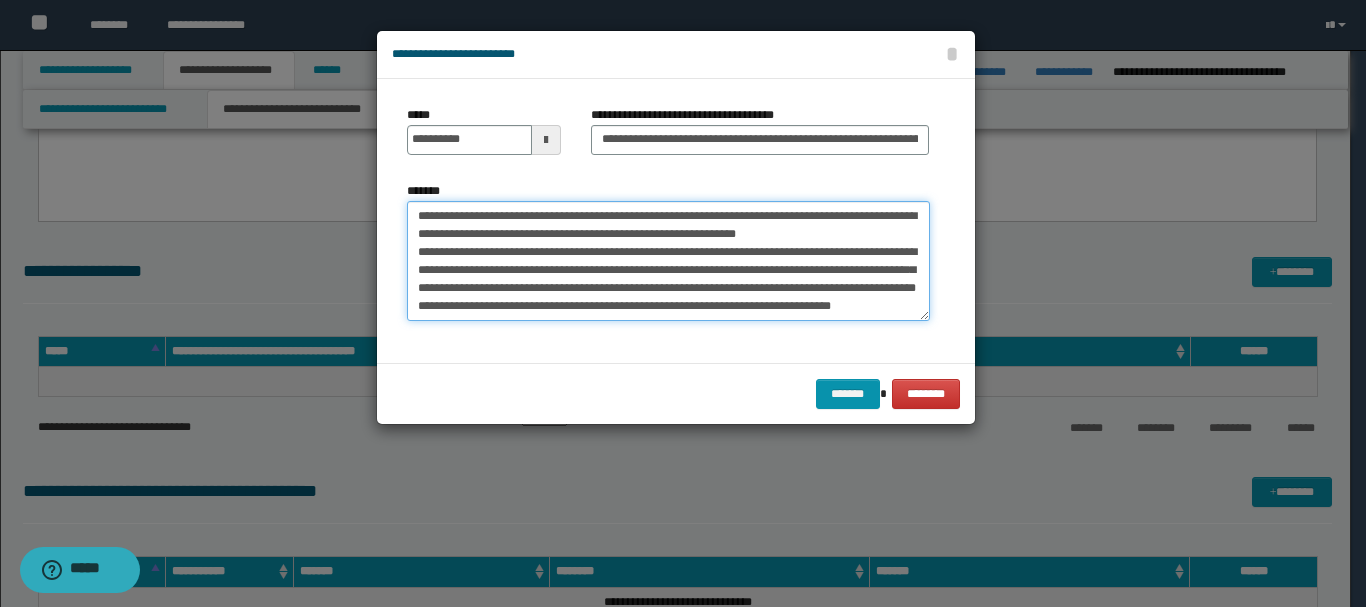 scroll, scrollTop: 12, scrollLeft: 0, axis: vertical 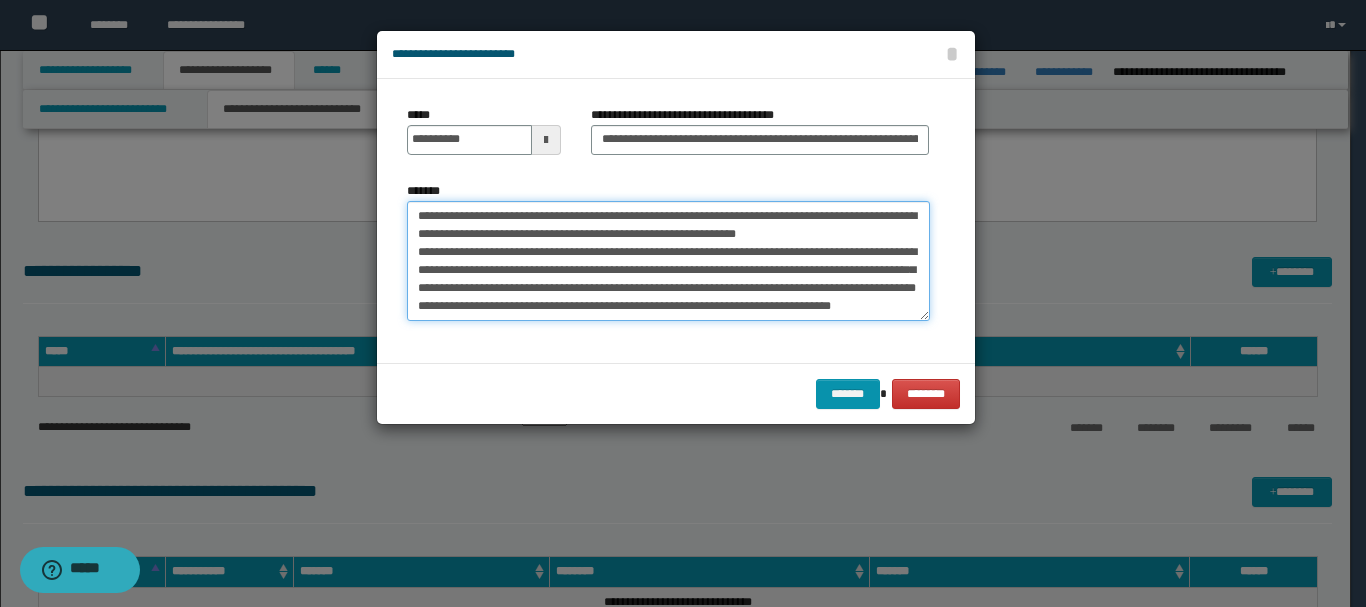 drag, startPoint x: 485, startPoint y: 207, endPoint x: 280, endPoint y: 195, distance: 205.35092 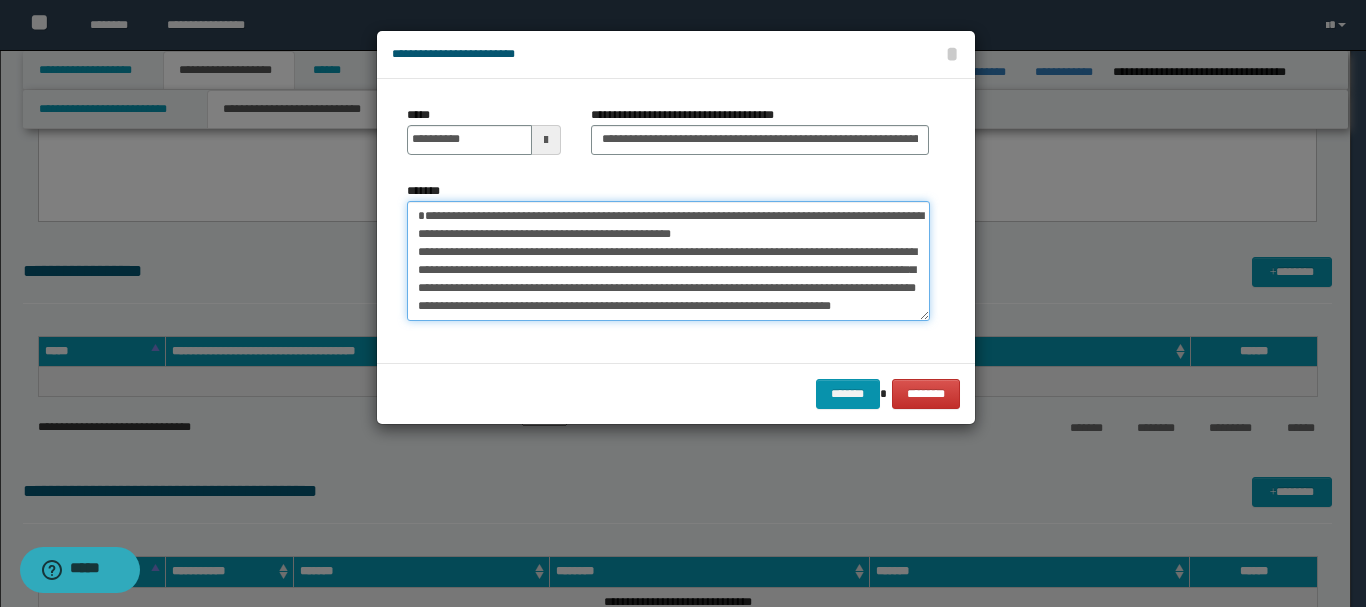 click on "**********" at bounding box center (668, 261) 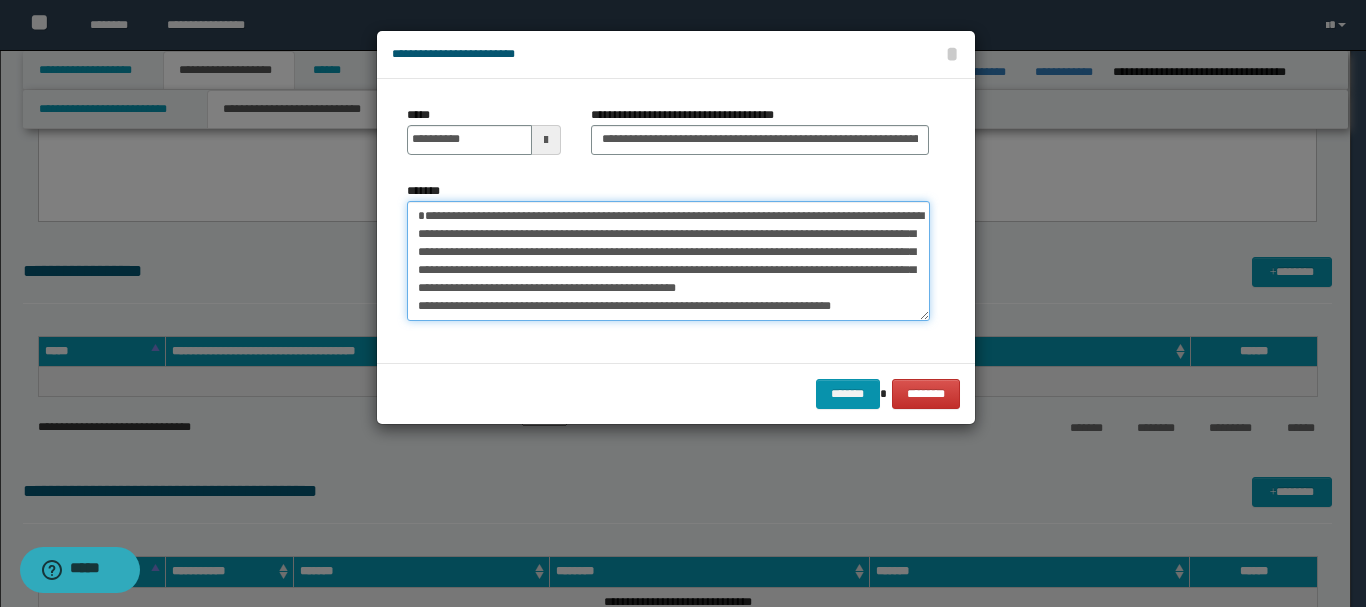 drag, startPoint x: 801, startPoint y: 286, endPoint x: 765, endPoint y: 289, distance: 36.124783 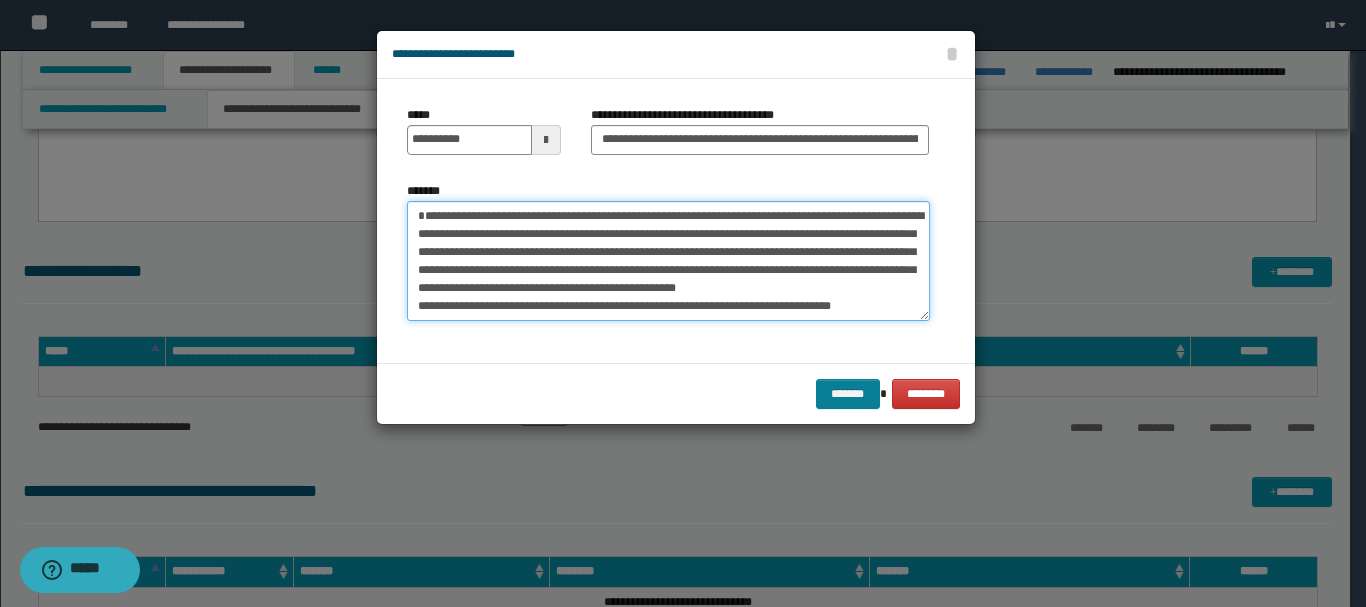 type on "**********" 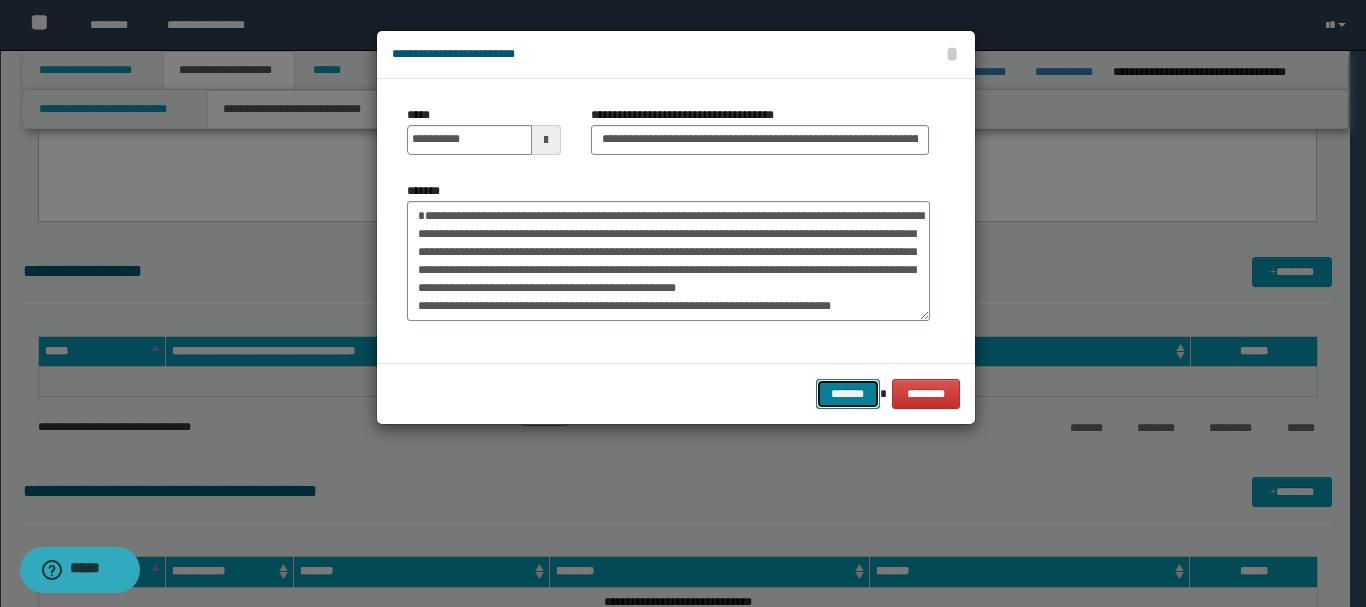 click on "*******" at bounding box center [848, 394] 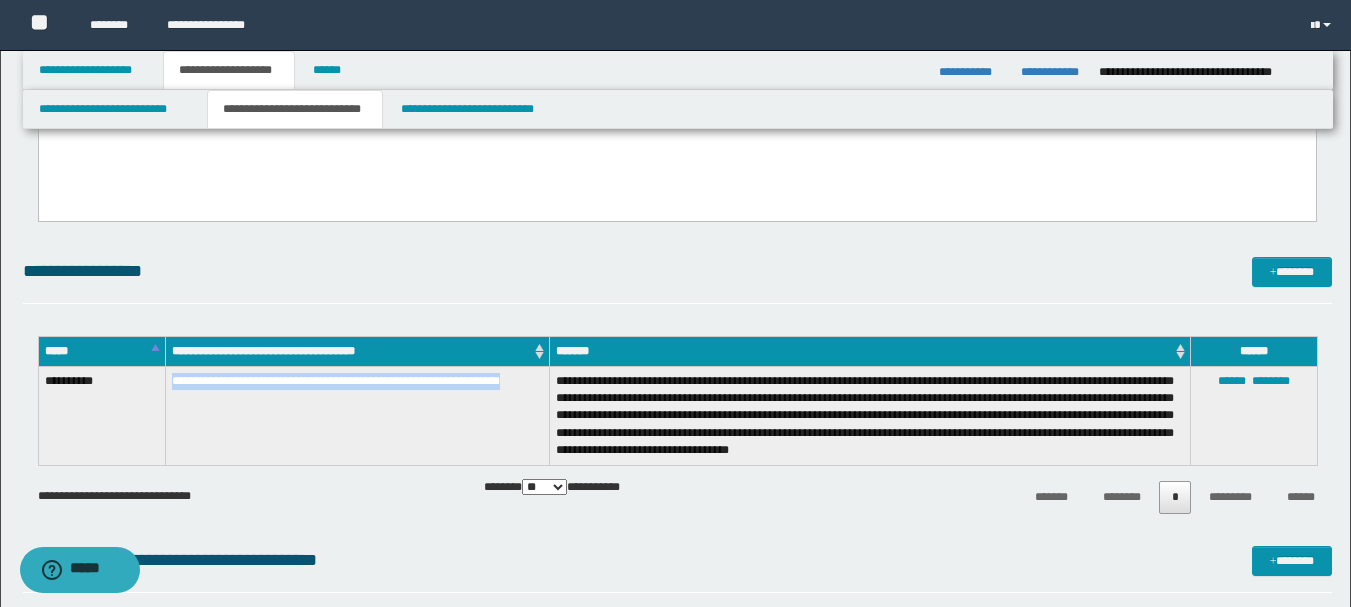 drag, startPoint x: 173, startPoint y: 379, endPoint x: 545, endPoint y: 385, distance: 372.04837 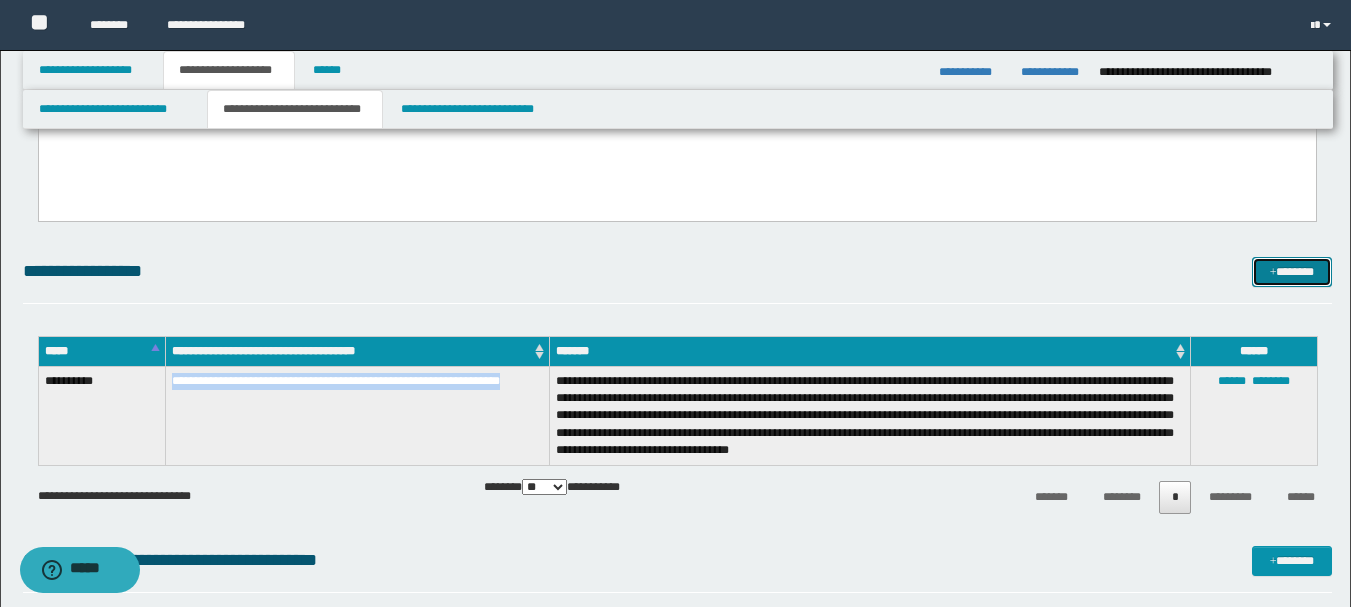 drag, startPoint x: 1278, startPoint y: 277, endPoint x: 1246, endPoint y: 276, distance: 32.01562 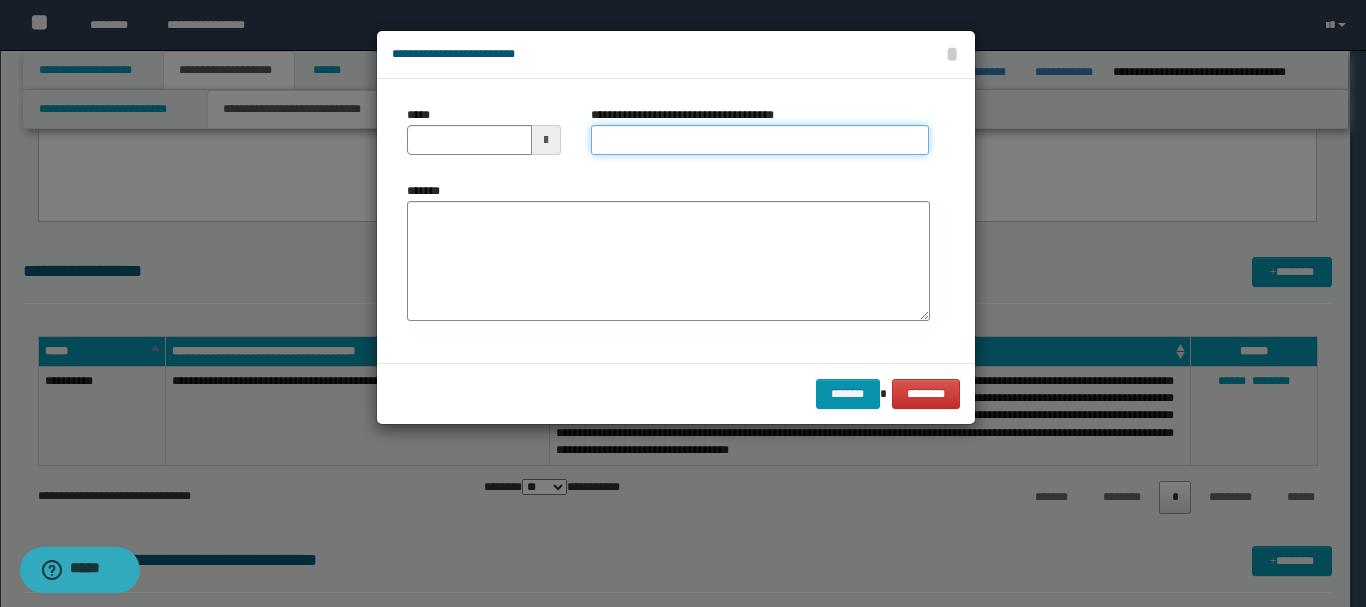 drag, startPoint x: 658, startPoint y: 140, endPoint x: 646, endPoint y: 140, distance: 12 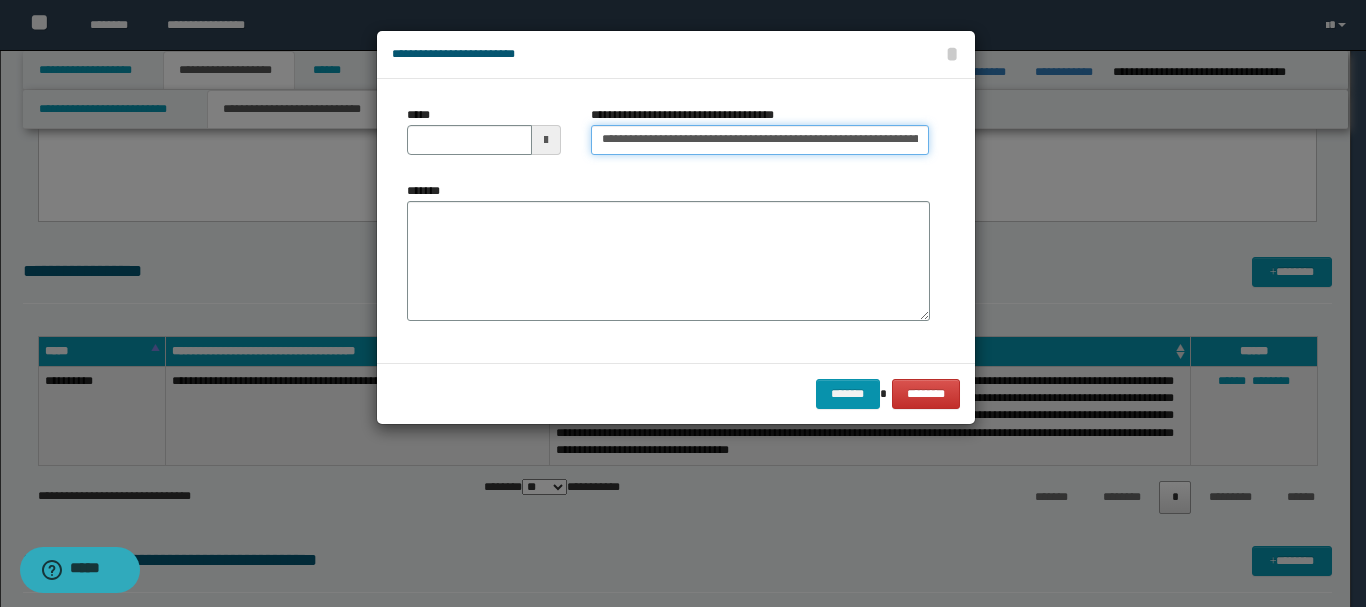 scroll, scrollTop: 0, scrollLeft: 53, axis: horizontal 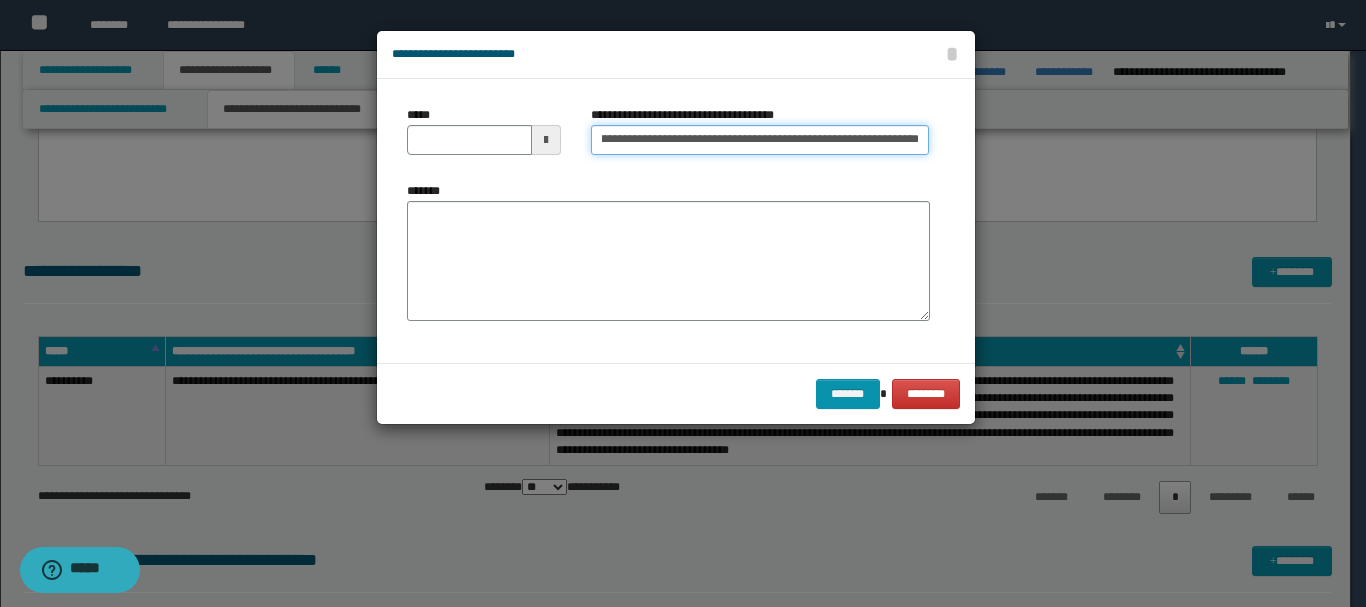drag, startPoint x: 854, startPoint y: 139, endPoint x: 1365, endPoint y: 163, distance: 511.5633 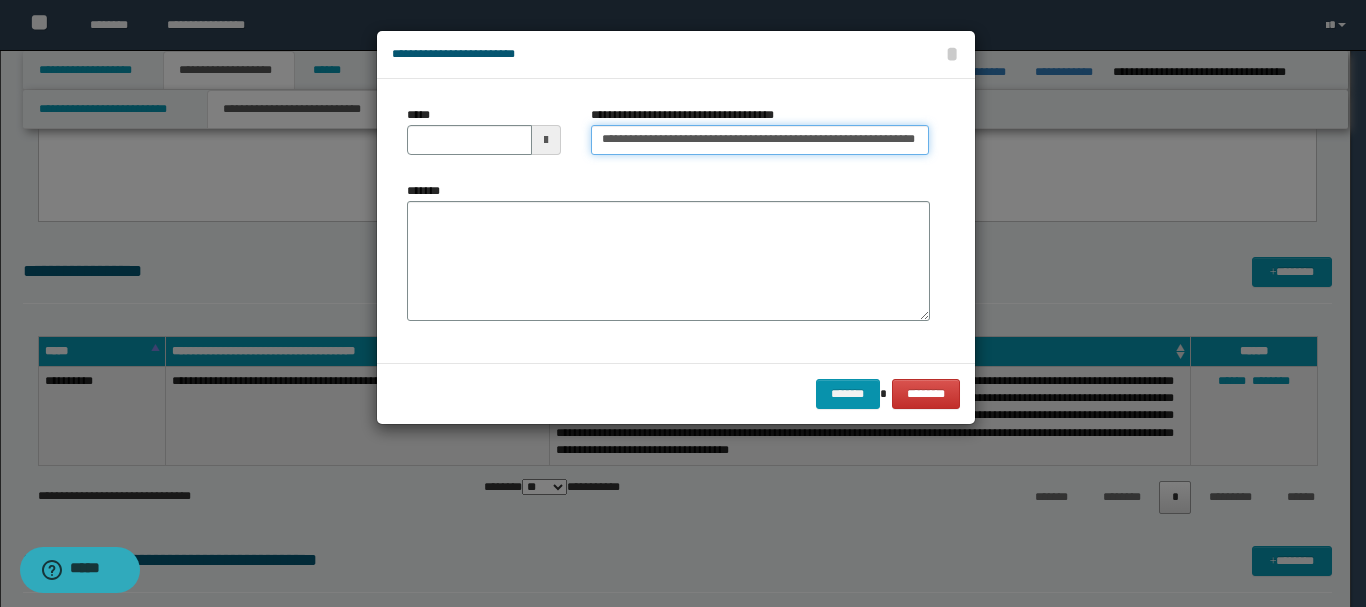 scroll, scrollTop: 0, scrollLeft: 24, axis: horizontal 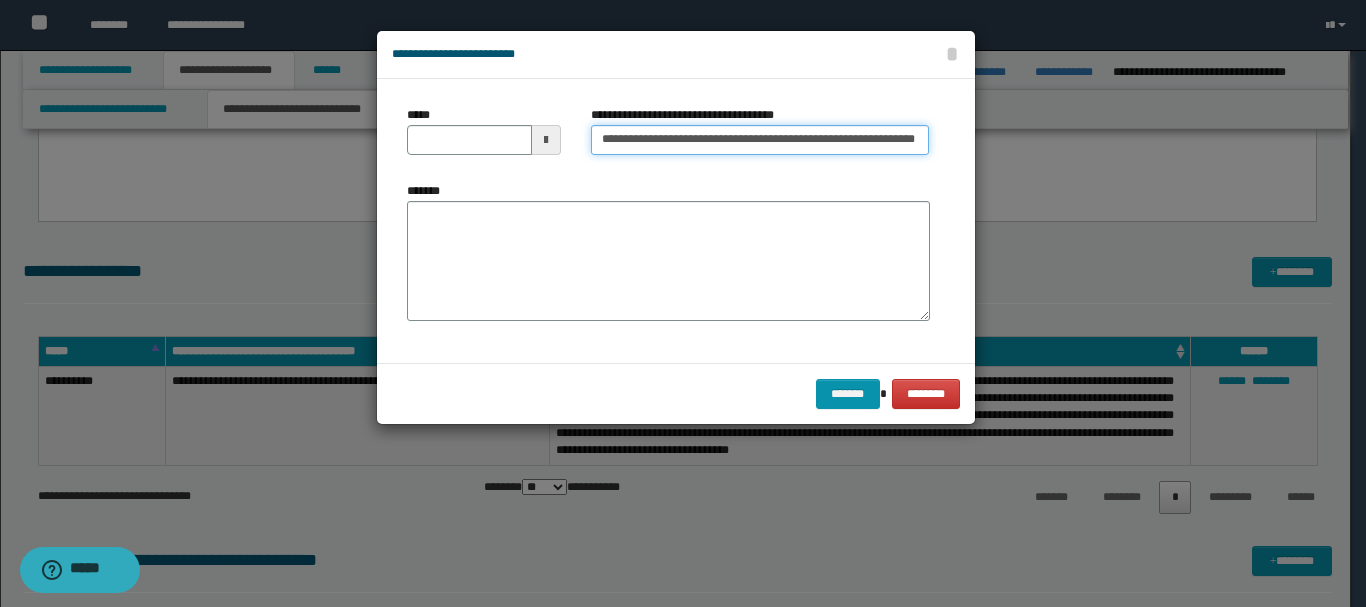 type on "**********" 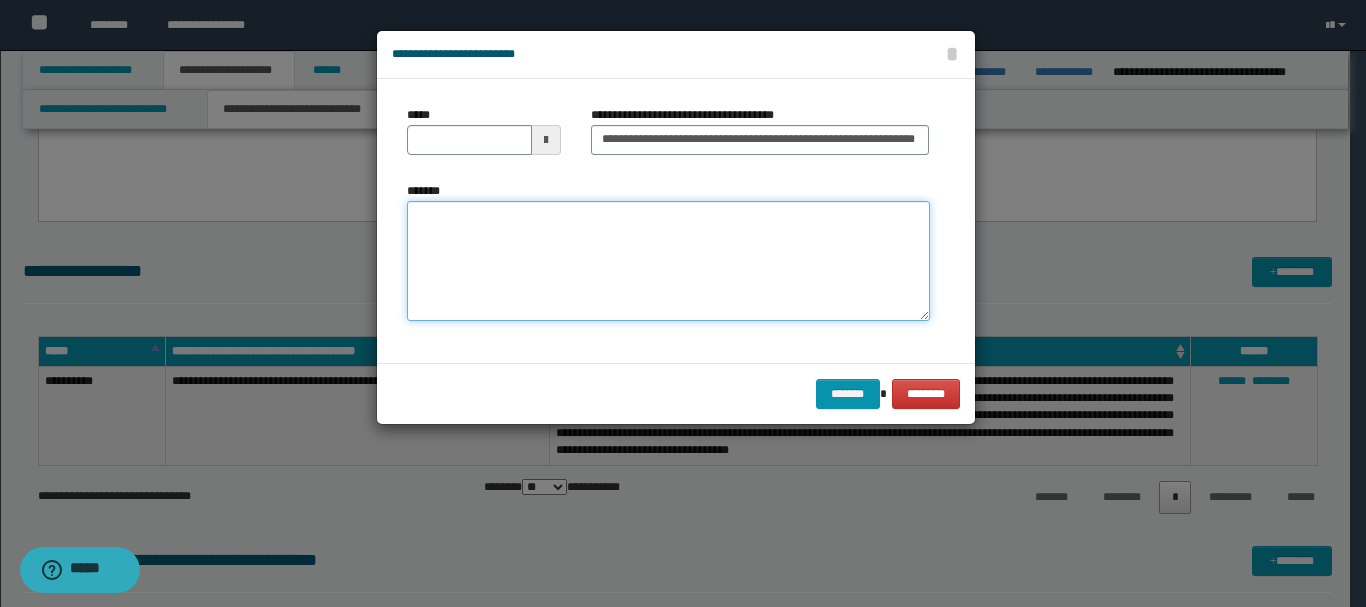 drag, startPoint x: 781, startPoint y: 257, endPoint x: 771, endPoint y: 236, distance: 23.259407 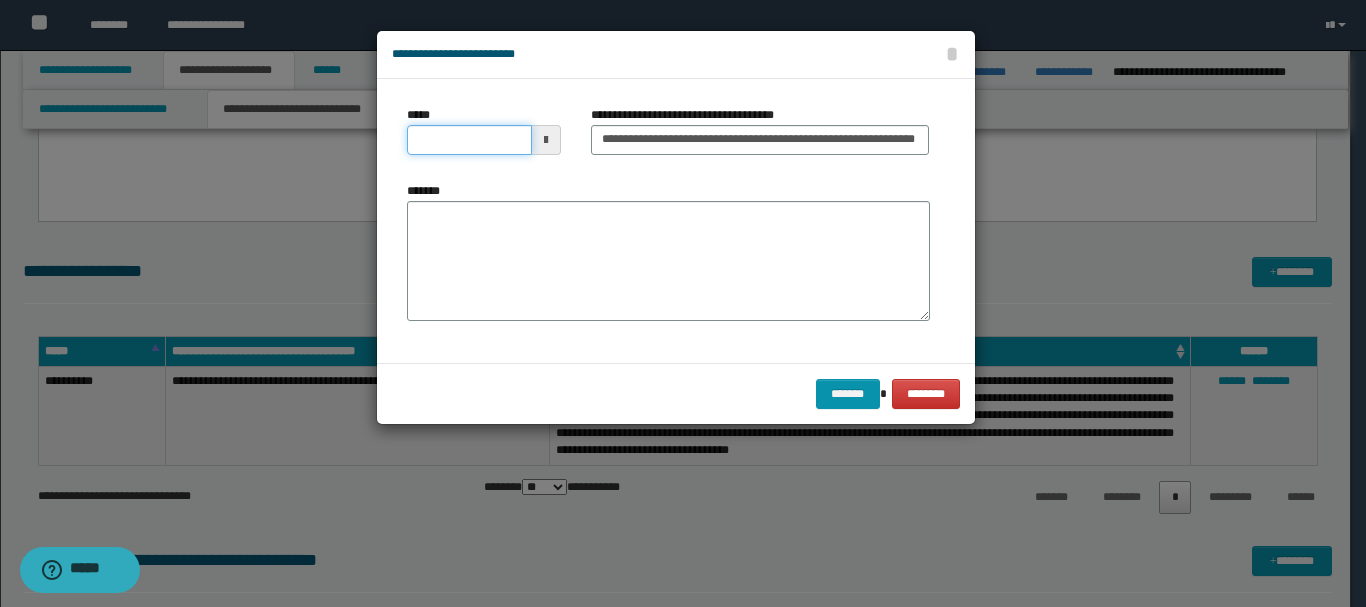 click on "*****" at bounding box center (469, 140) 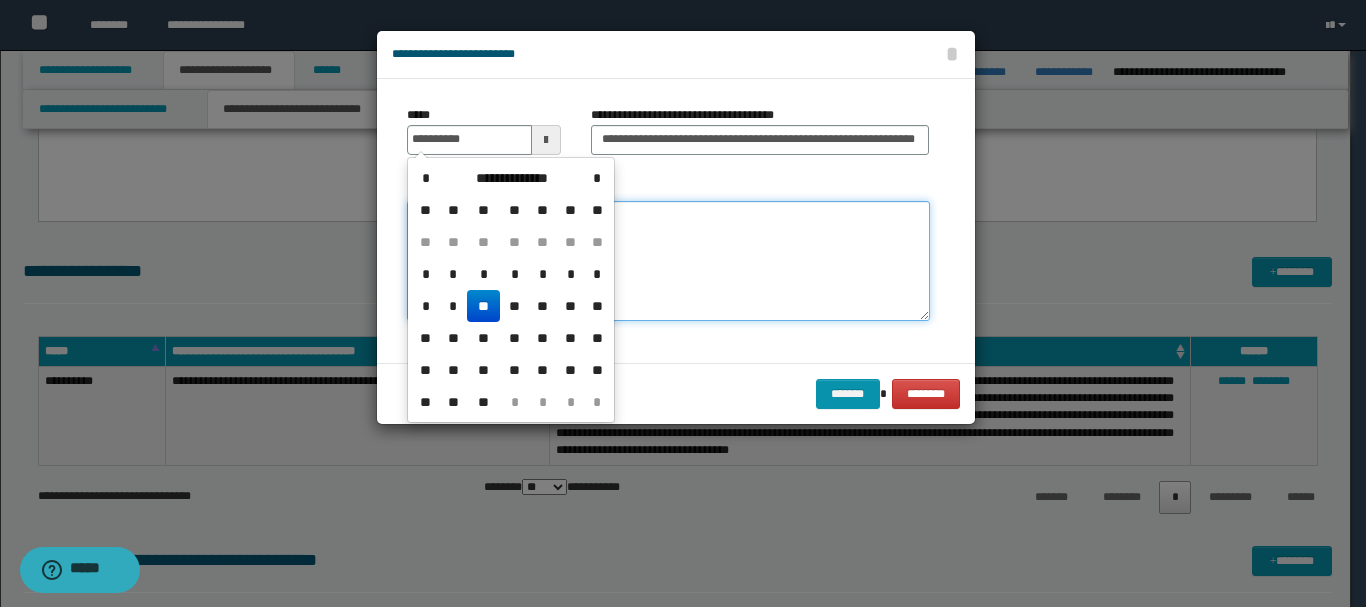 type on "**********" 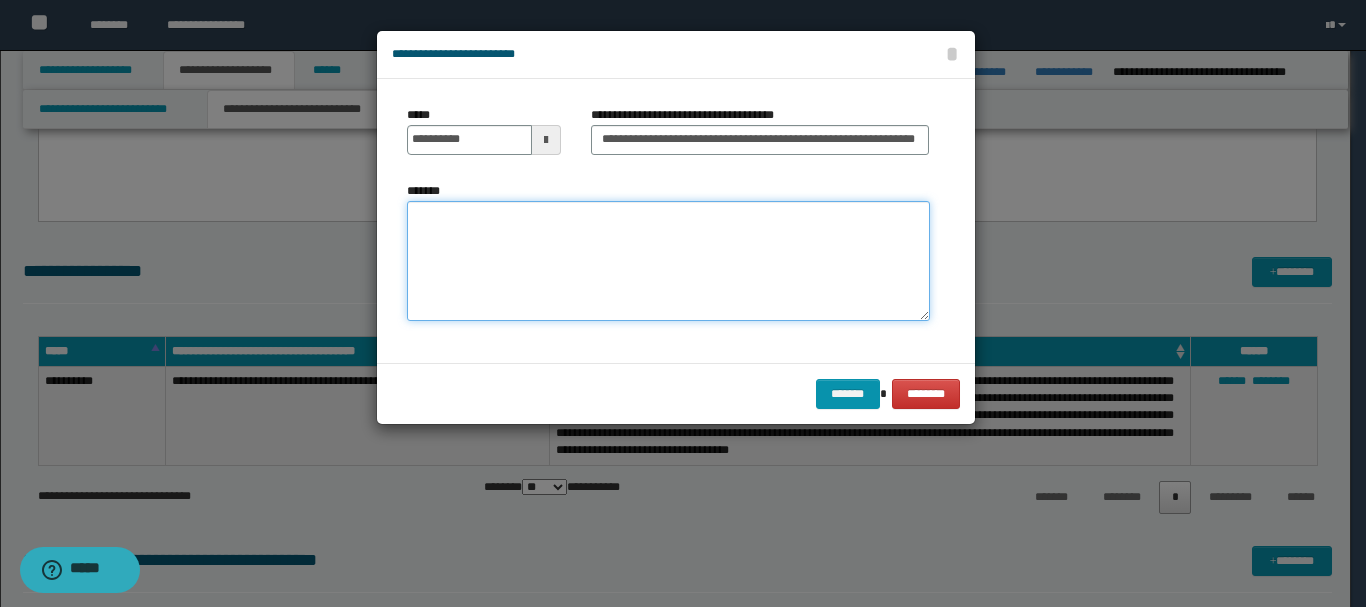 paste on "**********" 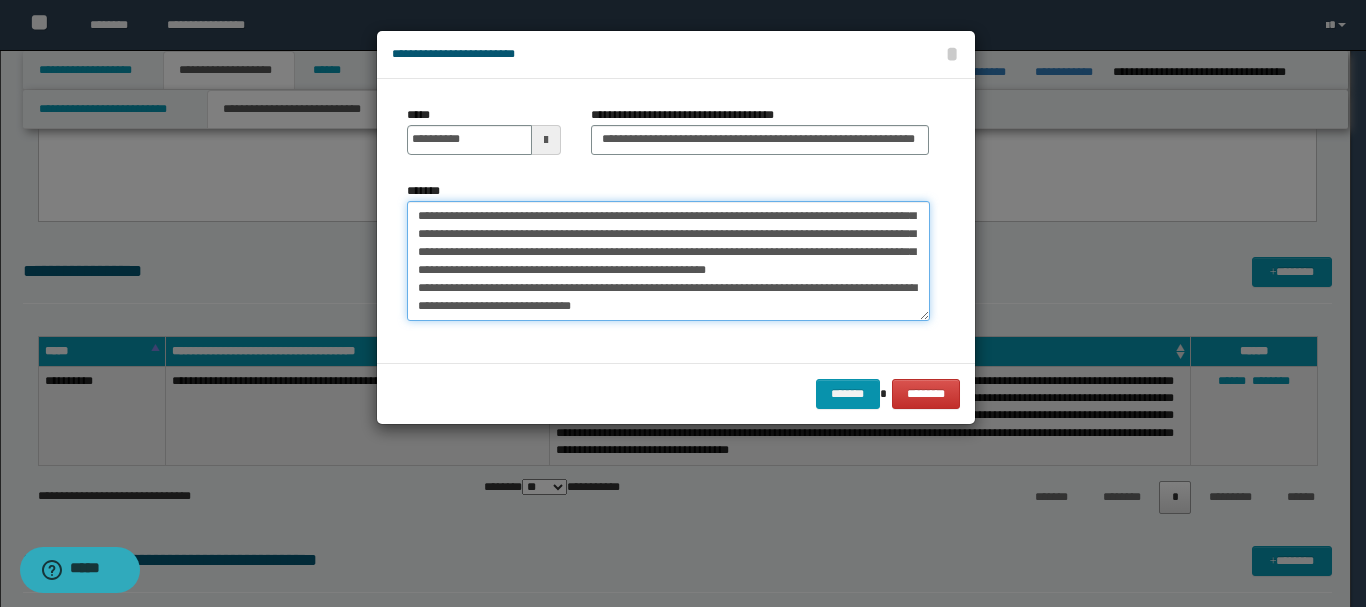 scroll, scrollTop: 0, scrollLeft: 0, axis: both 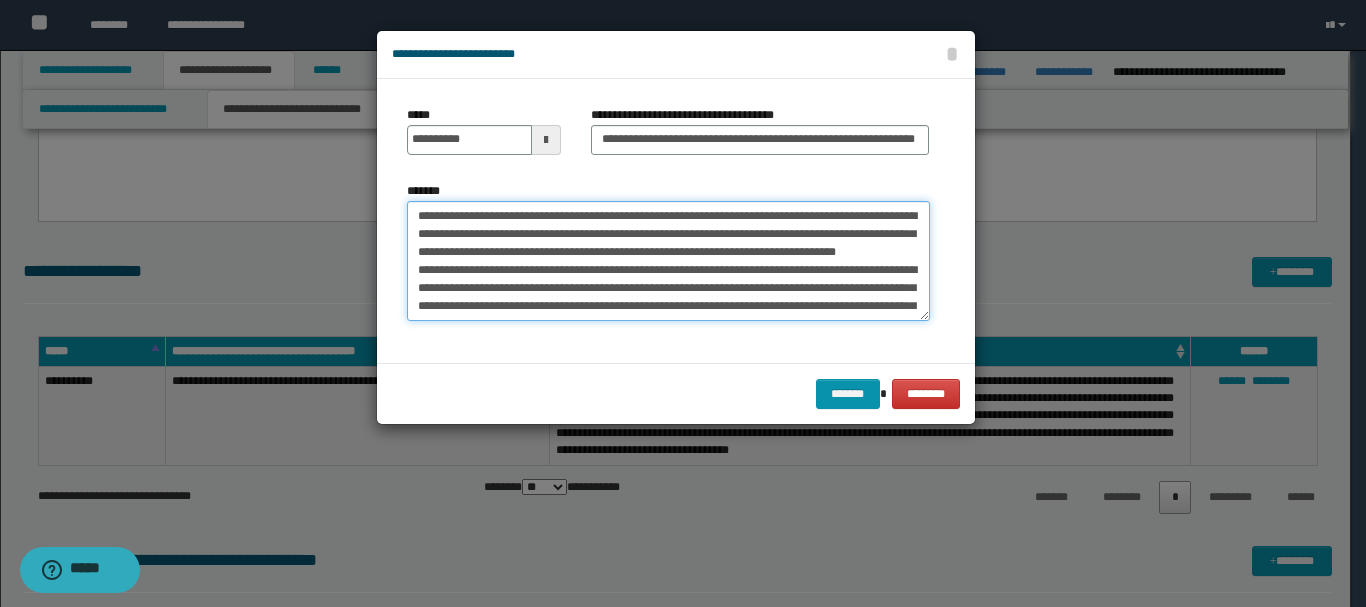 drag, startPoint x: 414, startPoint y: 219, endPoint x: 485, endPoint y: 215, distance: 71.11259 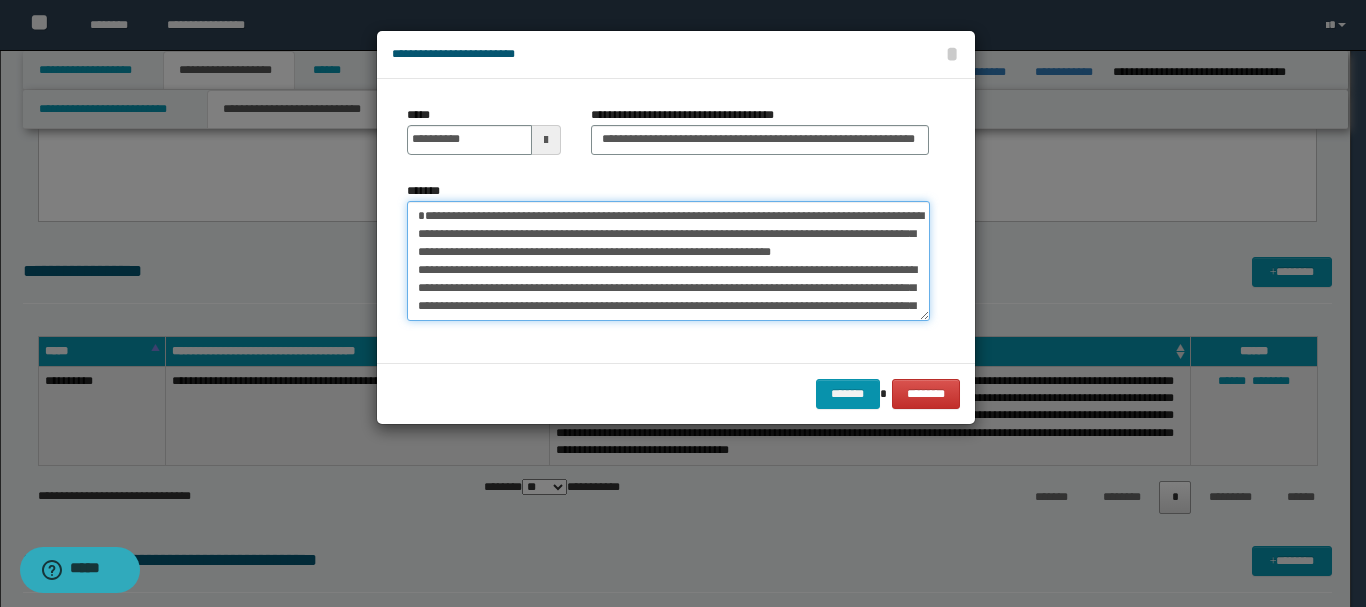click on "**********" at bounding box center [668, 261] 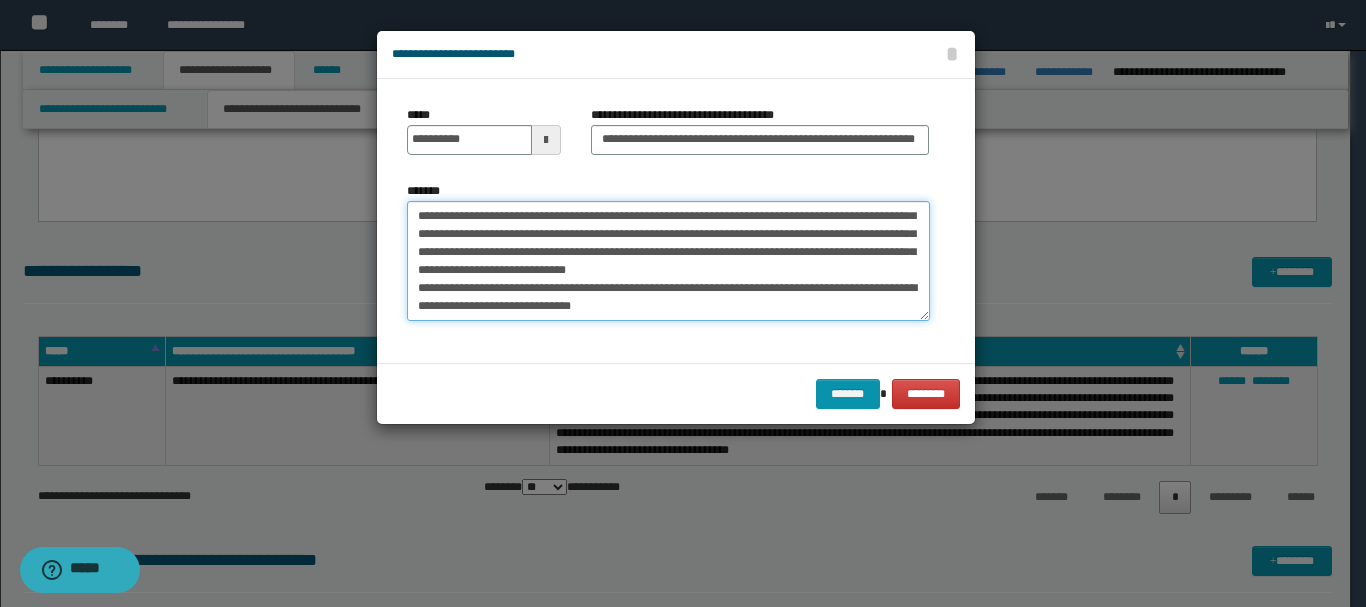 scroll, scrollTop: 8, scrollLeft: 0, axis: vertical 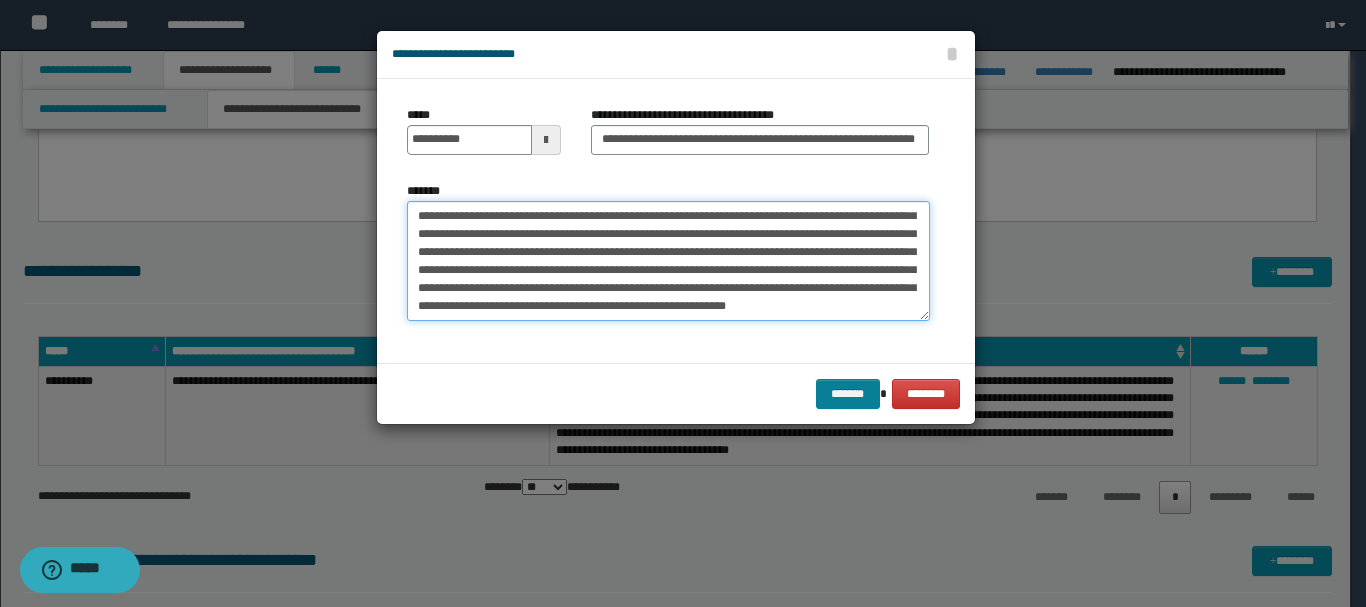 type on "**********" 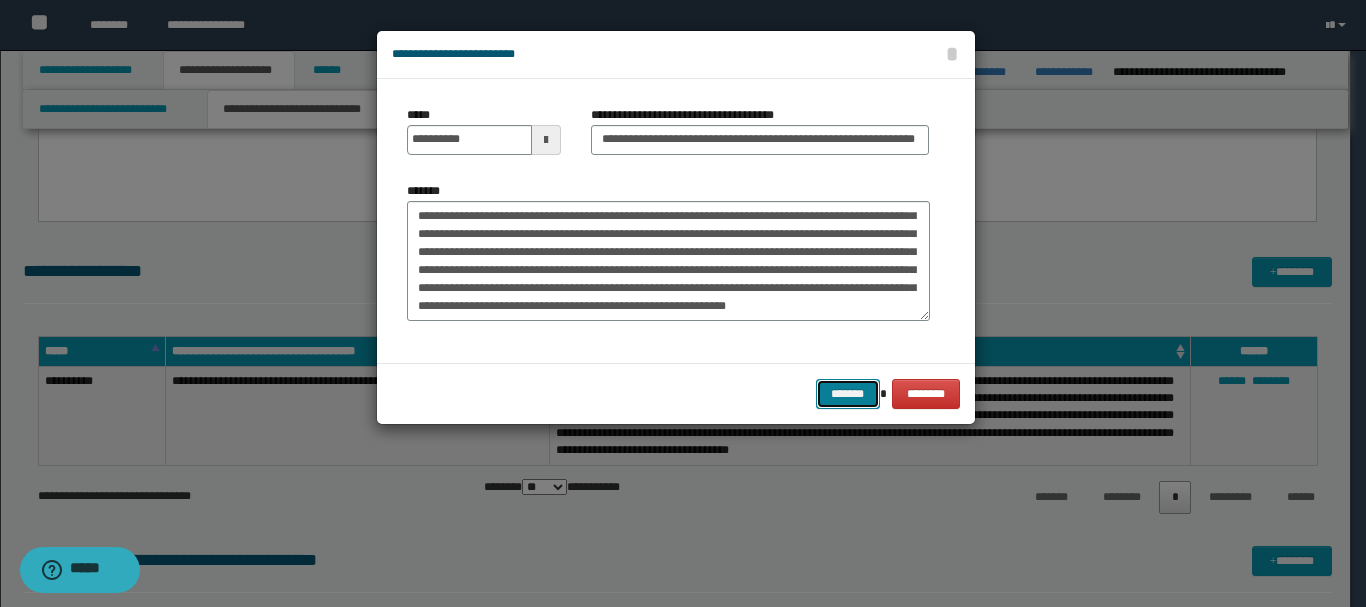 click on "*******" at bounding box center (848, 394) 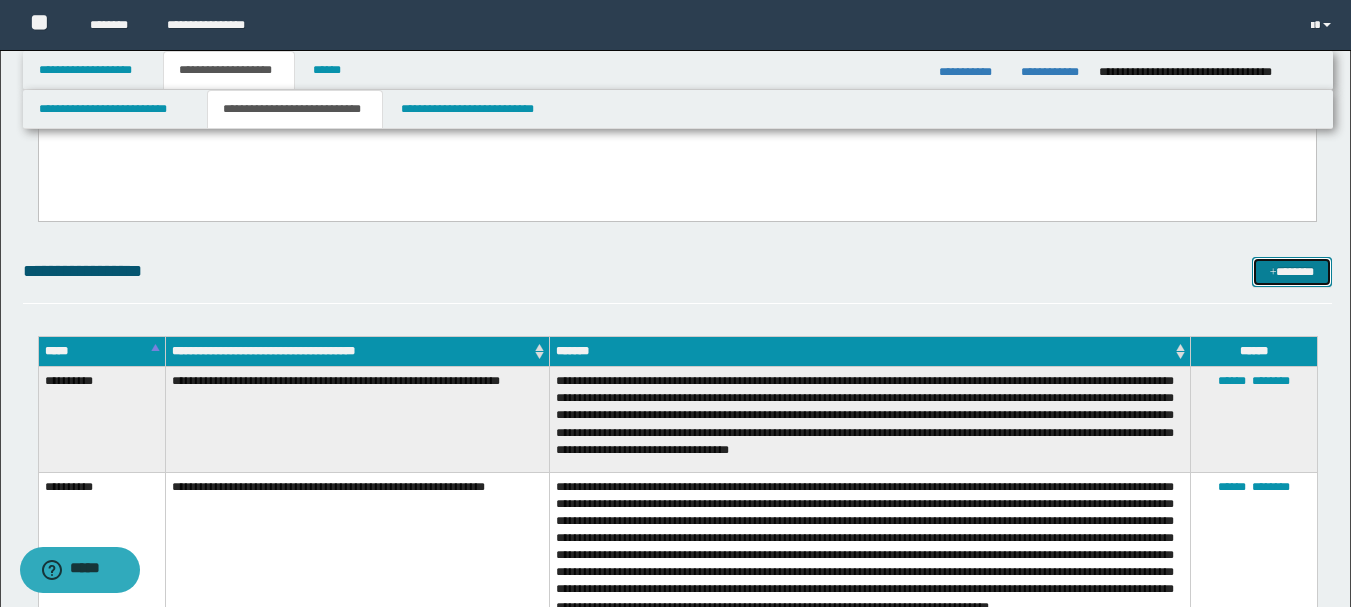 click on "*******" at bounding box center (1292, 272) 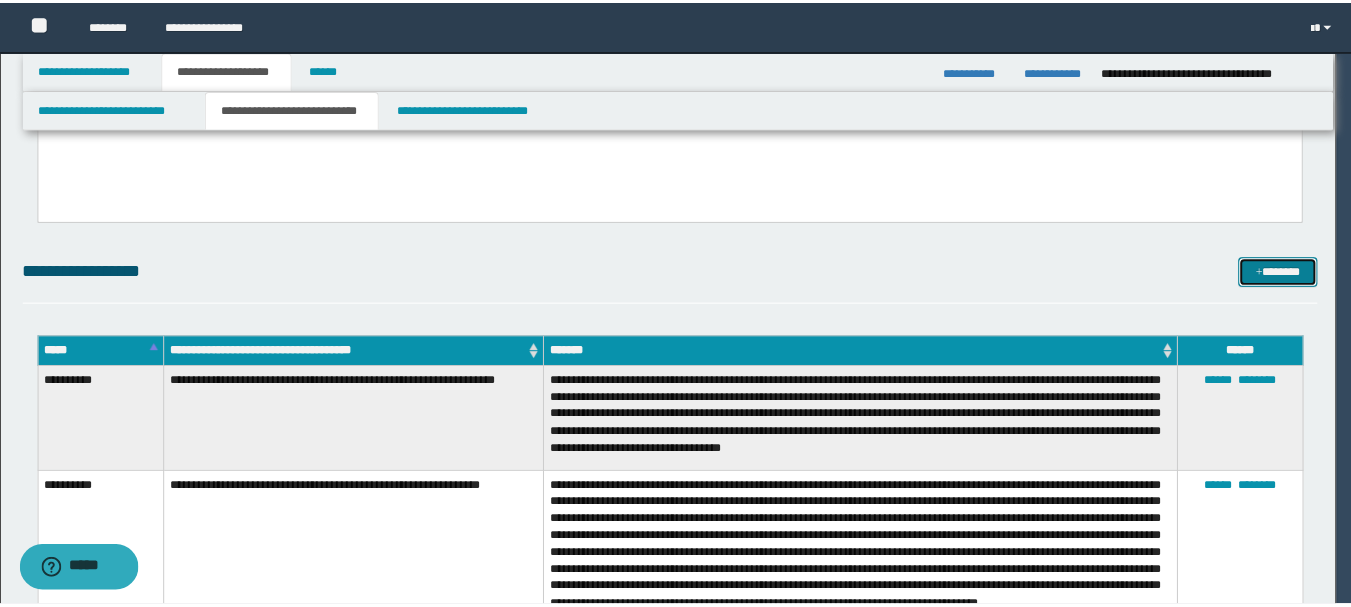 scroll, scrollTop: 0, scrollLeft: 0, axis: both 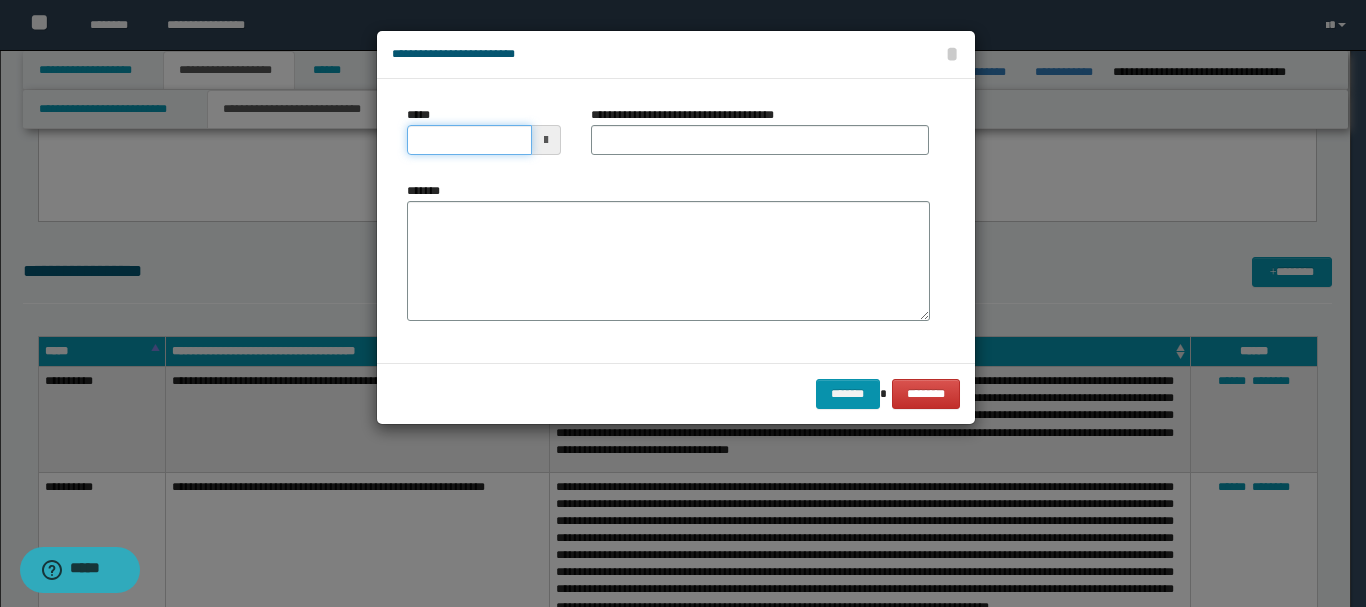 click on "*****" at bounding box center (469, 140) 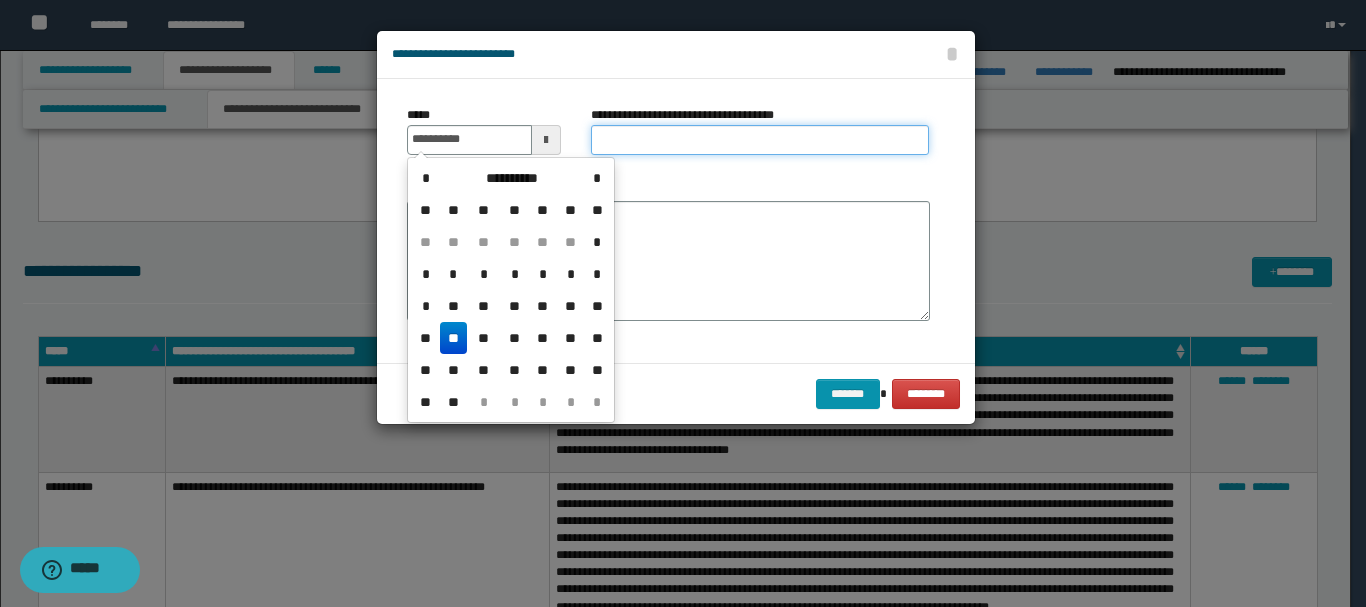 click on "**********" at bounding box center (760, 140) 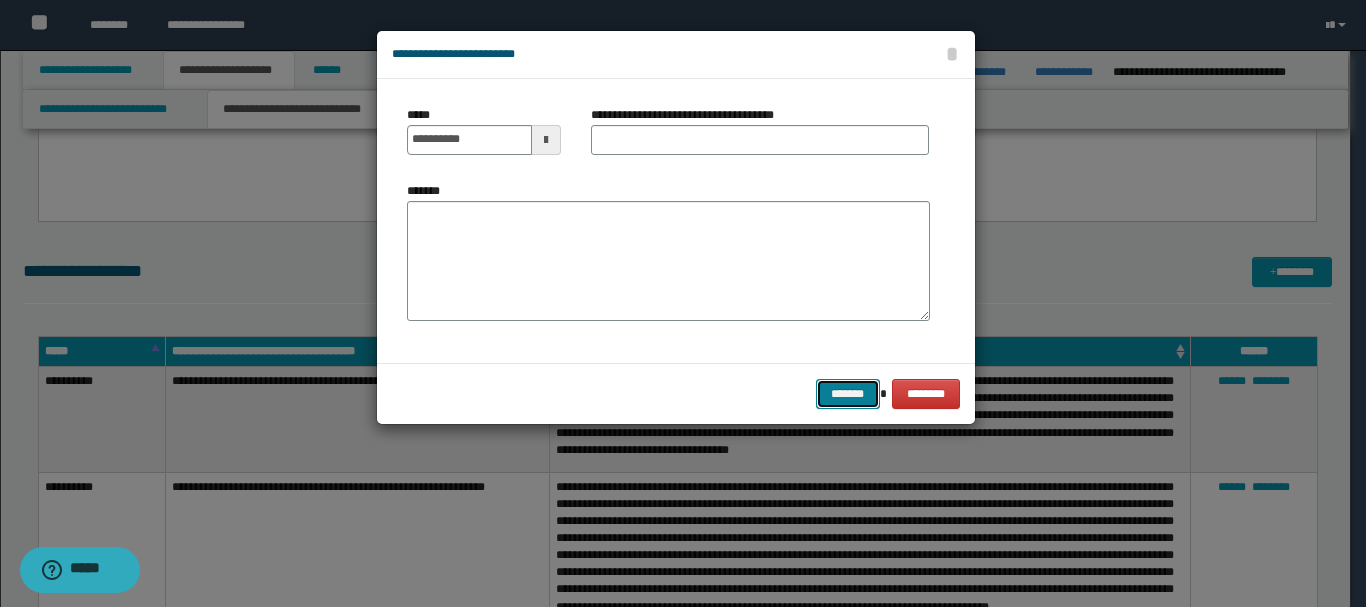 drag, startPoint x: 832, startPoint y: 400, endPoint x: 579, endPoint y: 460, distance: 260.0173 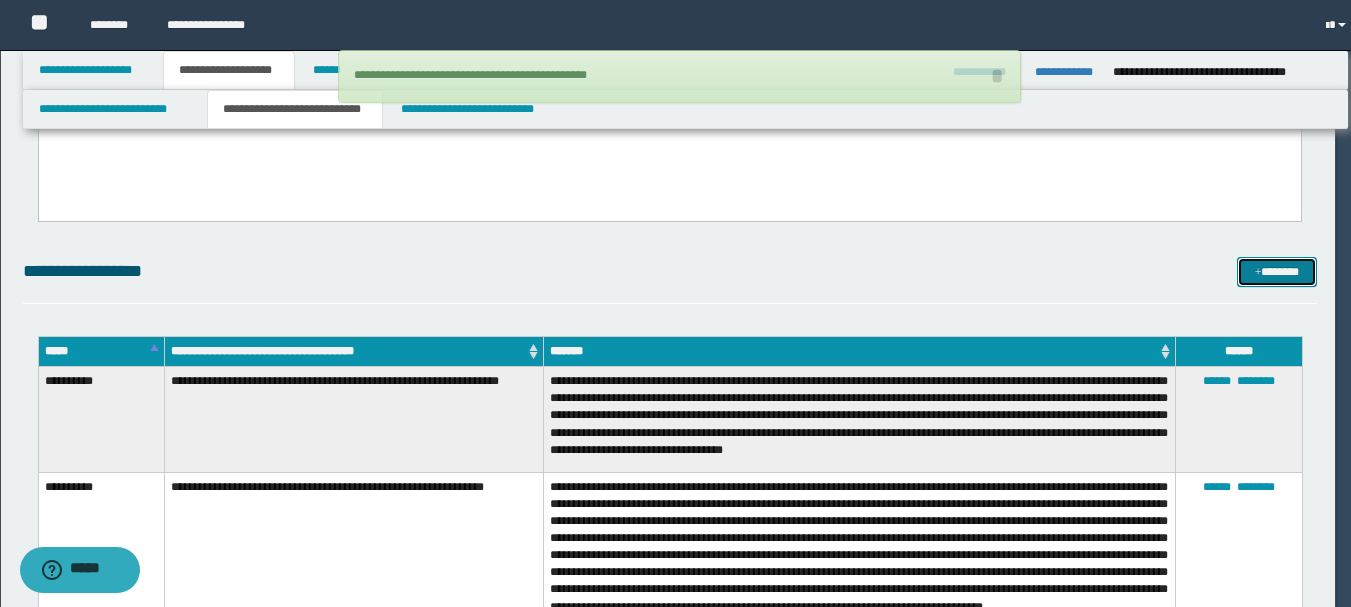 type 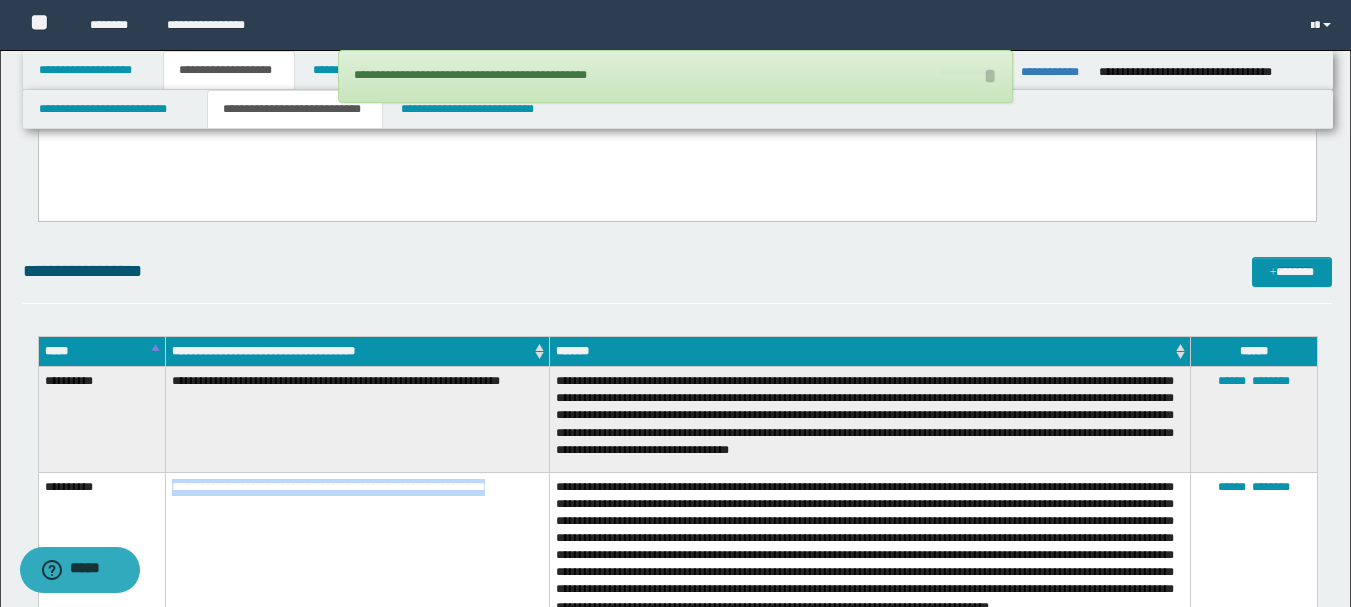 drag, startPoint x: 536, startPoint y: 473, endPoint x: 147, endPoint y: 488, distance: 389.2891 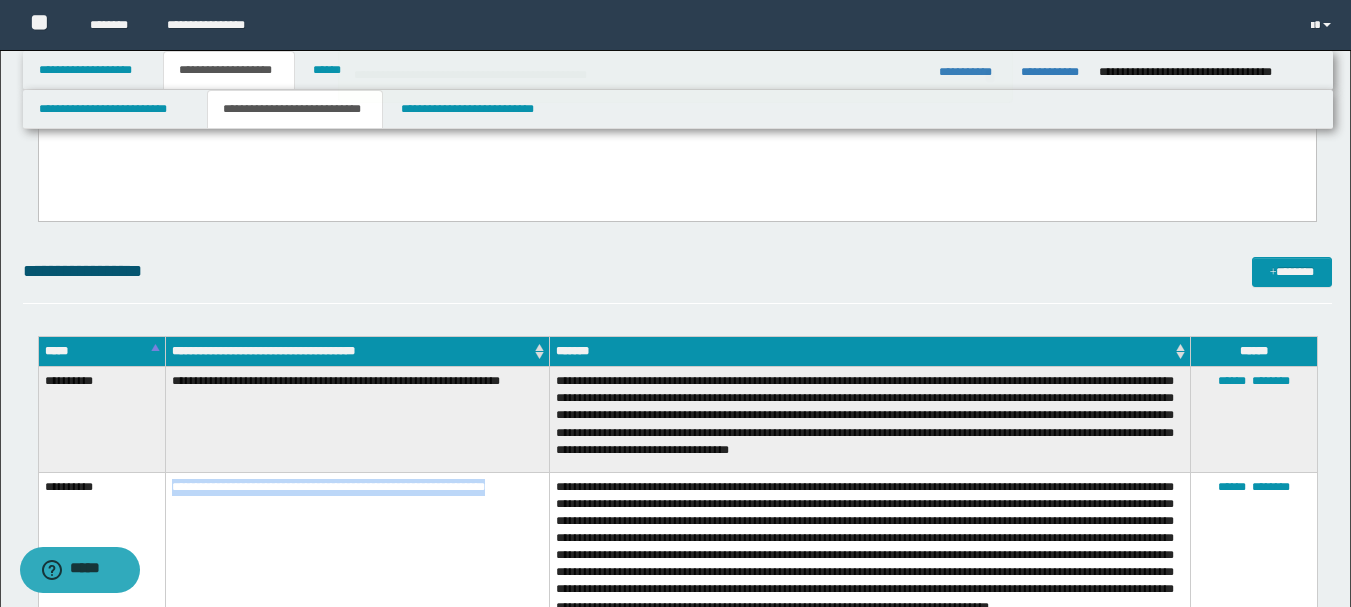 copy on "**********" 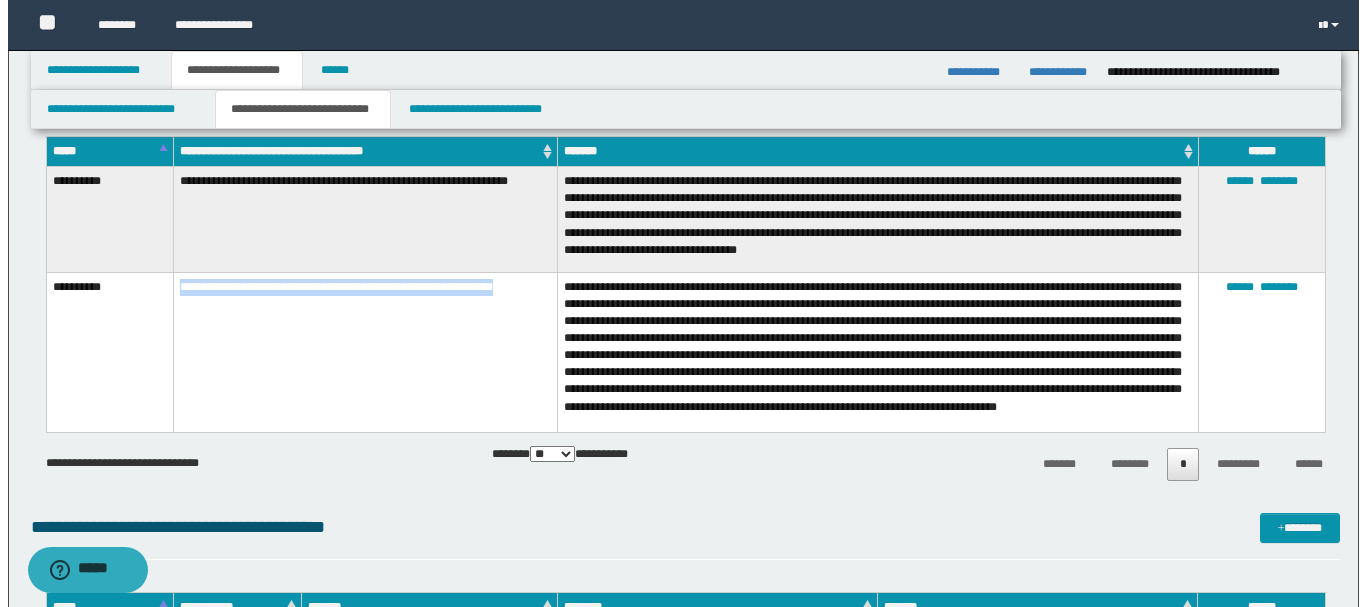 scroll, scrollTop: 636, scrollLeft: 0, axis: vertical 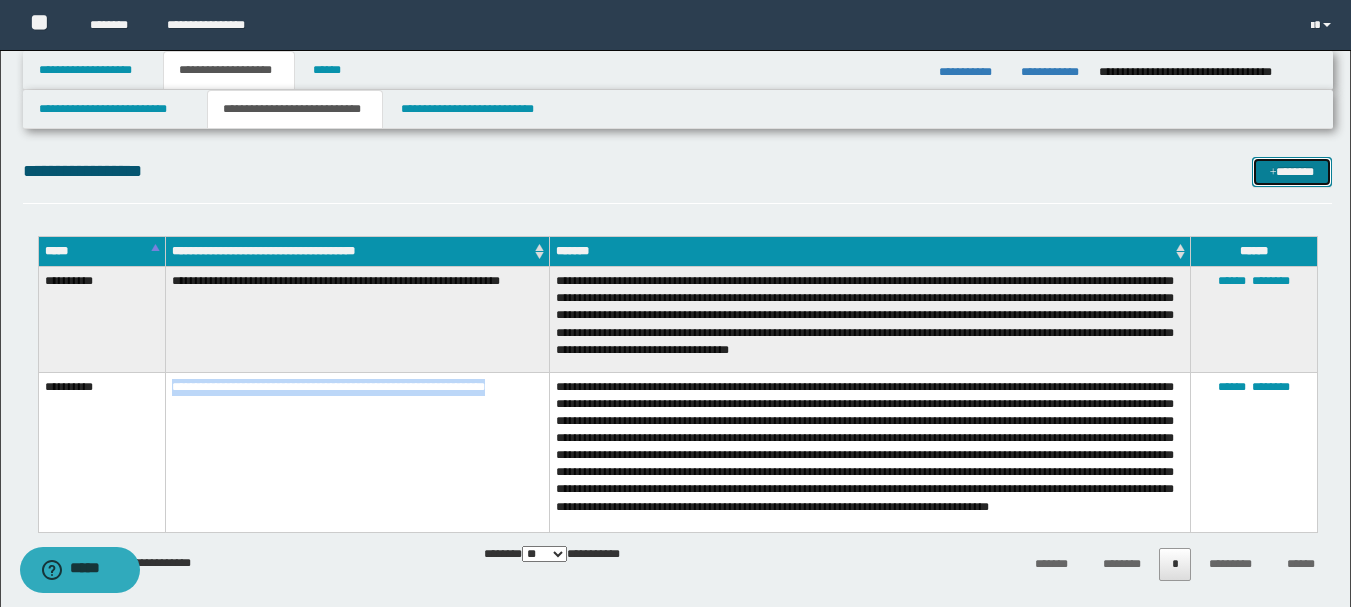drag, startPoint x: 1284, startPoint y: 178, endPoint x: 1234, endPoint y: 166, distance: 51.41984 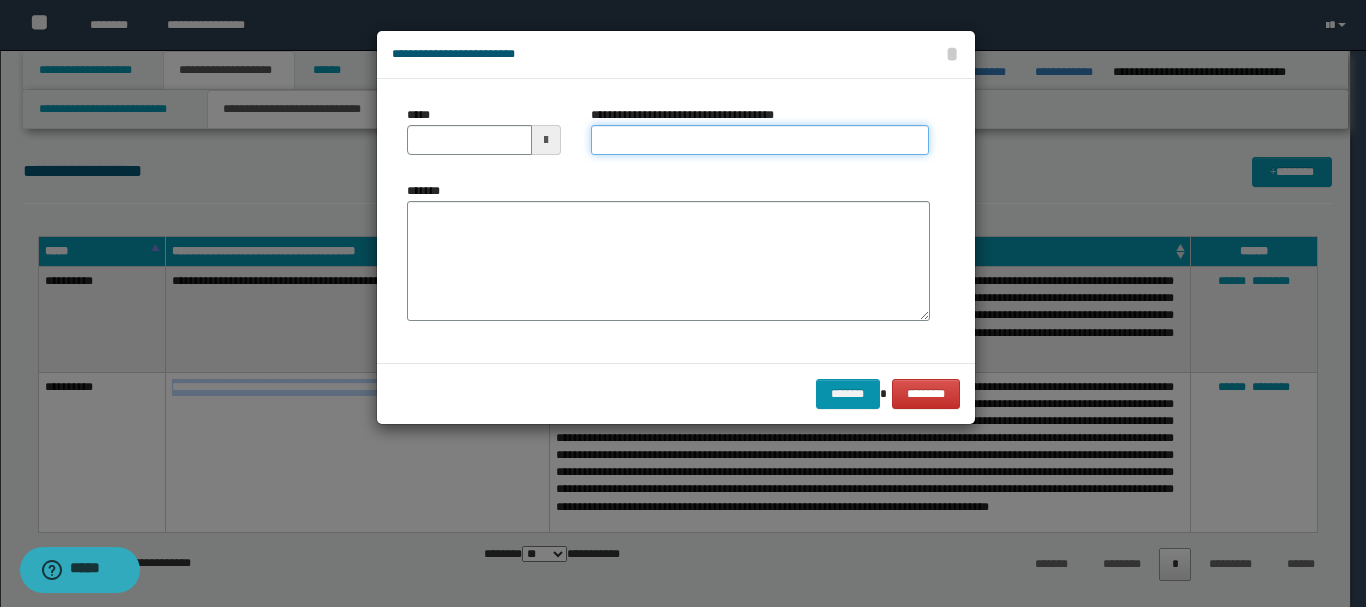 click on "**********" at bounding box center [760, 140] 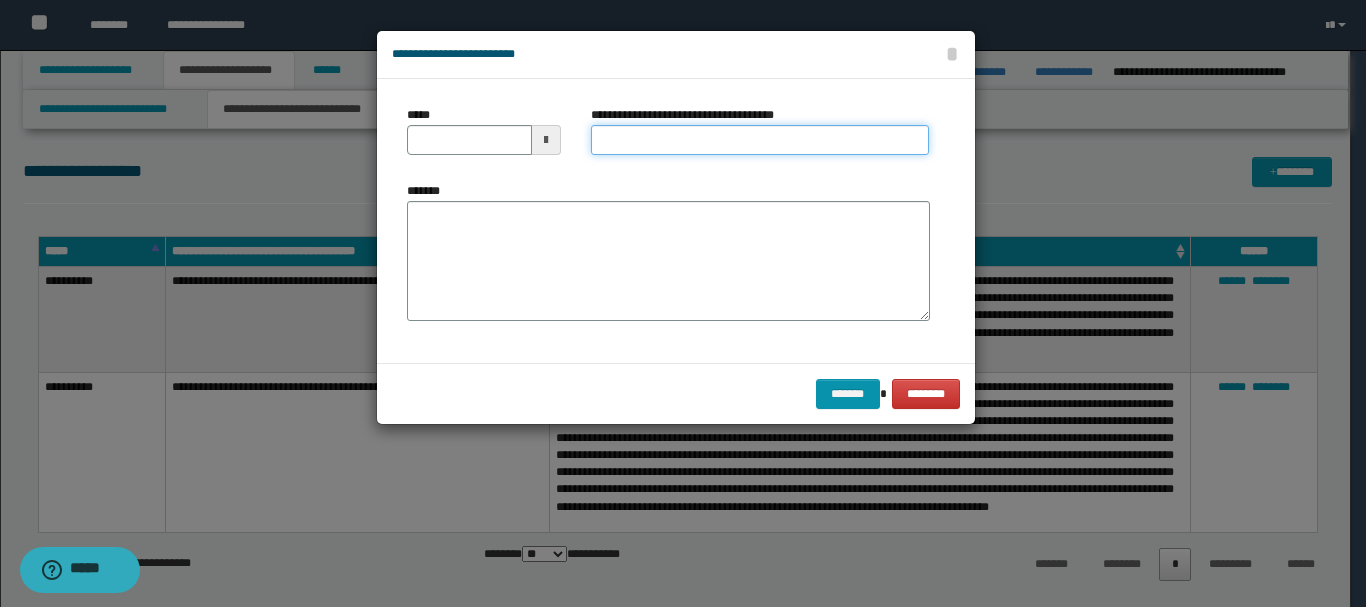 paste on "**********" 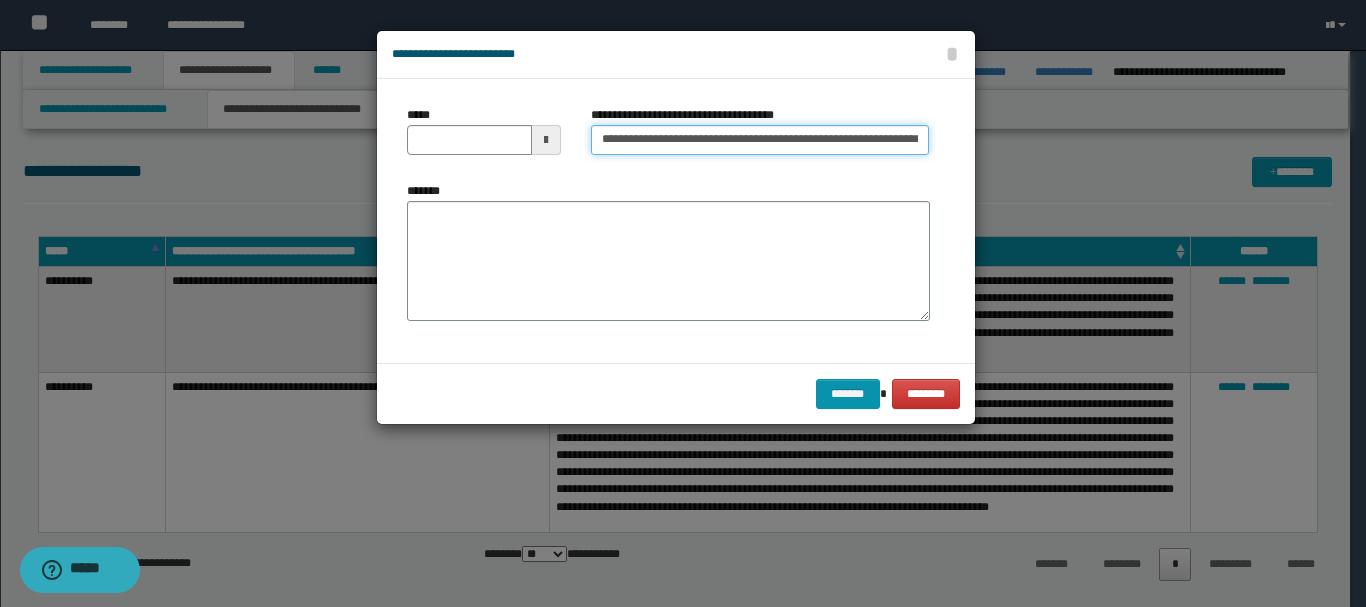 scroll, scrollTop: 0, scrollLeft: 50, axis: horizontal 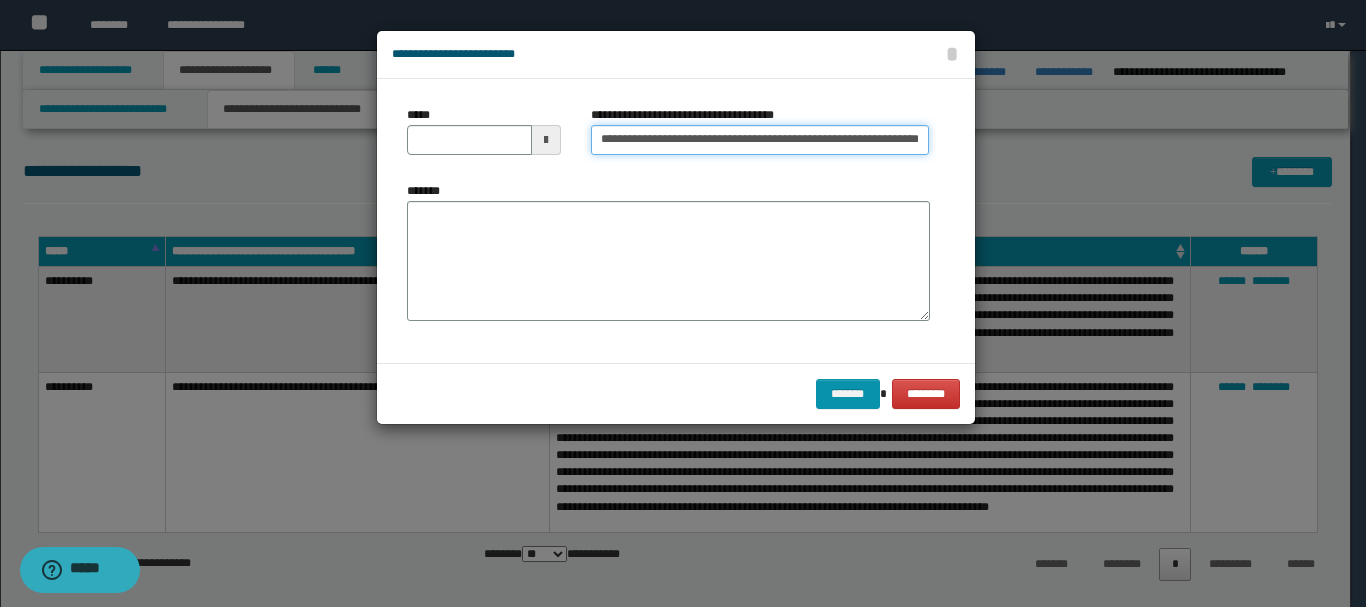 type 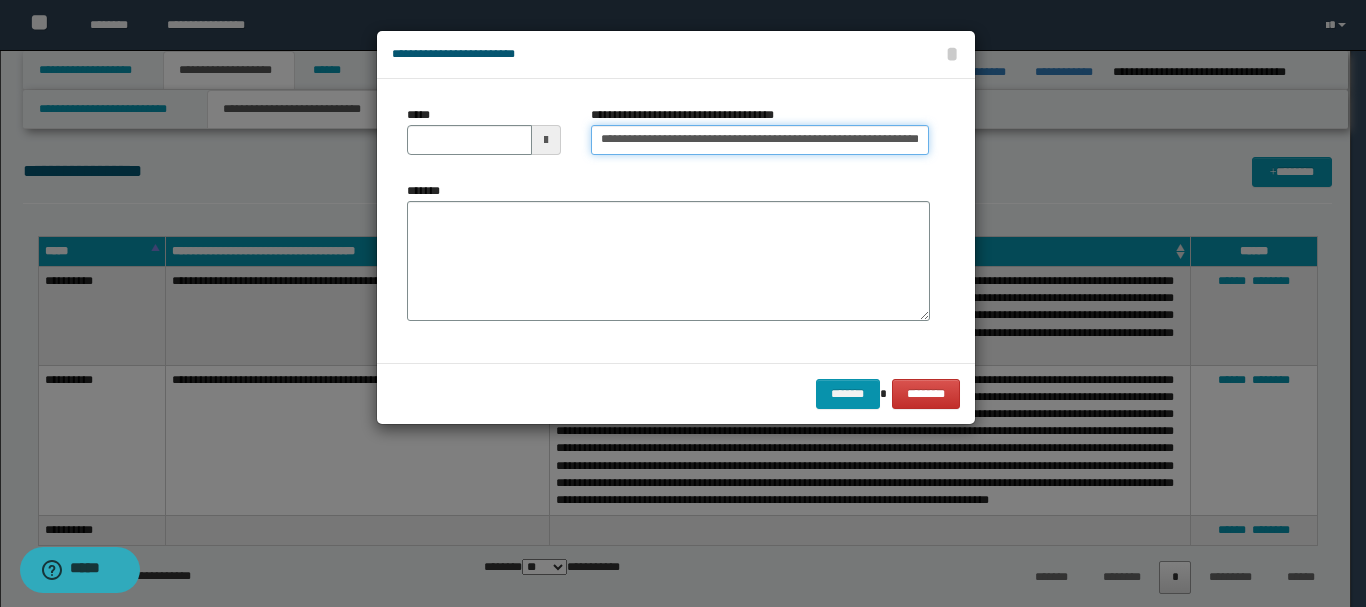 type on "**********" 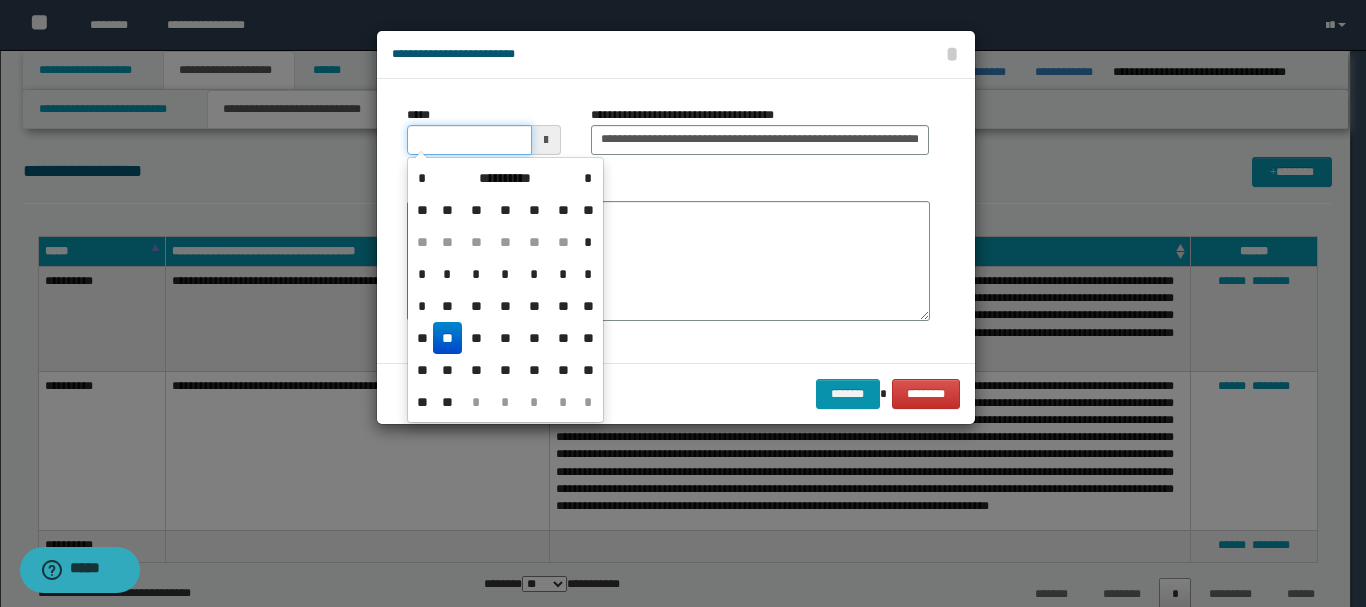 click on "*****" at bounding box center (469, 140) 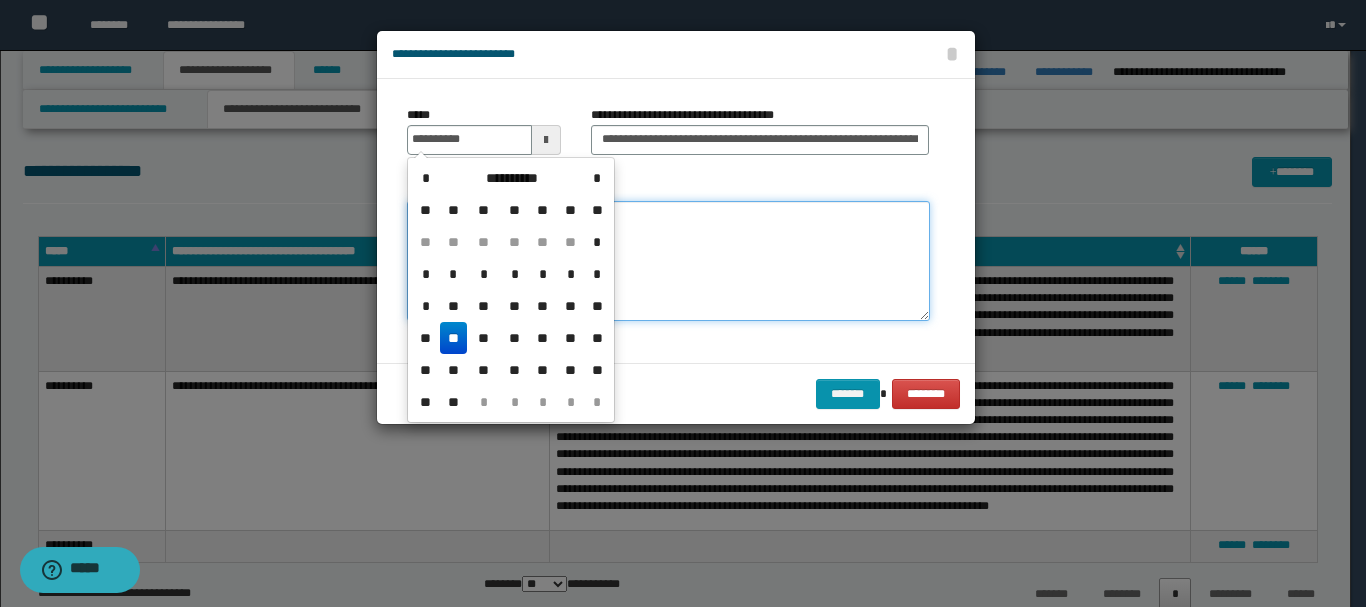 click on "*******" at bounding box center [668, 261] 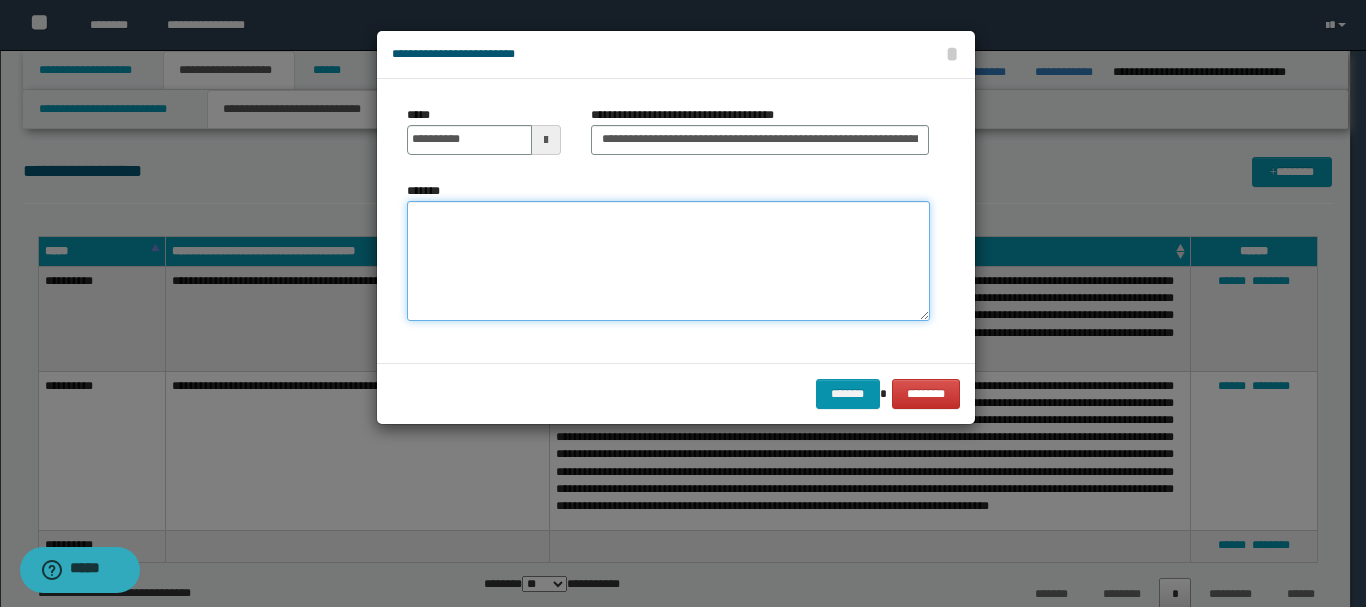 paste on "**********" 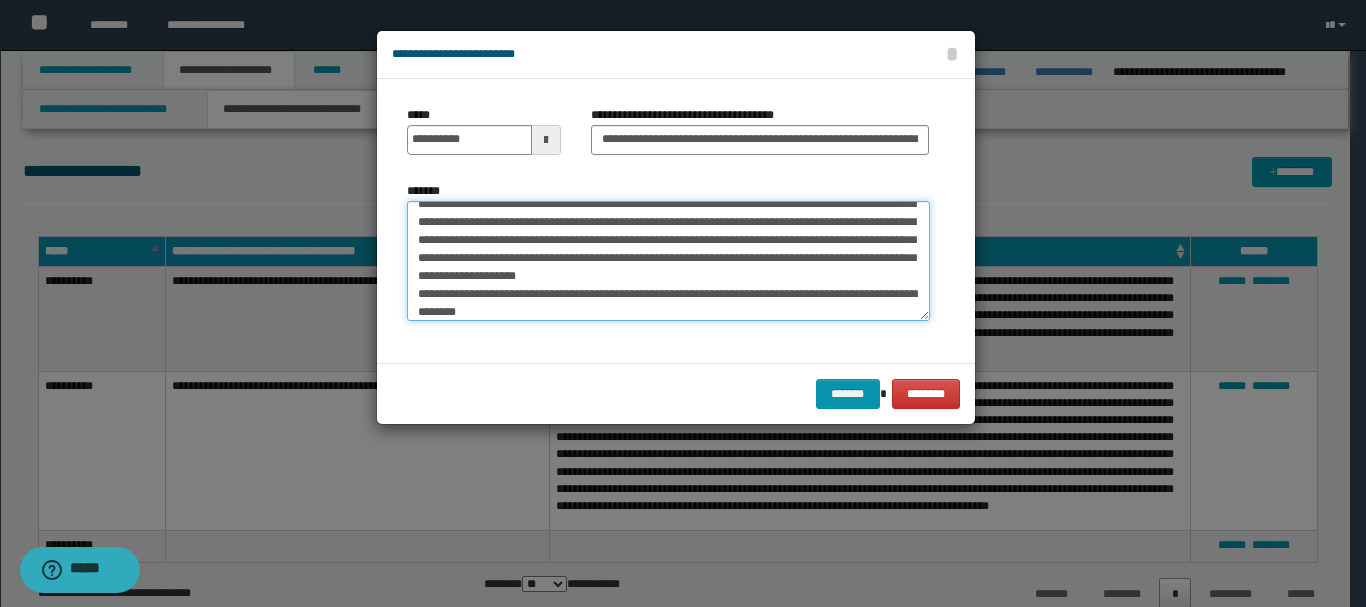 scroll, scrollTop: 0, scrollLeft: 0, axis: both 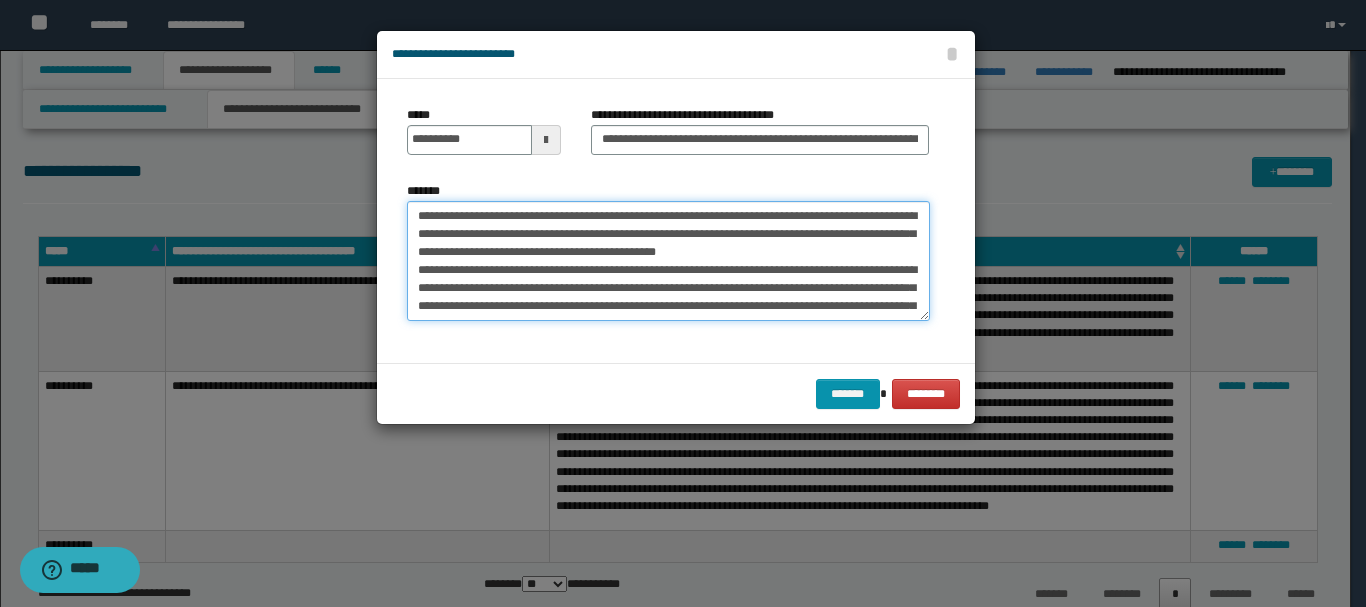 drag, startPoint x: 488, startPoint y: 214, endPoint x: 174, endPoint y: 252, distance: 316.29102 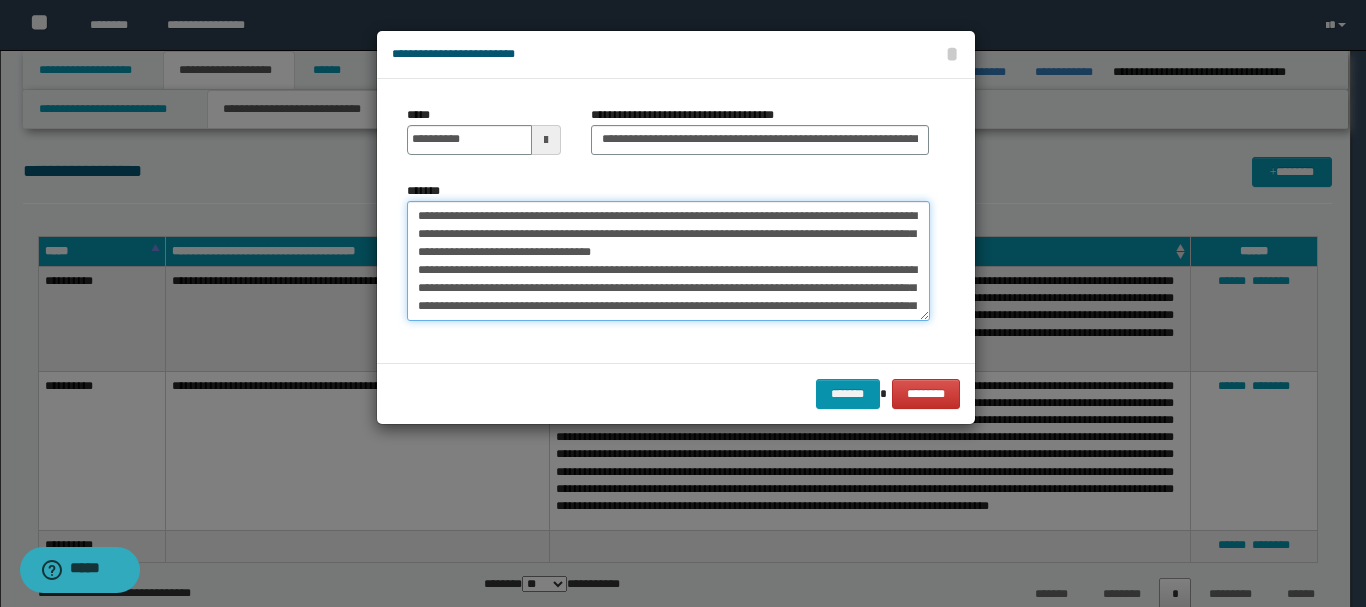 click on "*******" at bounding box center (668, 261) 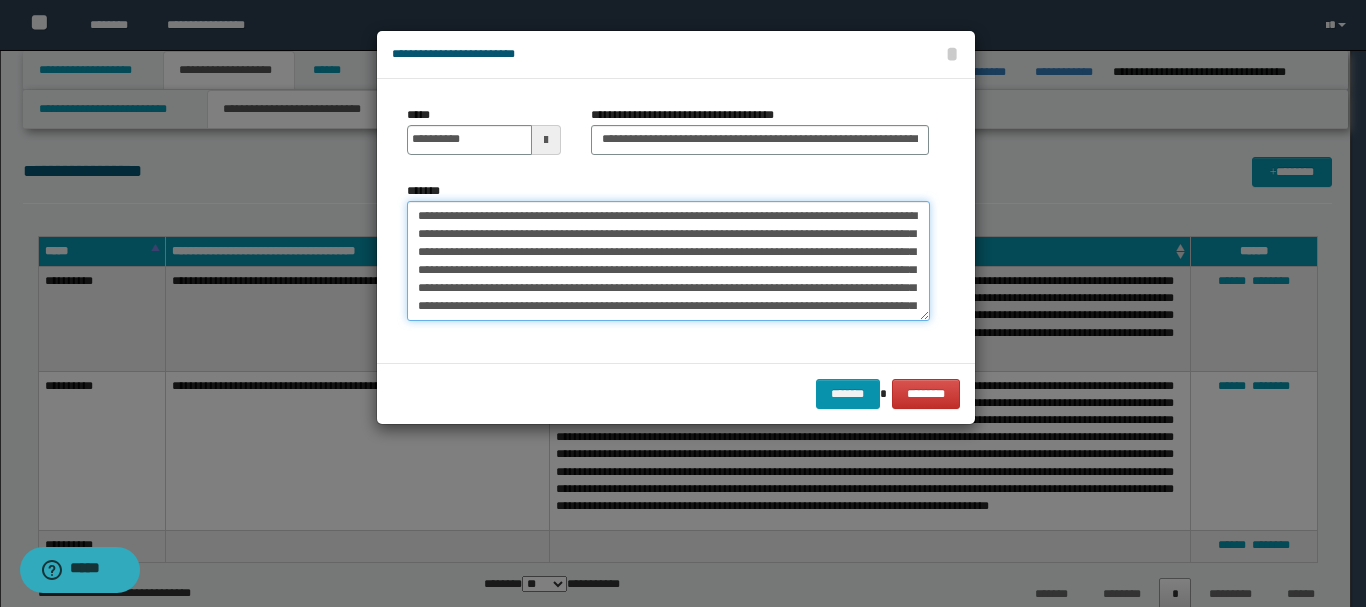 scroll, scrollTop: 126, scrollLeft: 0, axis: vertical 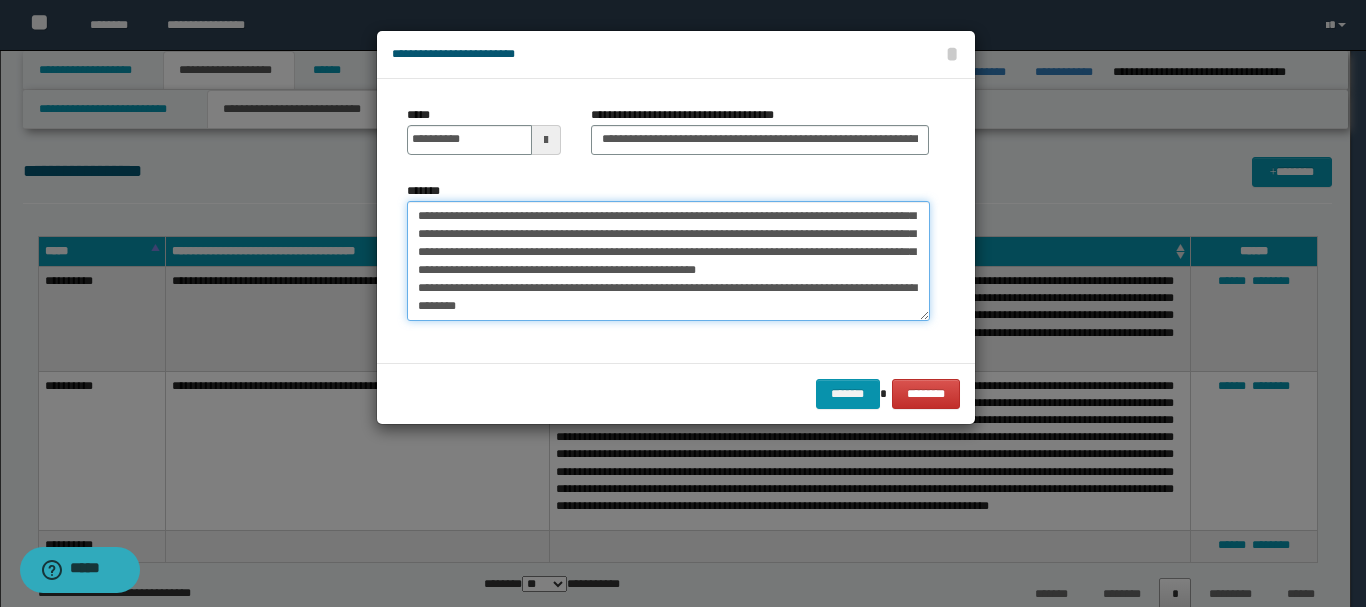 drag, startPoint x: 411, startPoint y: 291, endPoint x: 425, endPoint y: 288, distance: 14.3178215 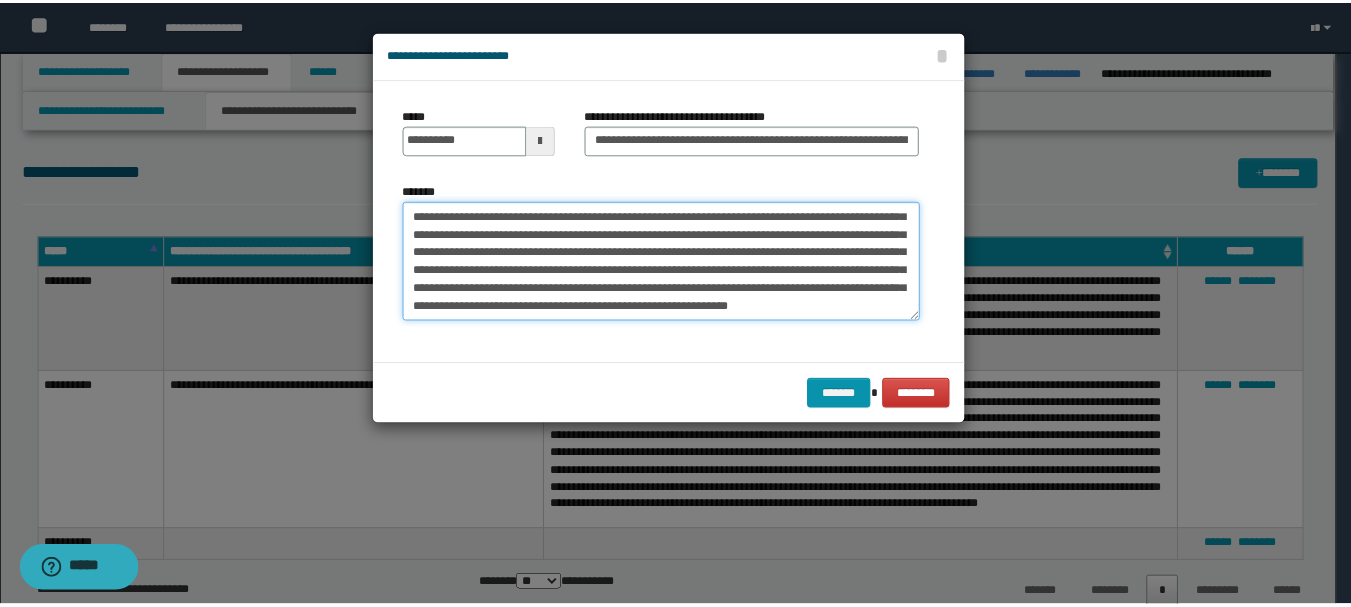 scroll, scrollTop: 108, scrollLeft: 0, axis: vertical 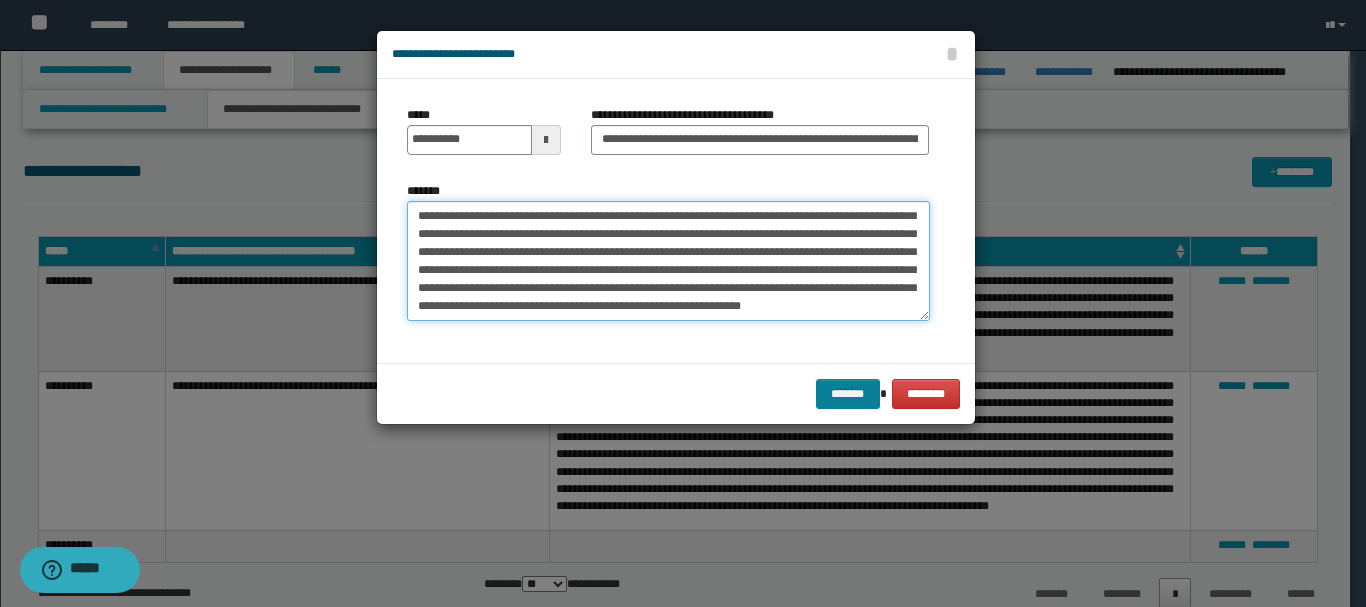 type on "**********" 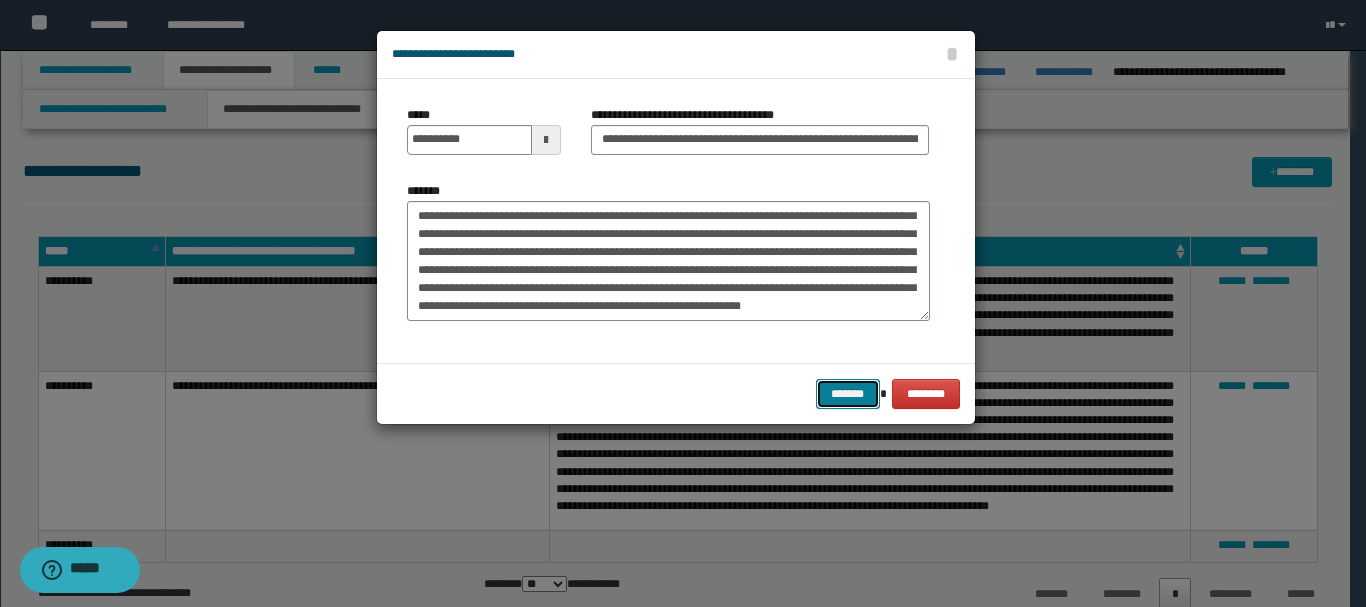 click on "*******" at bounding box center [848, 394] 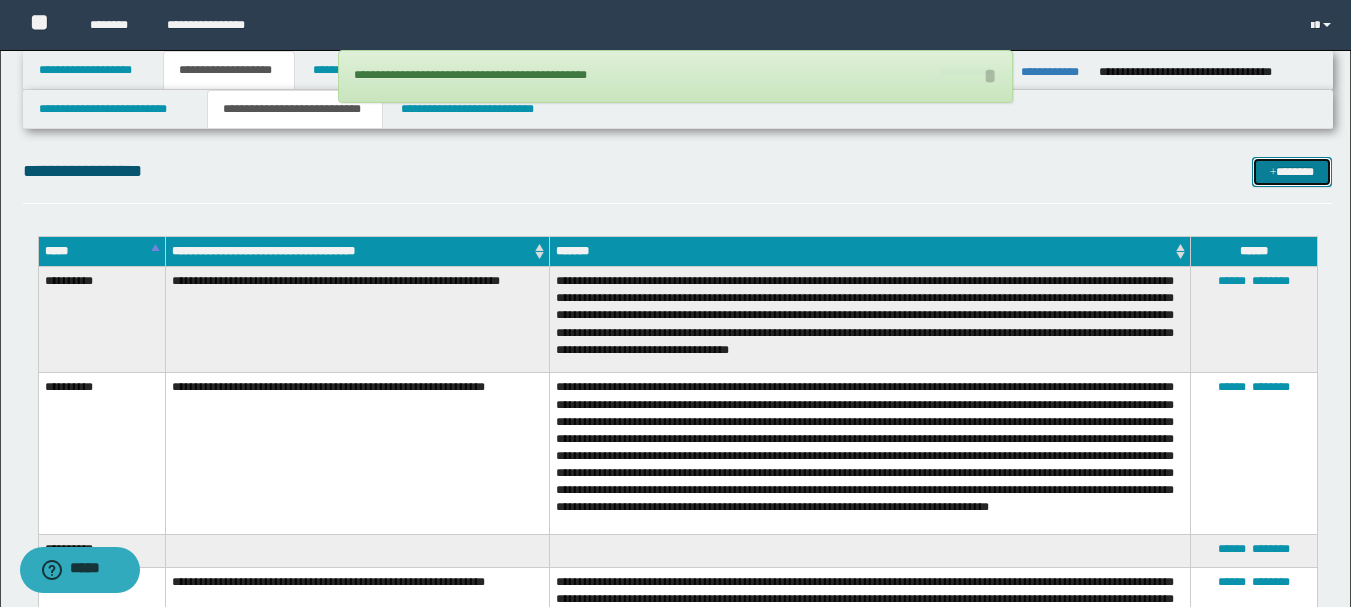 scroll, scrollTop: 836, scrollLeft: 0, axis: vertical 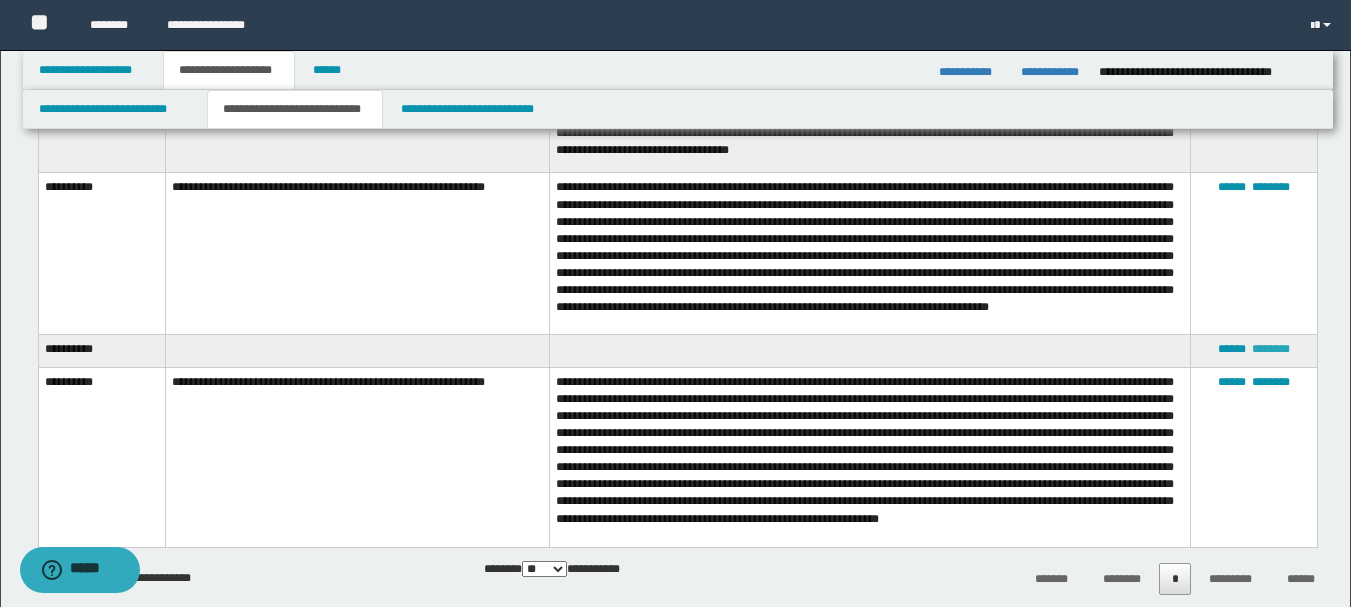 click on "********" at bounding box center (1271, 349) 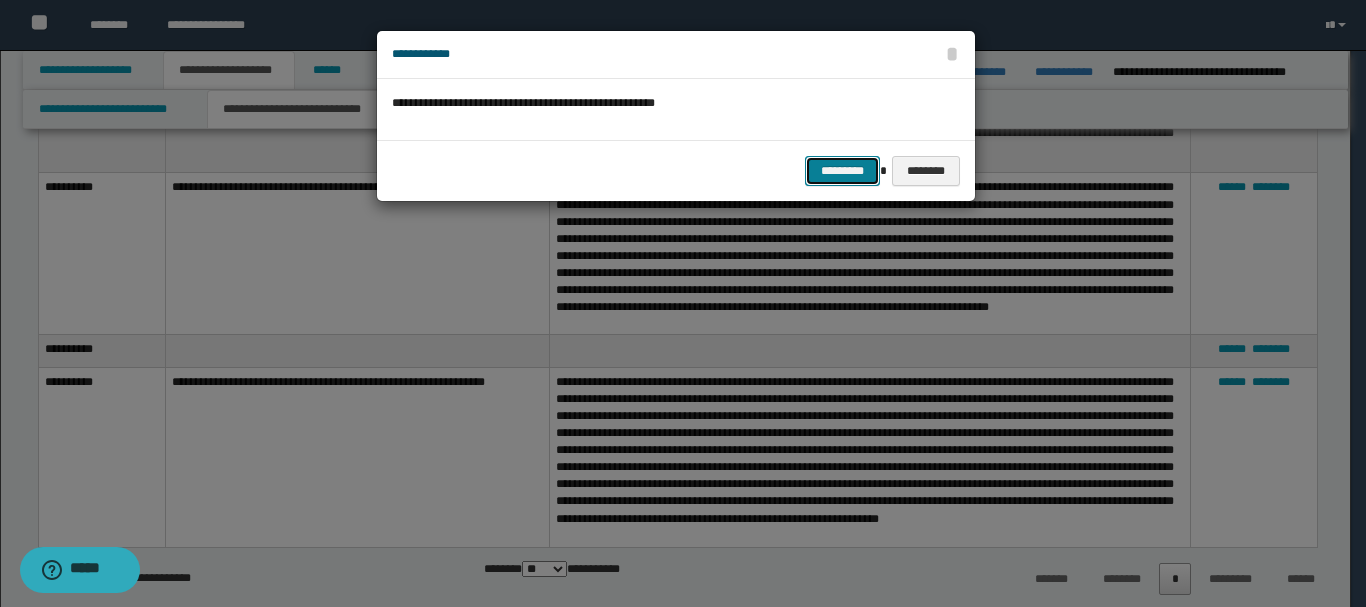 click on "*********" at bounding box center [842, 171] 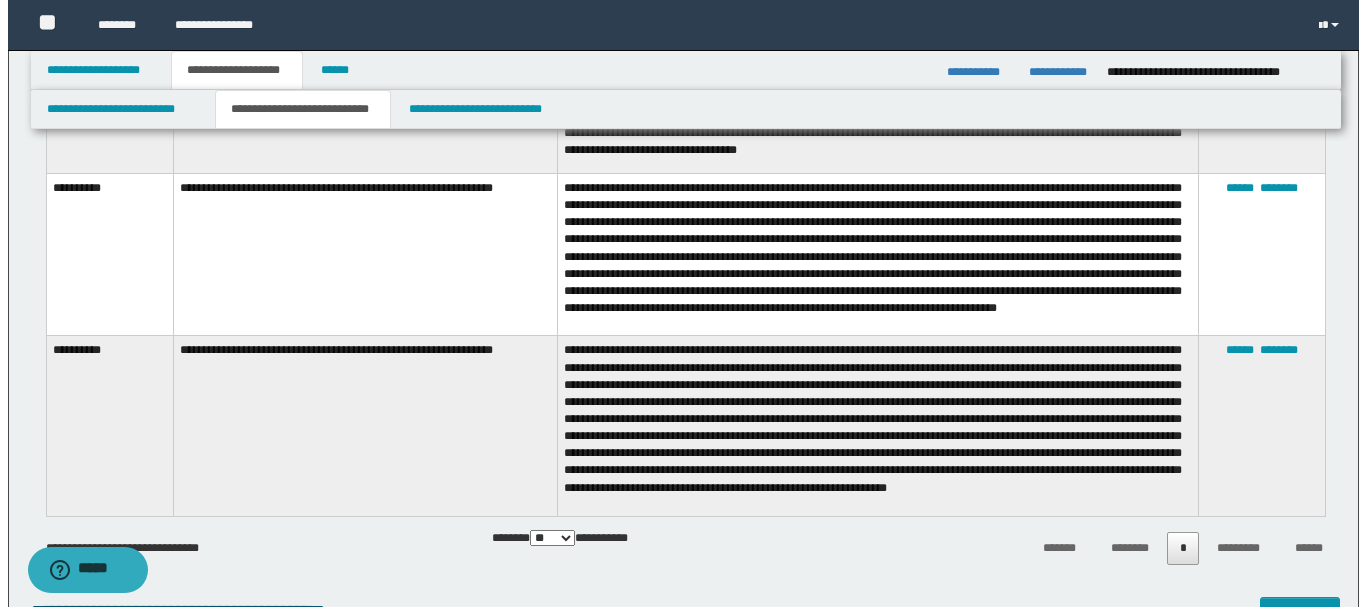 scroll, scrollTop: 536, scrollLeft: 0, axis: vertical 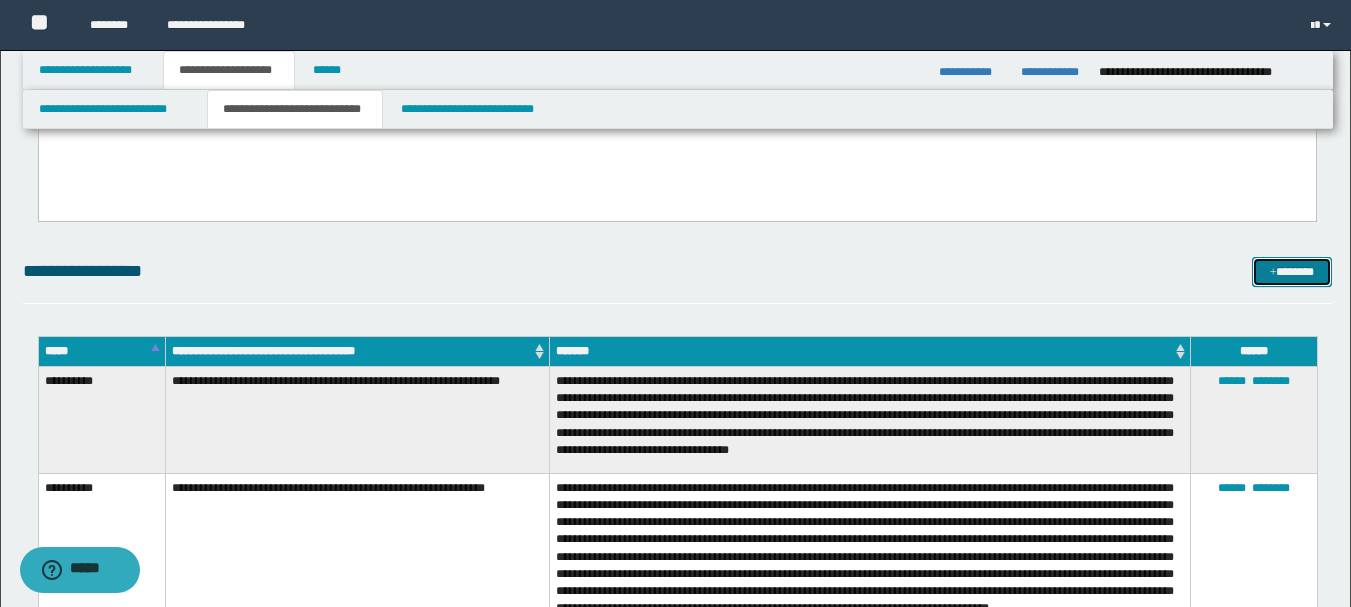 drag, startPoint x: 1282, startPoint y: 269, endPoint x: 1269, endPoint y: 273, distance: 13.601471 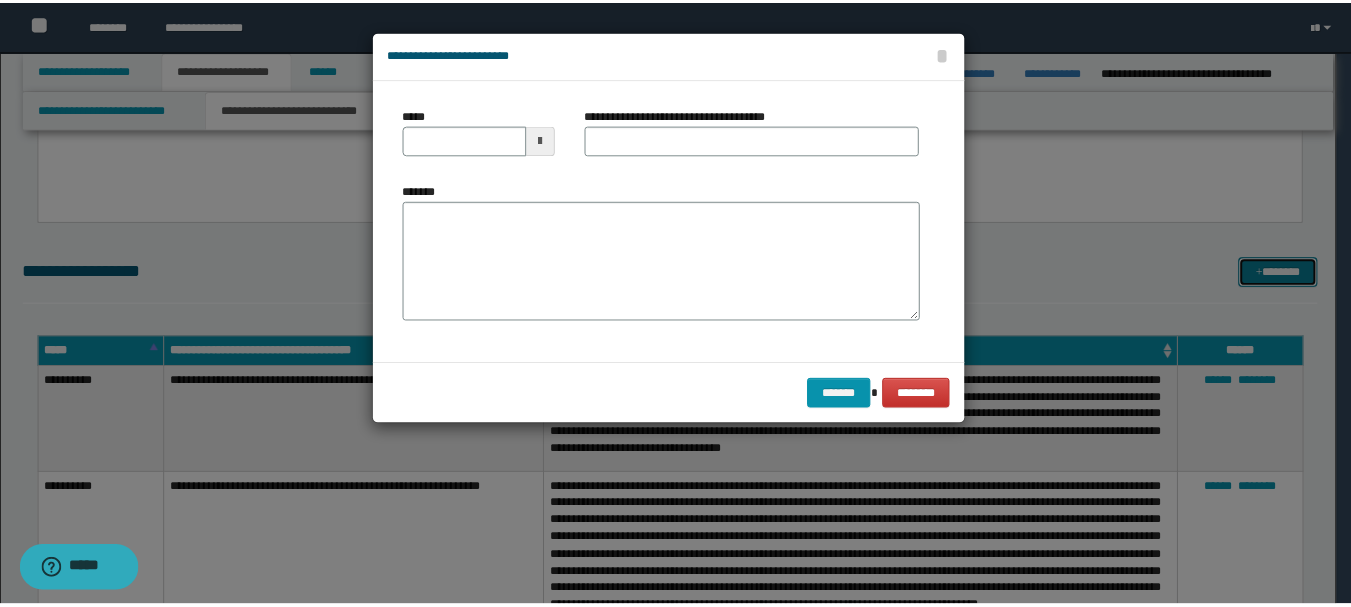 scroll, scrollTop: 0, scrollLeft: 0, axis: both 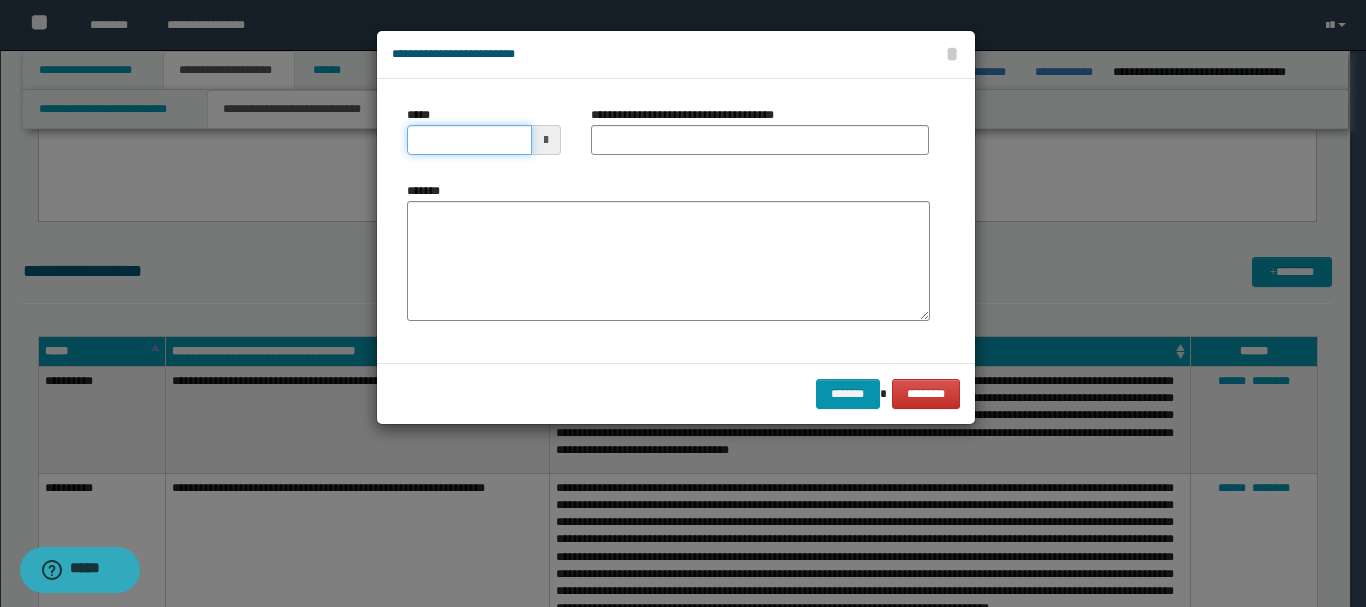 click on "*****" at bounding box center [469, 140] 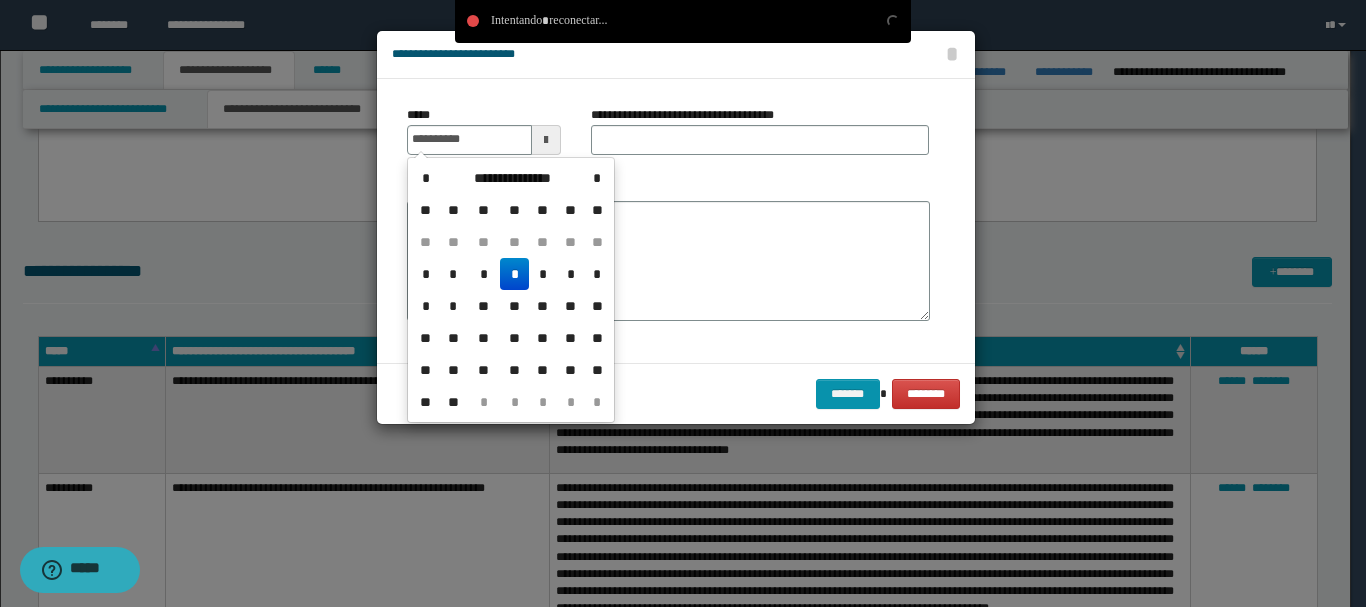 type on "**********" 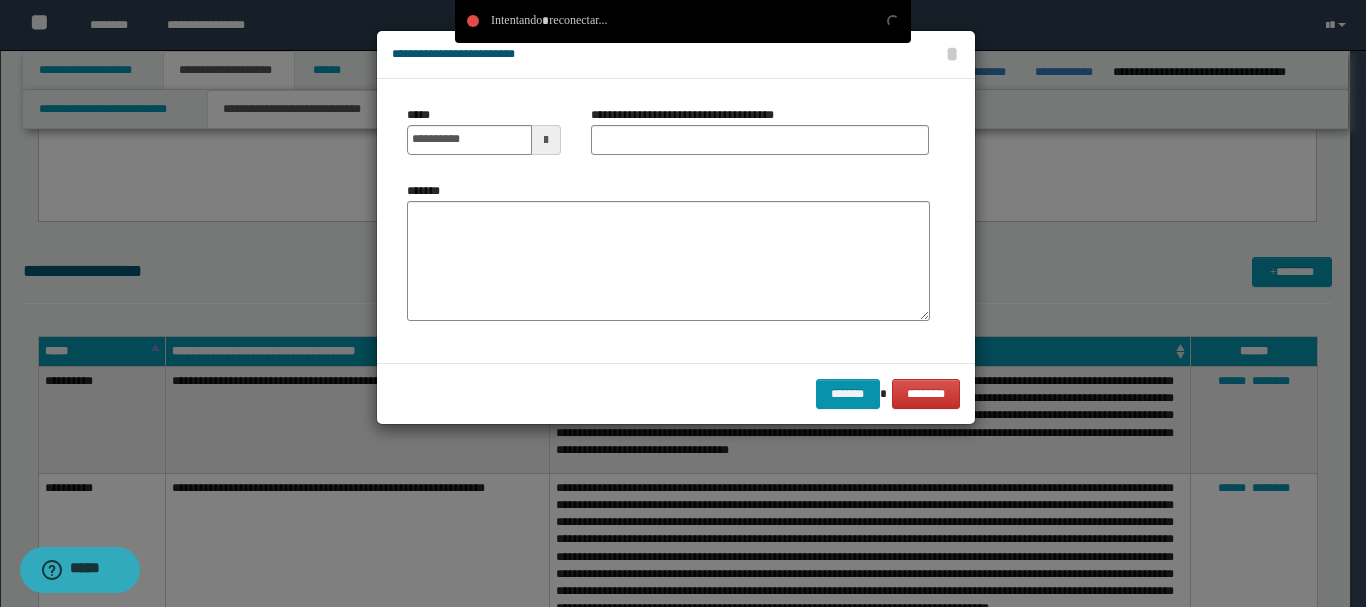 click on "**********" at bounding box center (760, 130) 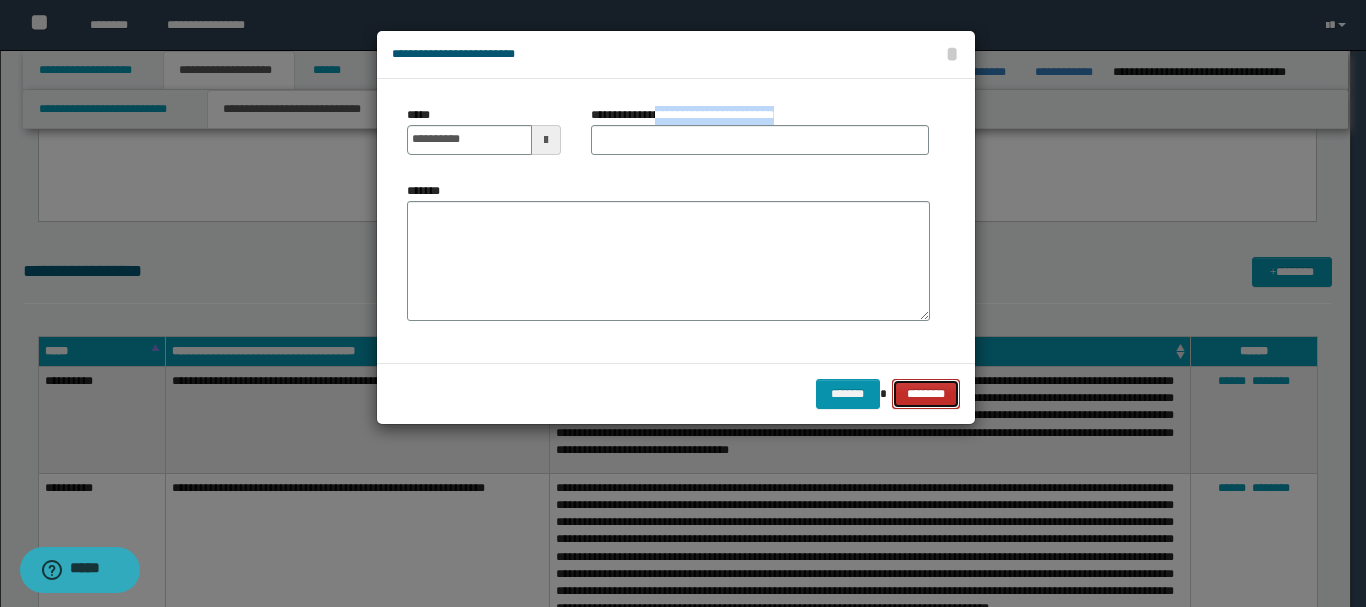 click on "********" at bounding box center (925, 394) 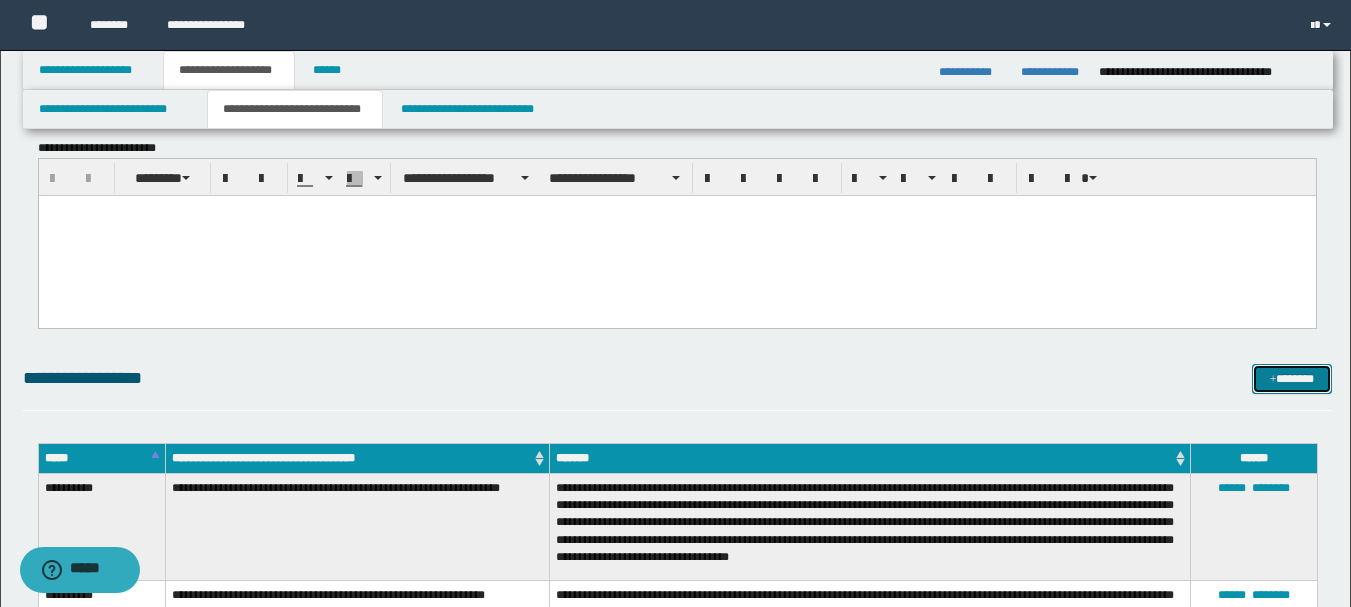 scroll, scrollTop: 0, scrollLeft: 0, axis: both 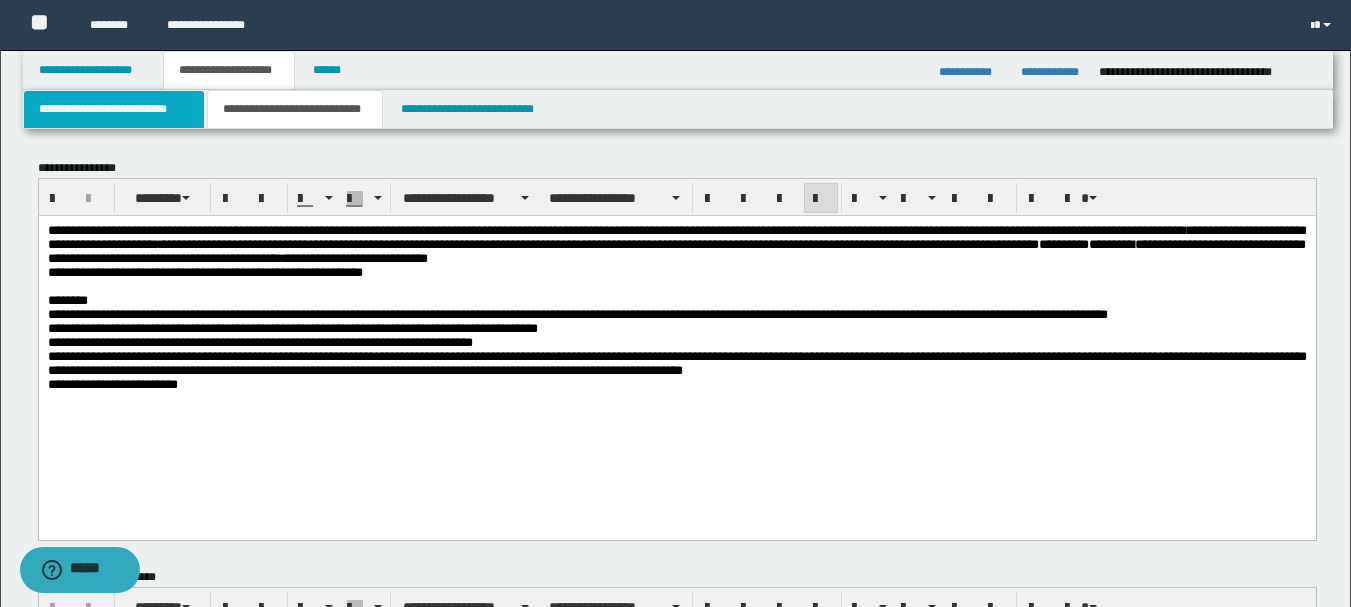 click on "**********" at bounding box center (114, 109) 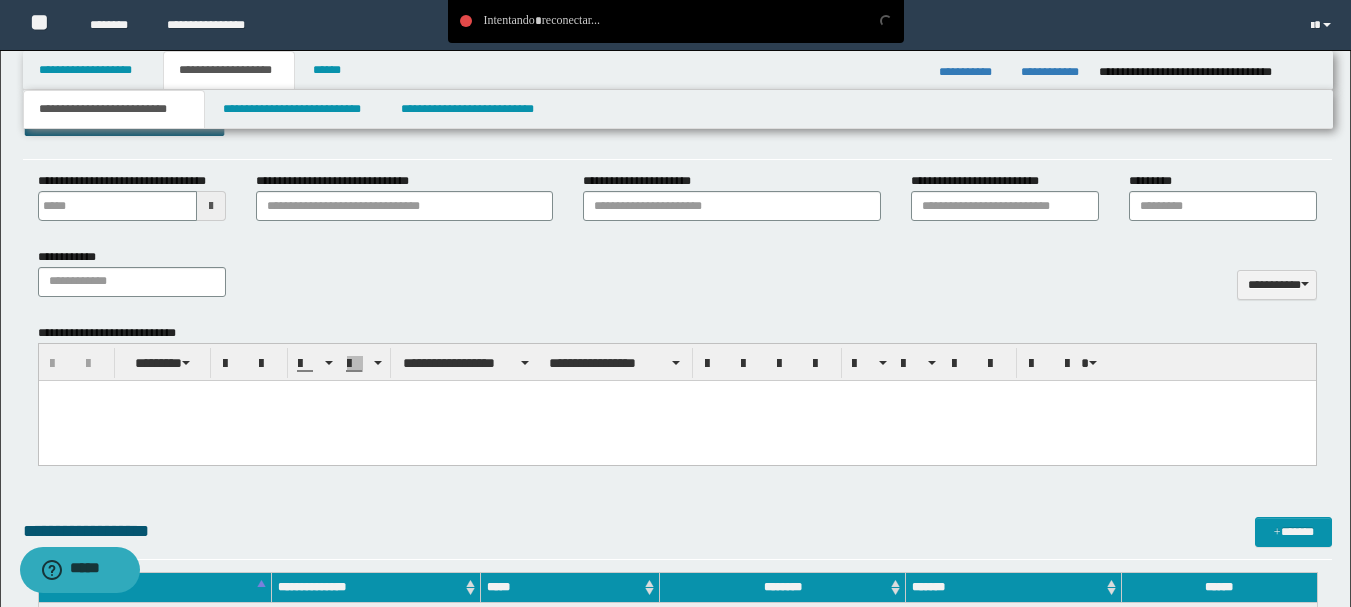 scroll, scrollTop: 1000, scrollLeft: 0, axis: vertical 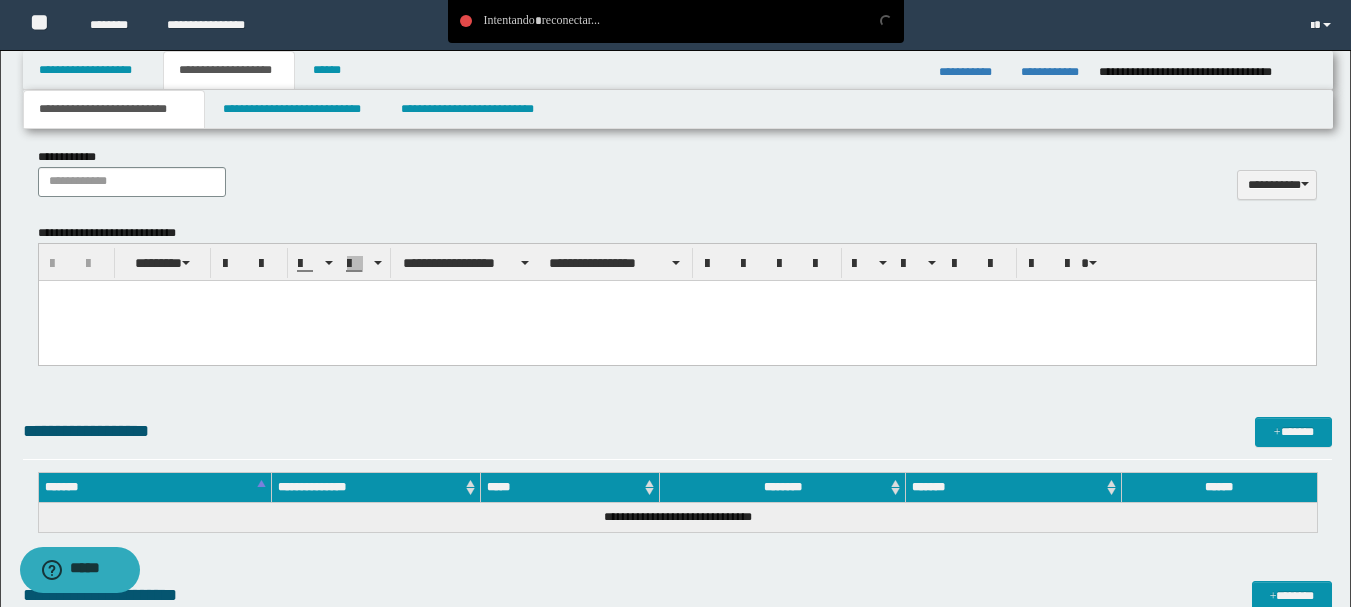 click at bounding box center [676, 320] 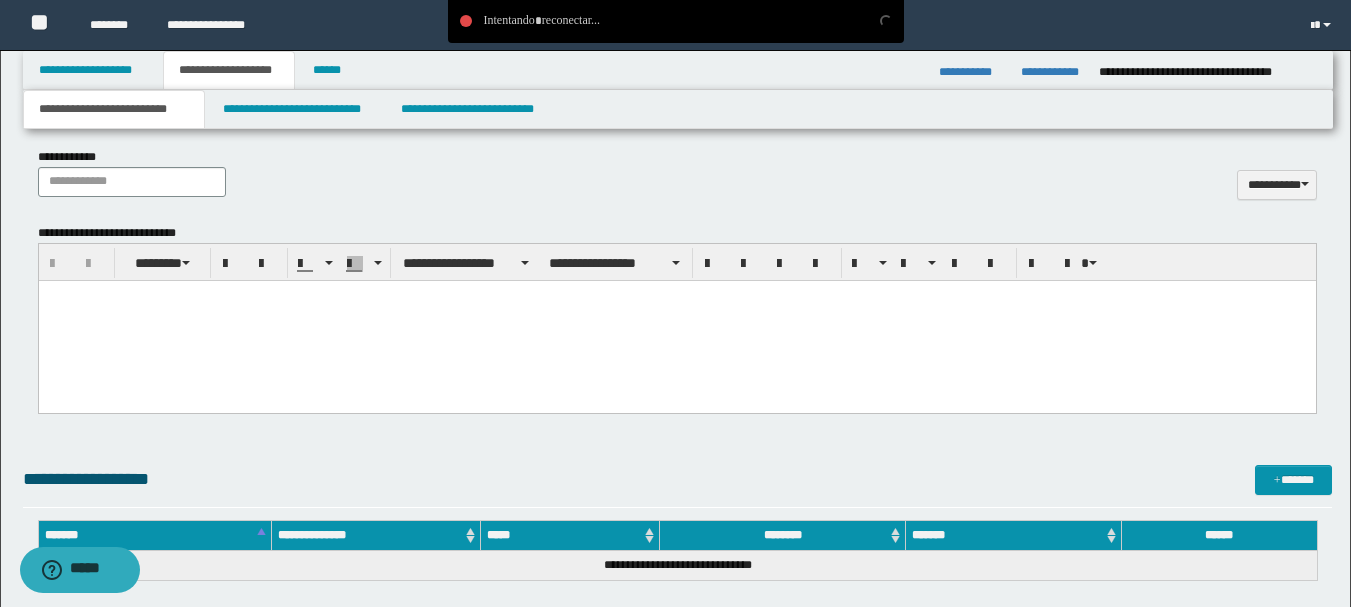 paste 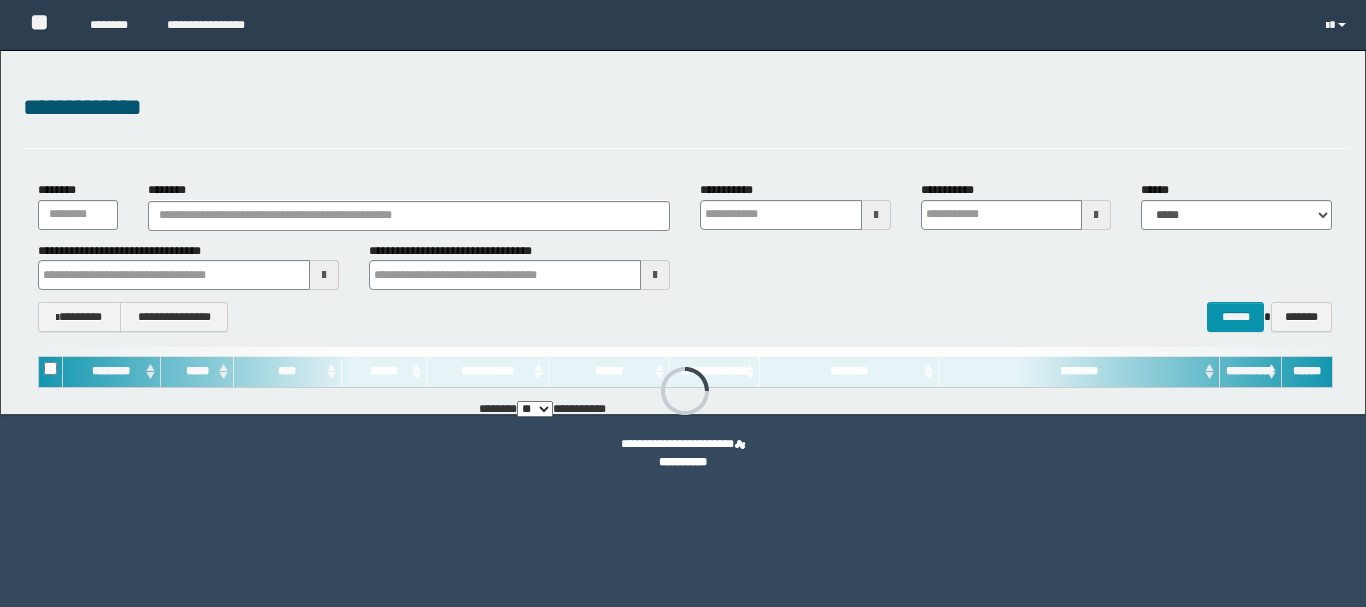 type on "**********" 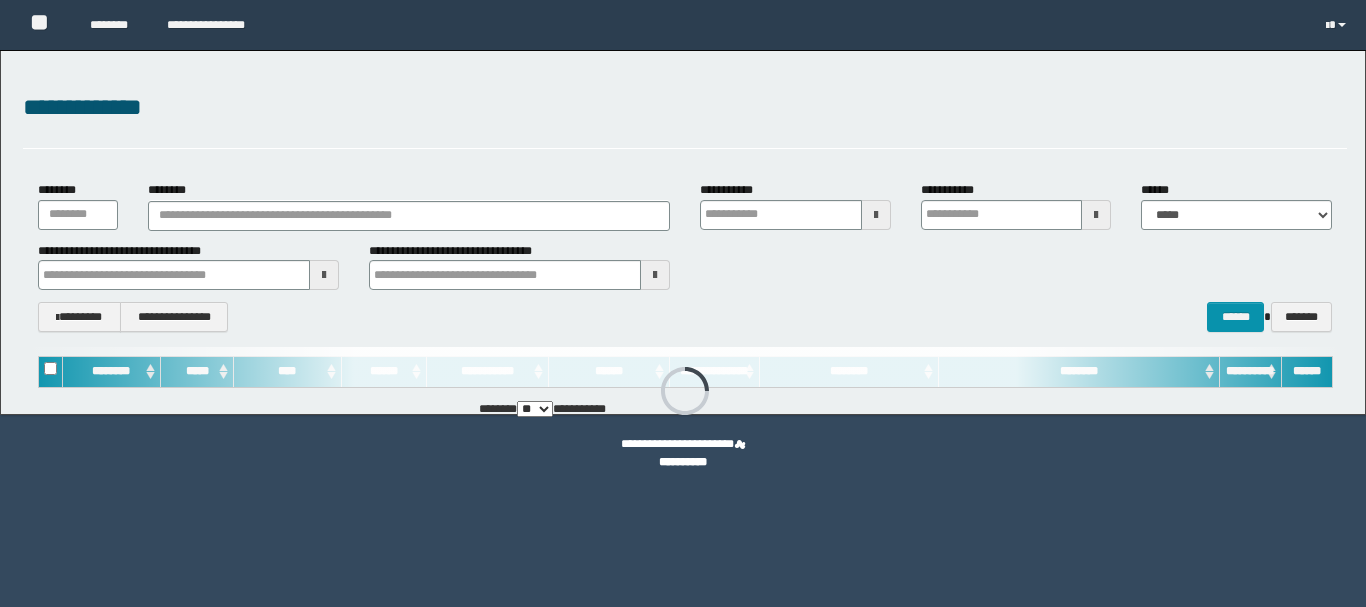 type on "**********" 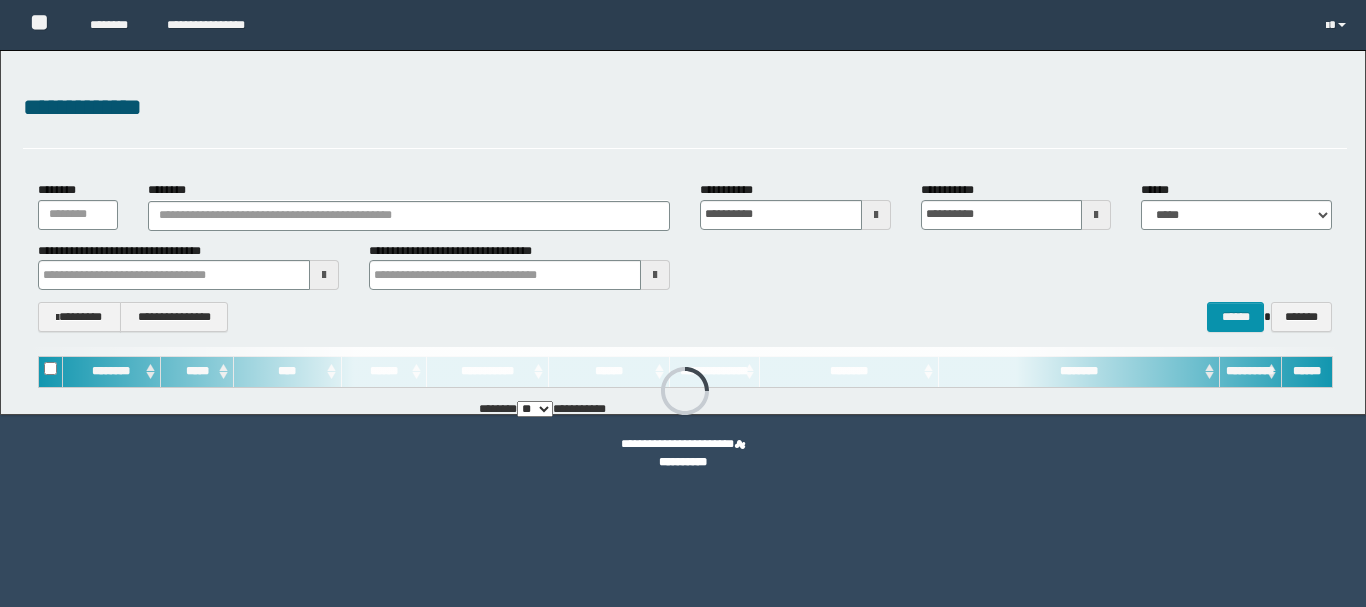 scroll, scrollTop: 0, scrollLeft: 0, axis: both 